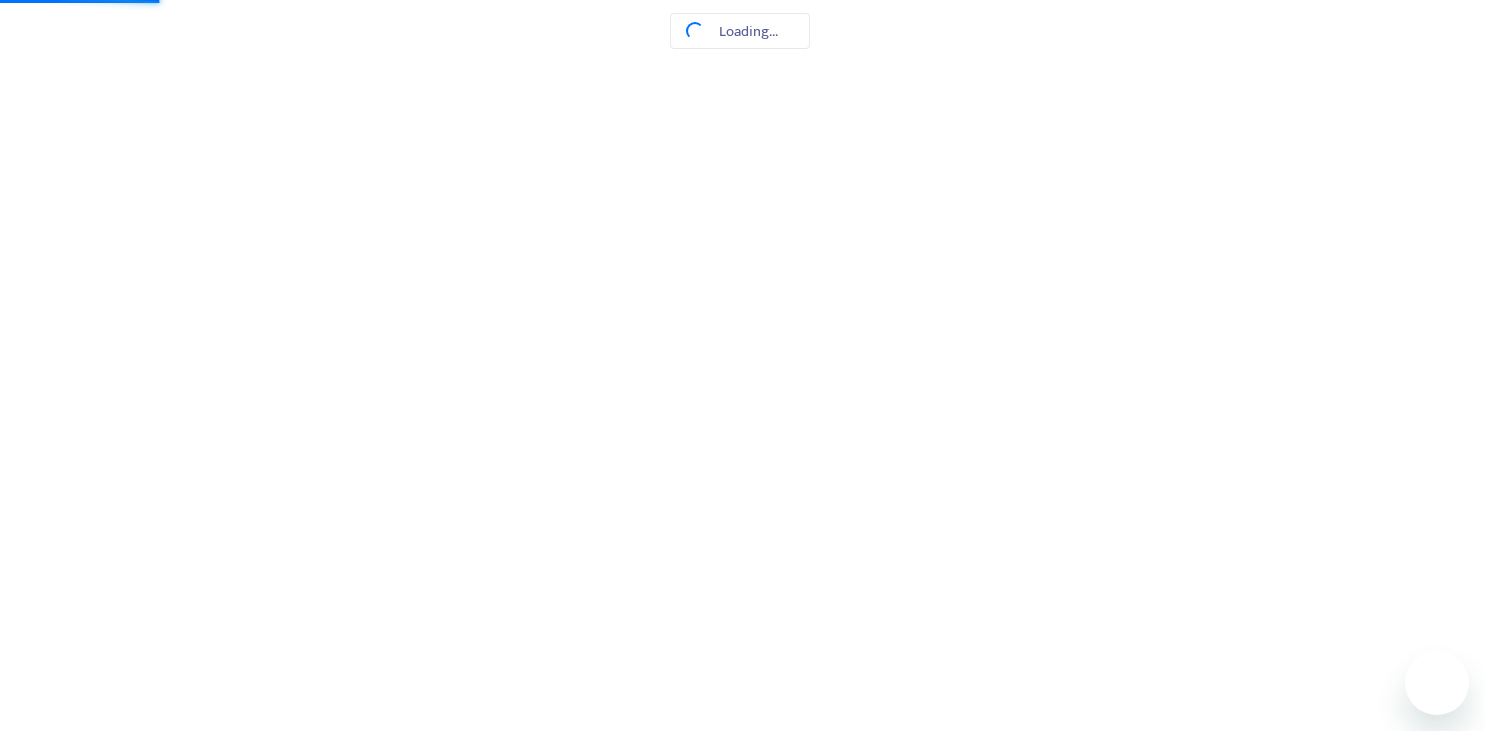 scroll, scrollTop: 0, scrollLeft: 0, axis: both 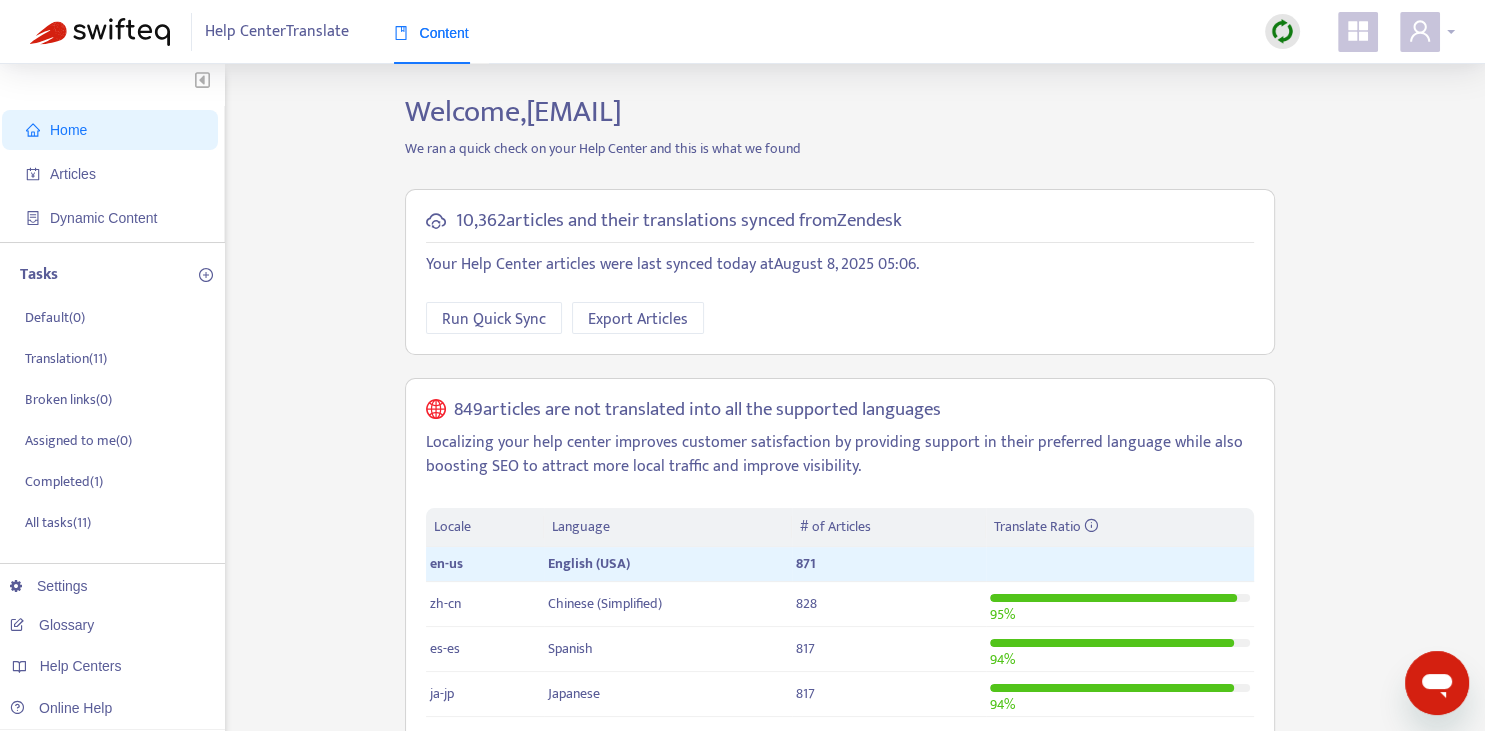 click 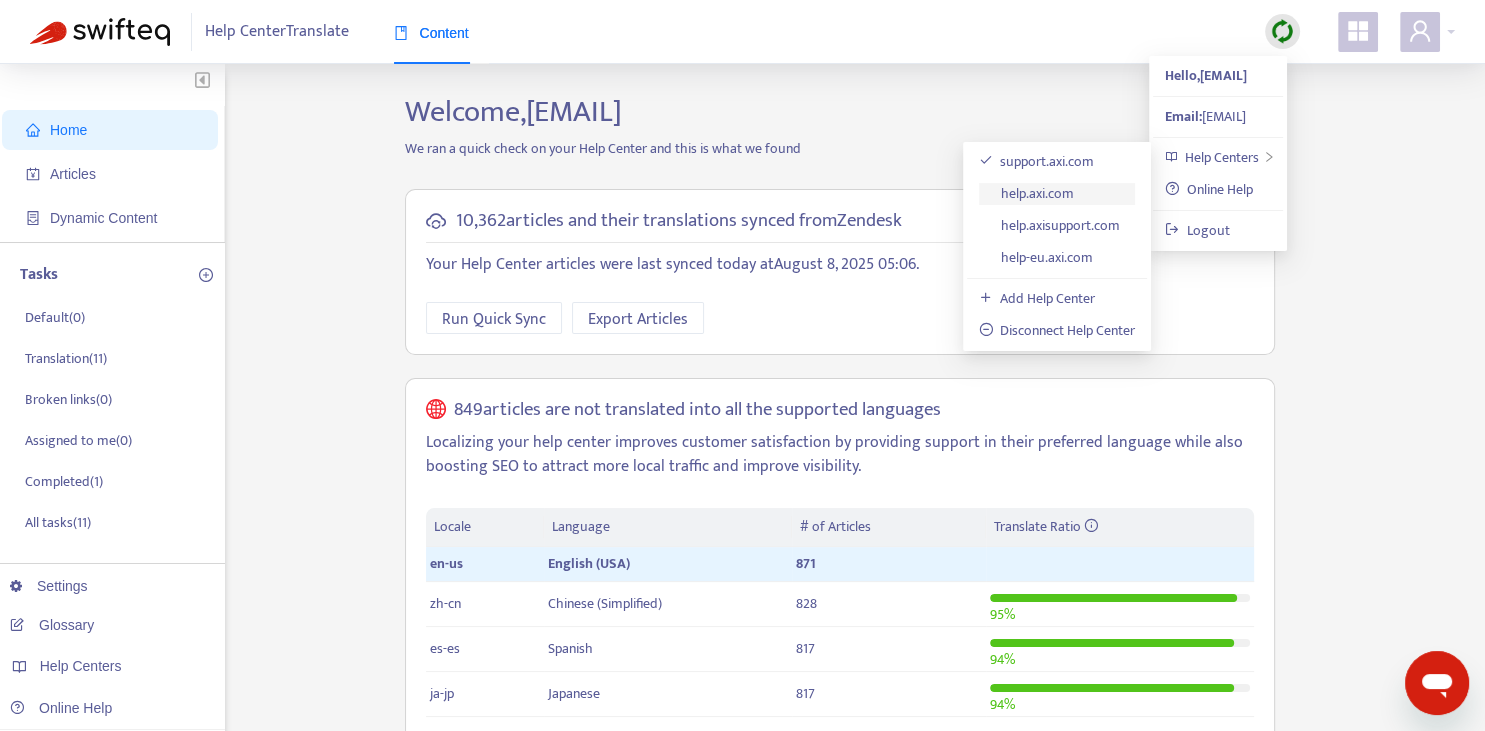 click on "help.axi.com" at bounding box center [1027, 193] 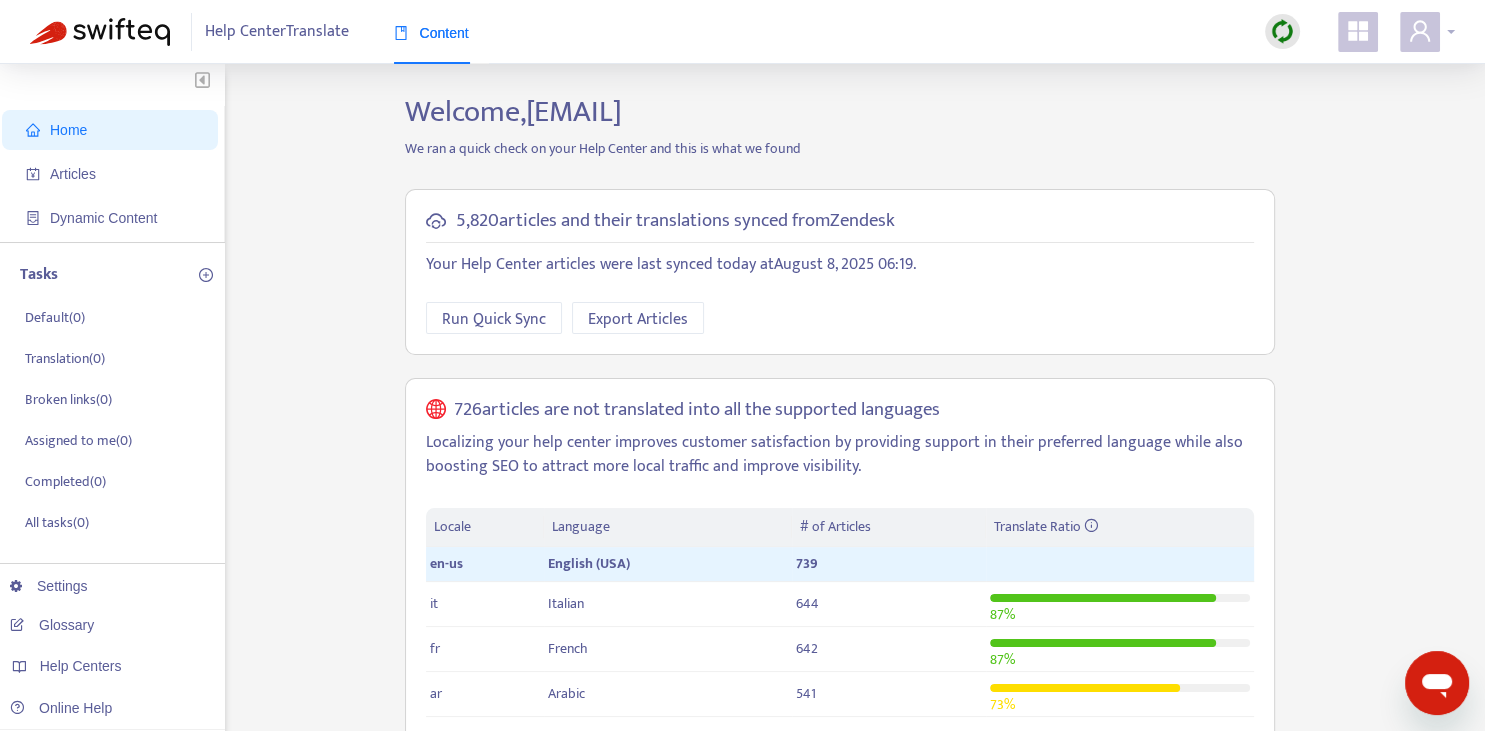 click at bounding box center [1420, 32] 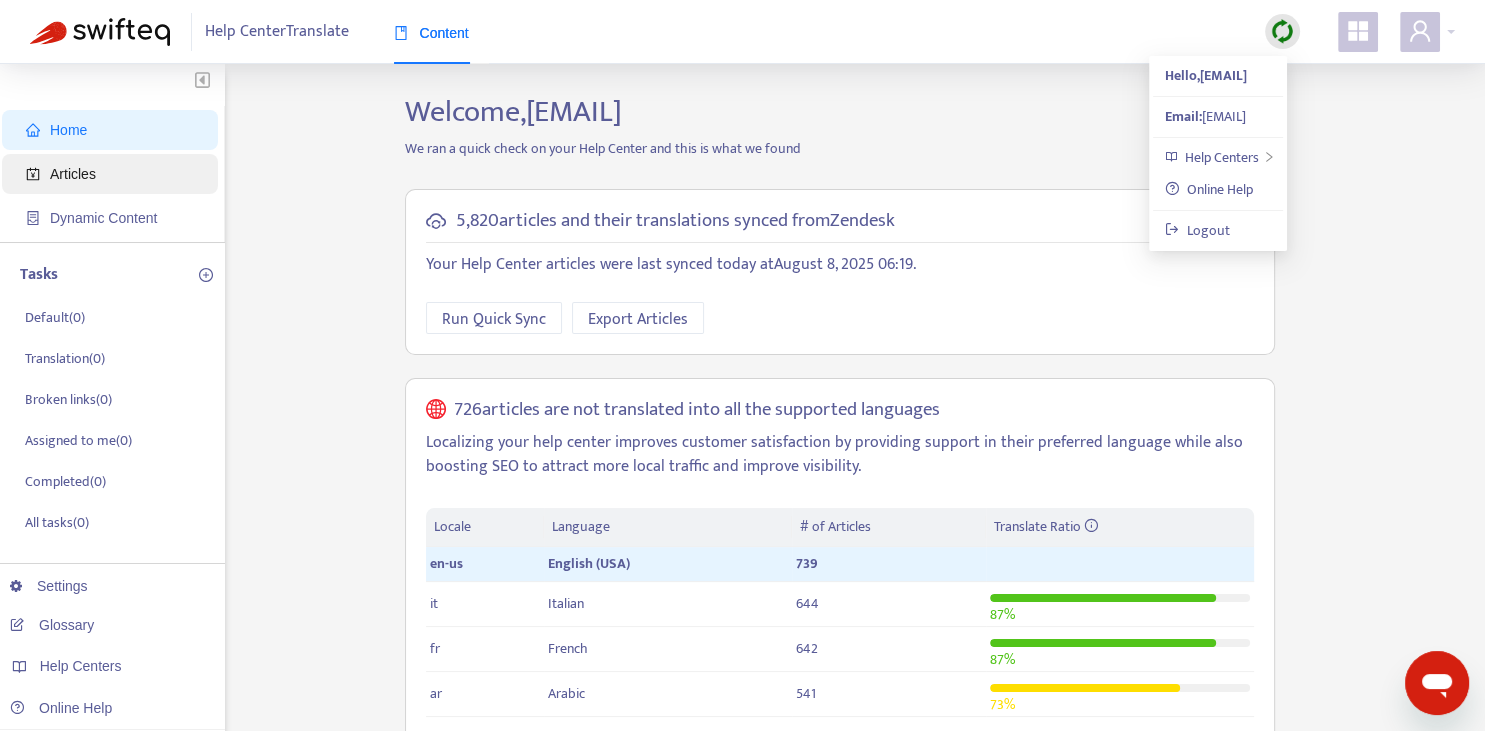 click on "Articles" at bounding box center [114, 174] 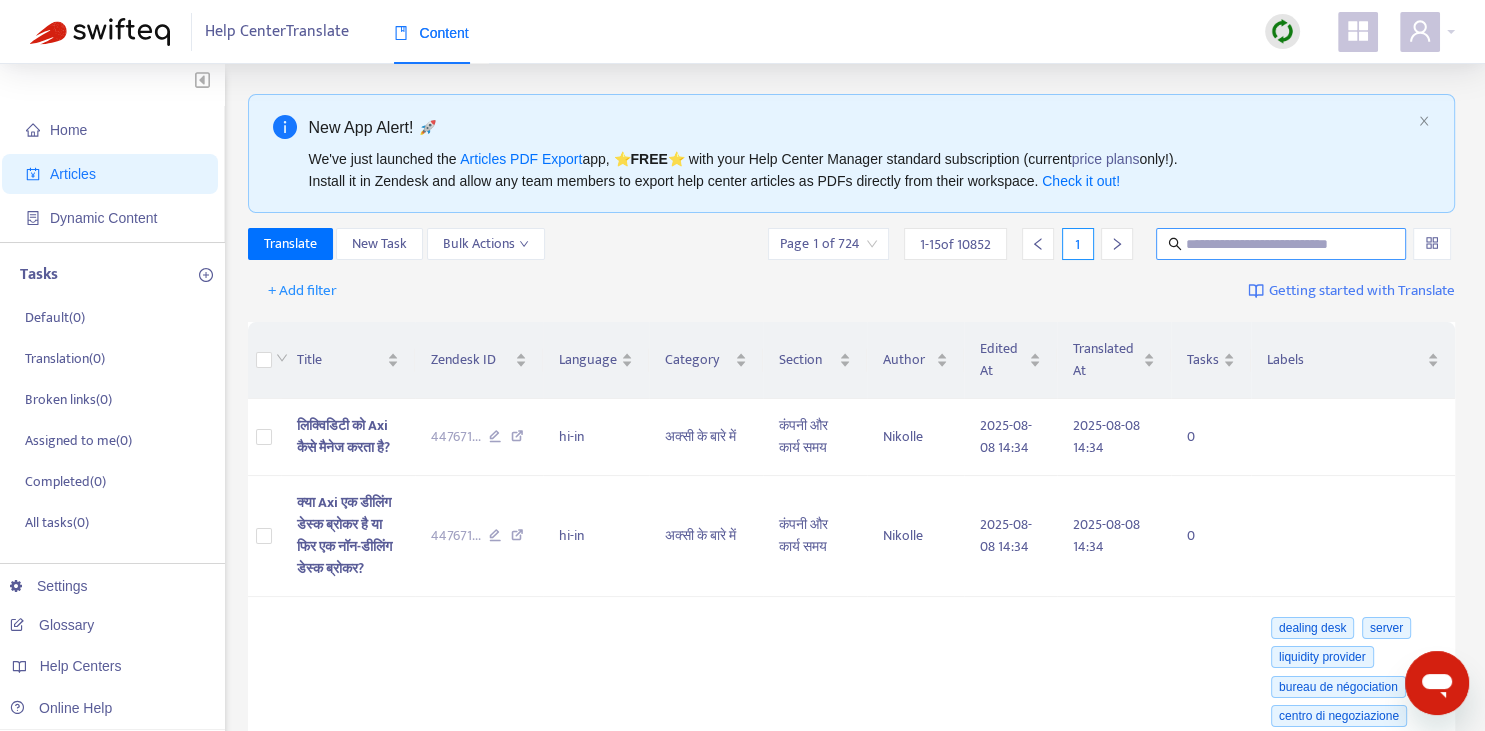 click at bounding box center (1282, 244) 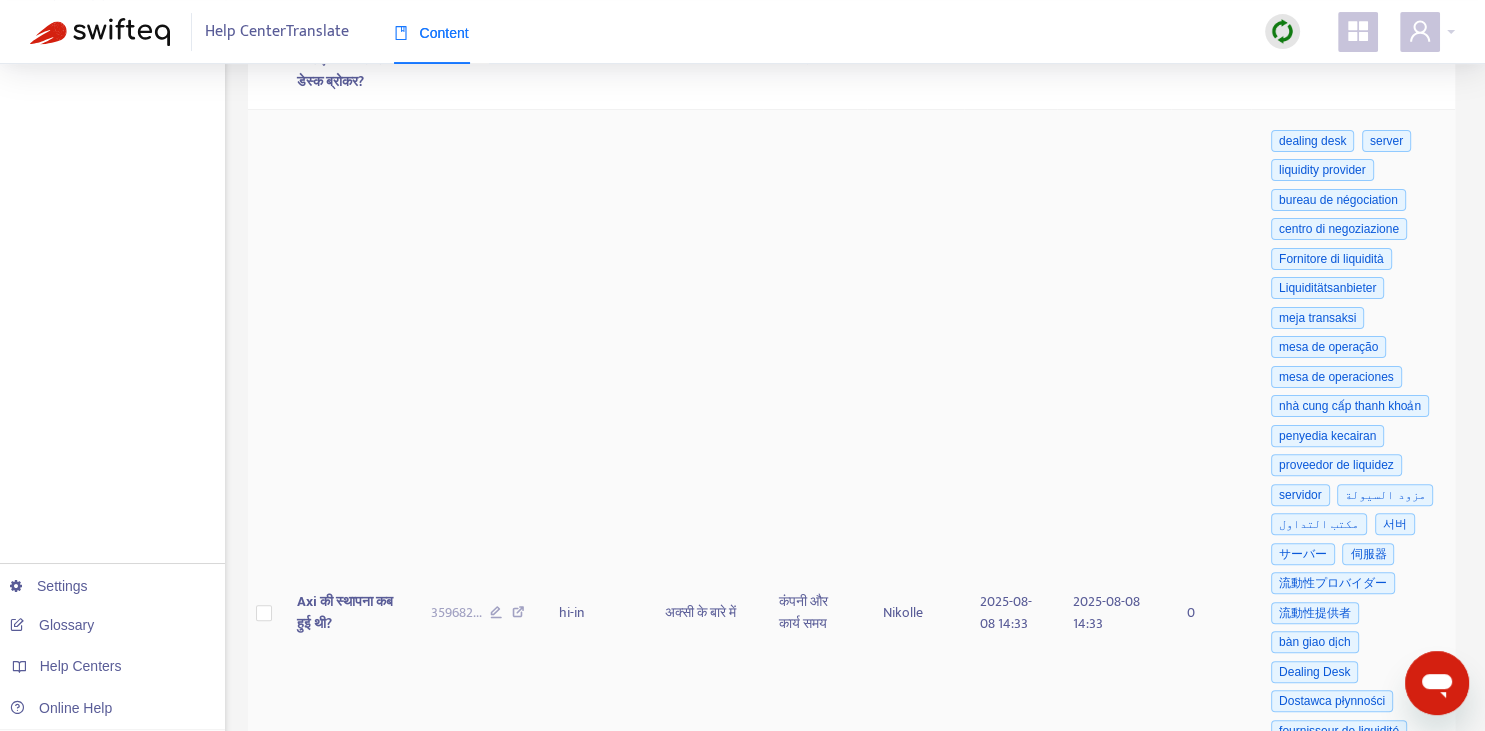 scroll, scrollTop: 844, scrollLeft: 0, axis: vertical 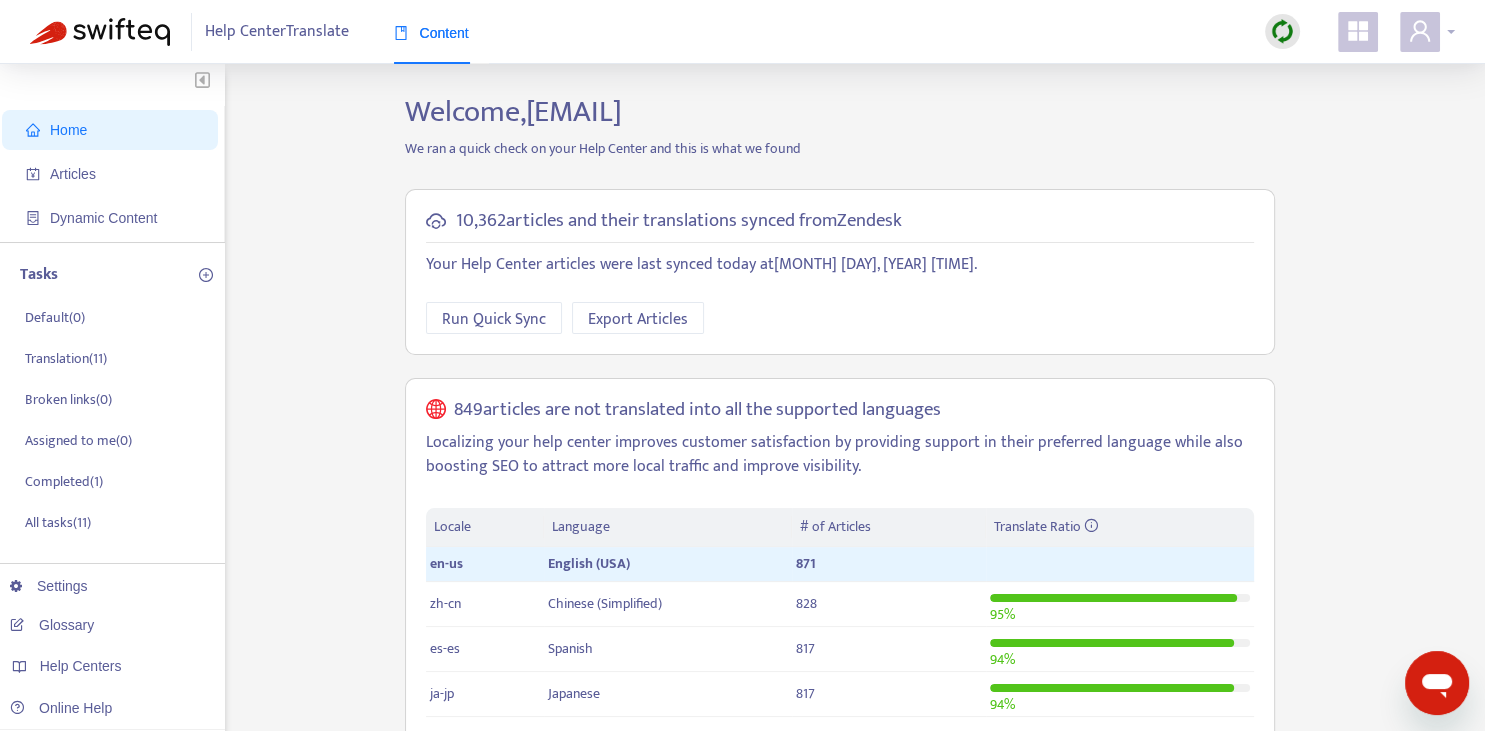 click at bounding box center (1420, 32) 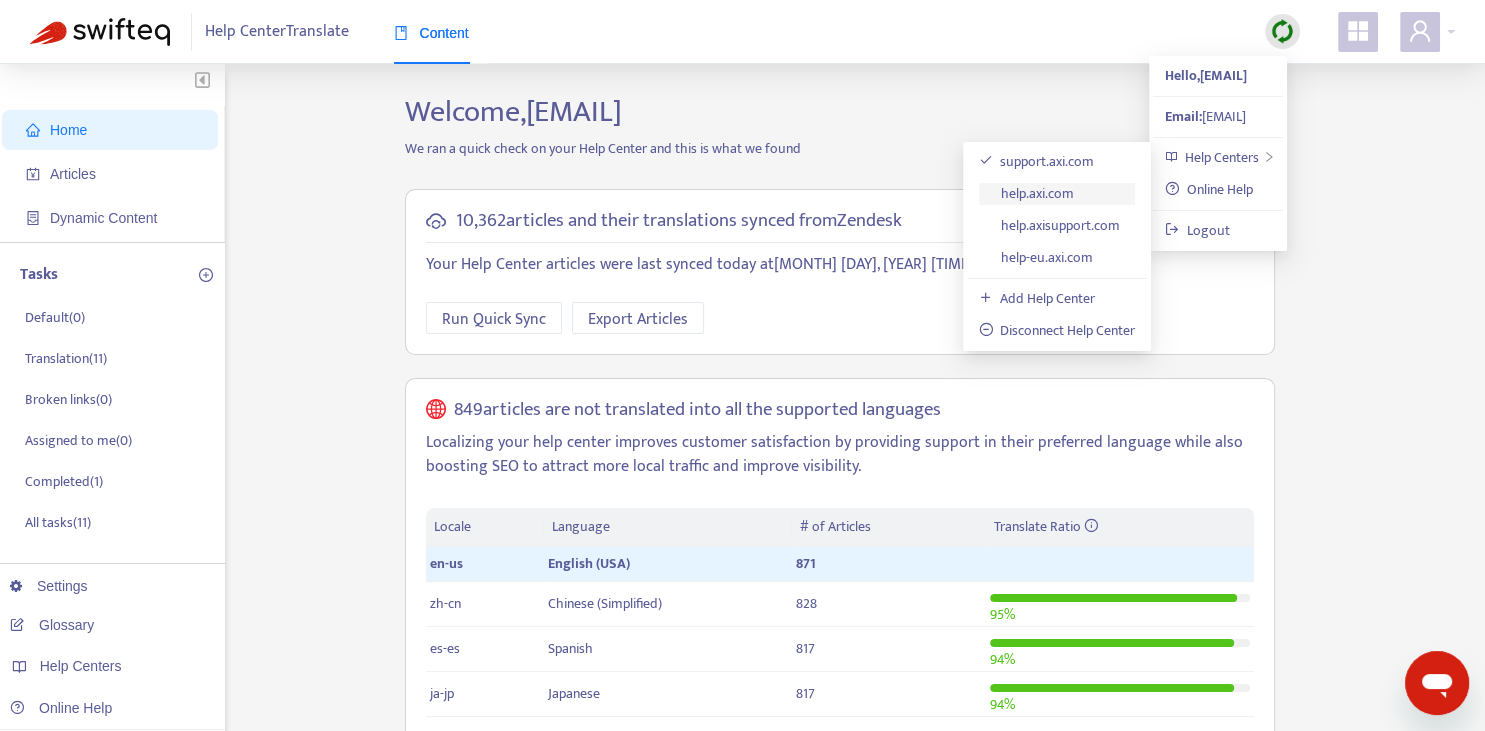 click on "help.axi.com" at bounding box center [1027, 193] 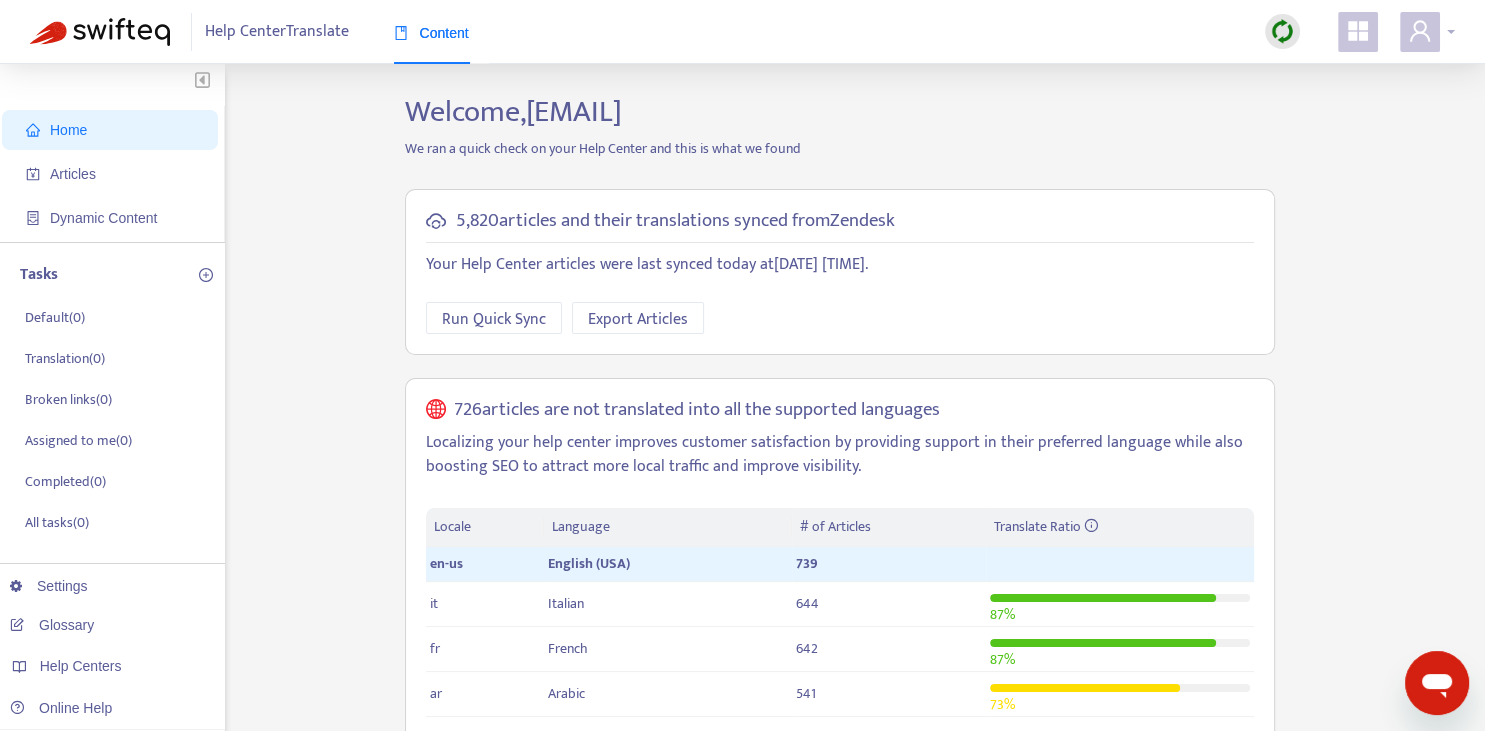 click 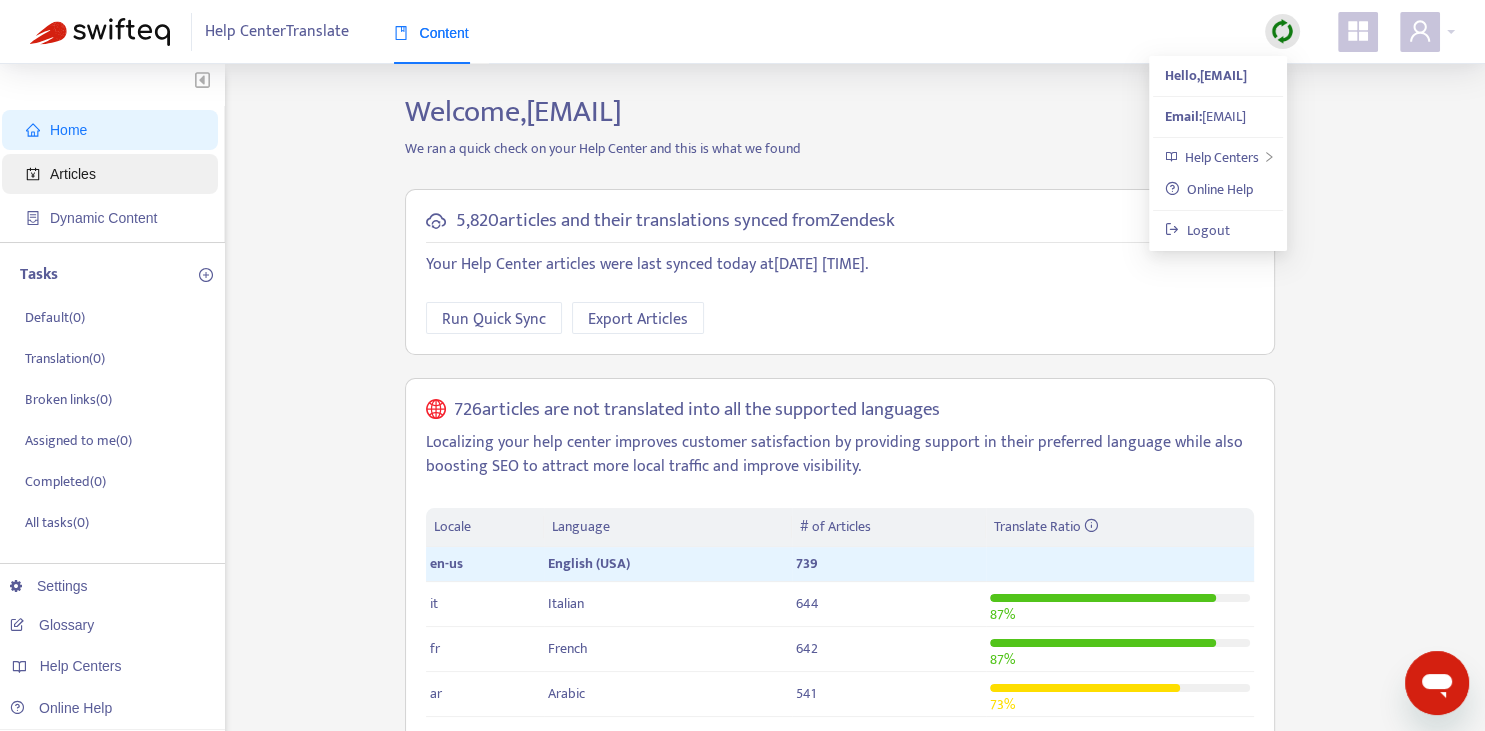 click on "Articles" at bounding box center [114, 174] 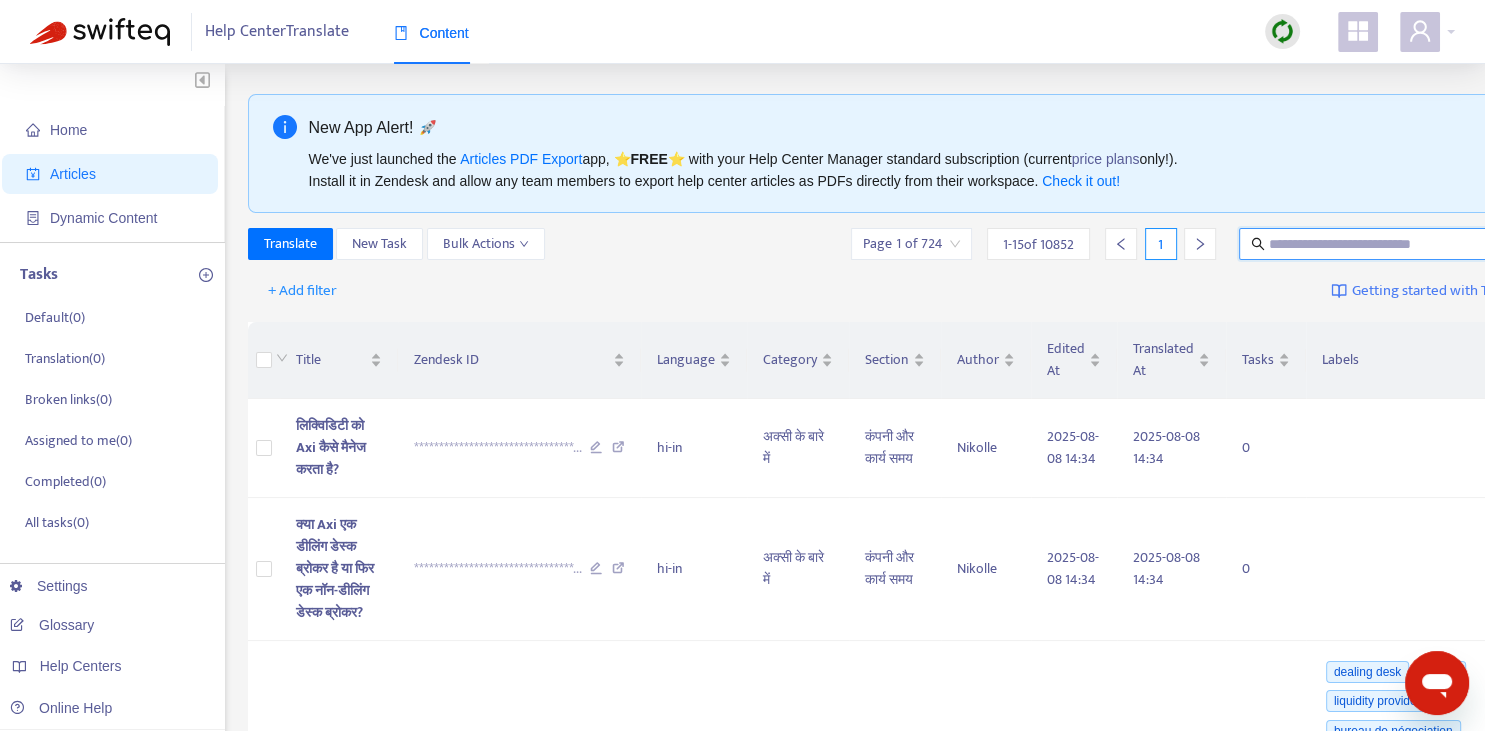 click at bounding box center (1365, 244) 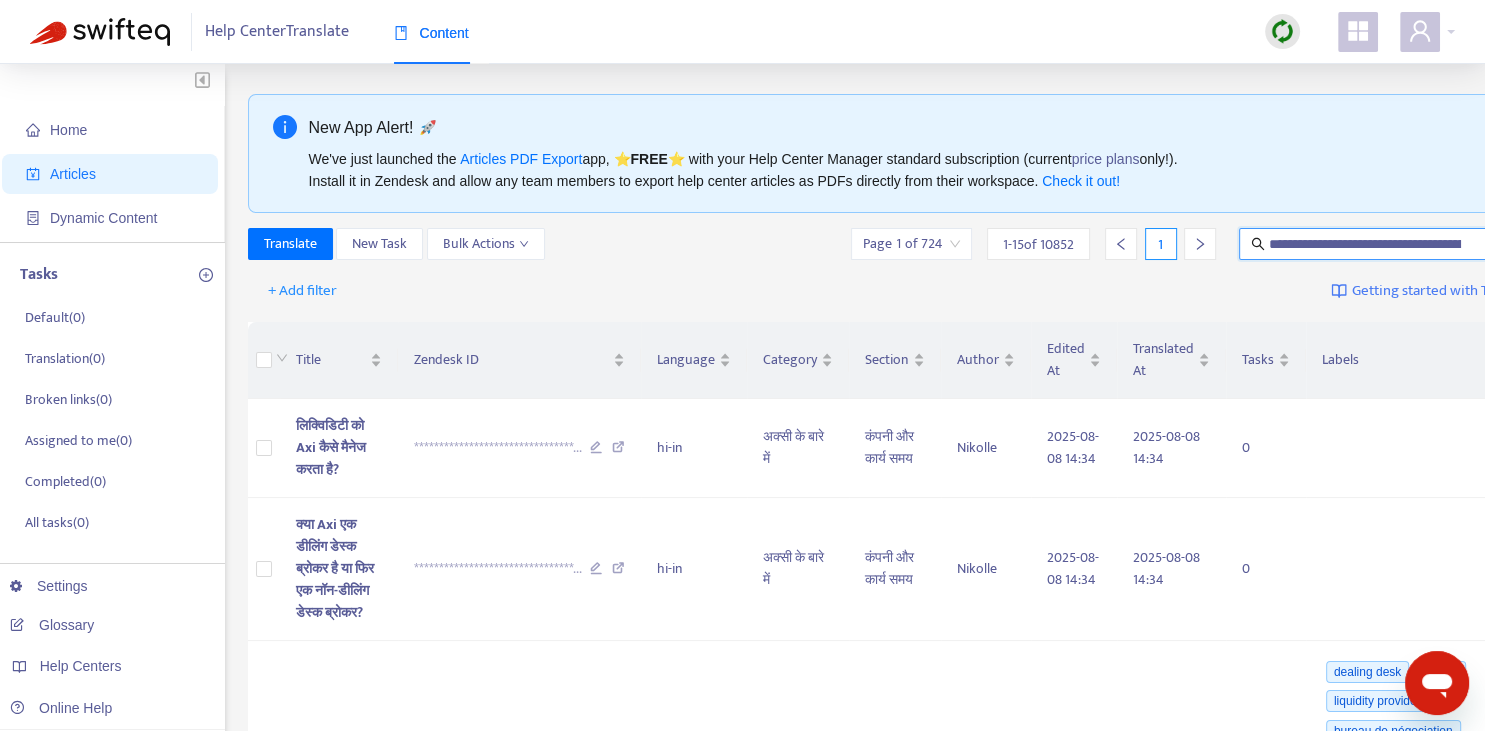 scroll, scrollTop: 0, scrollLeft: 417, axis: horizontal 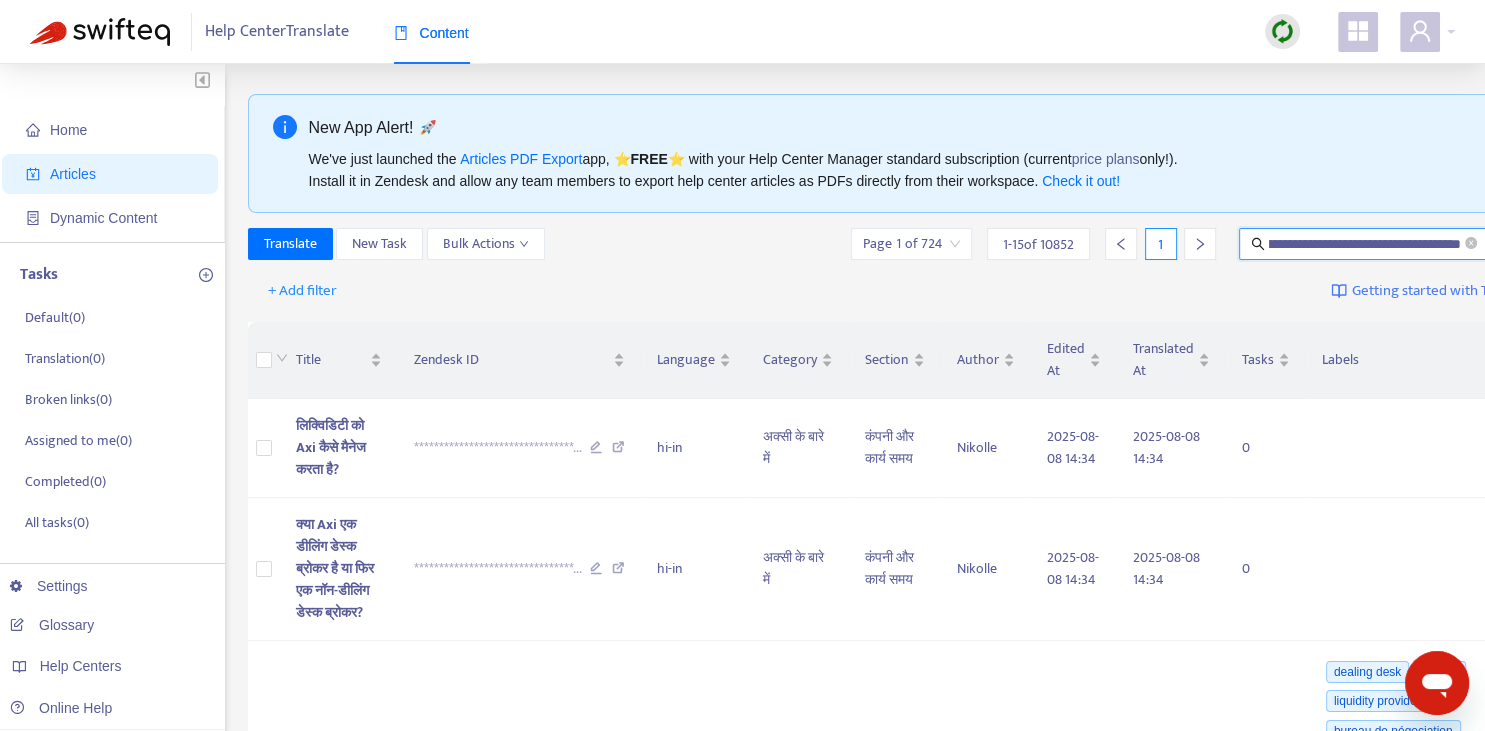 type on "**********" 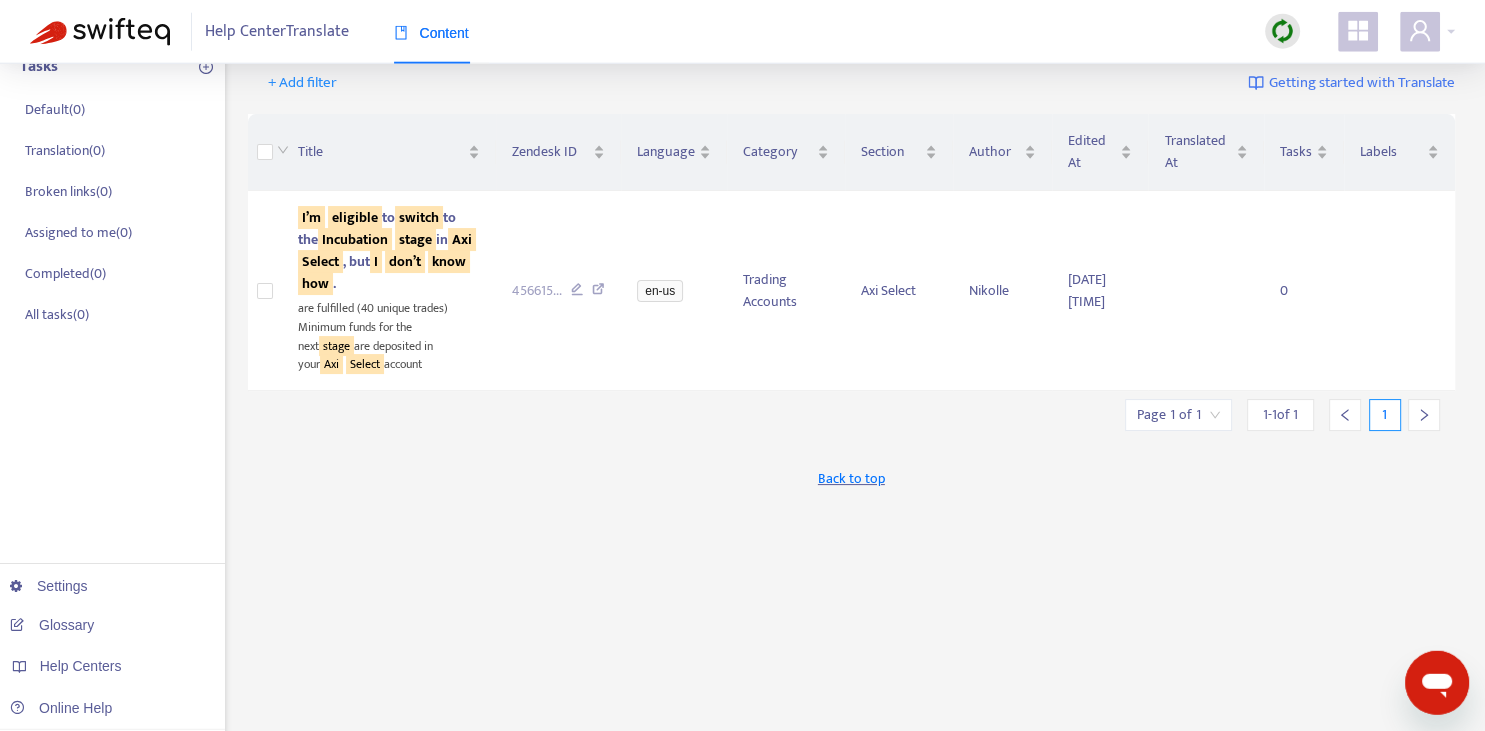 scroll, scrollTop: 211, scrollLeft: 0, axis: vertical 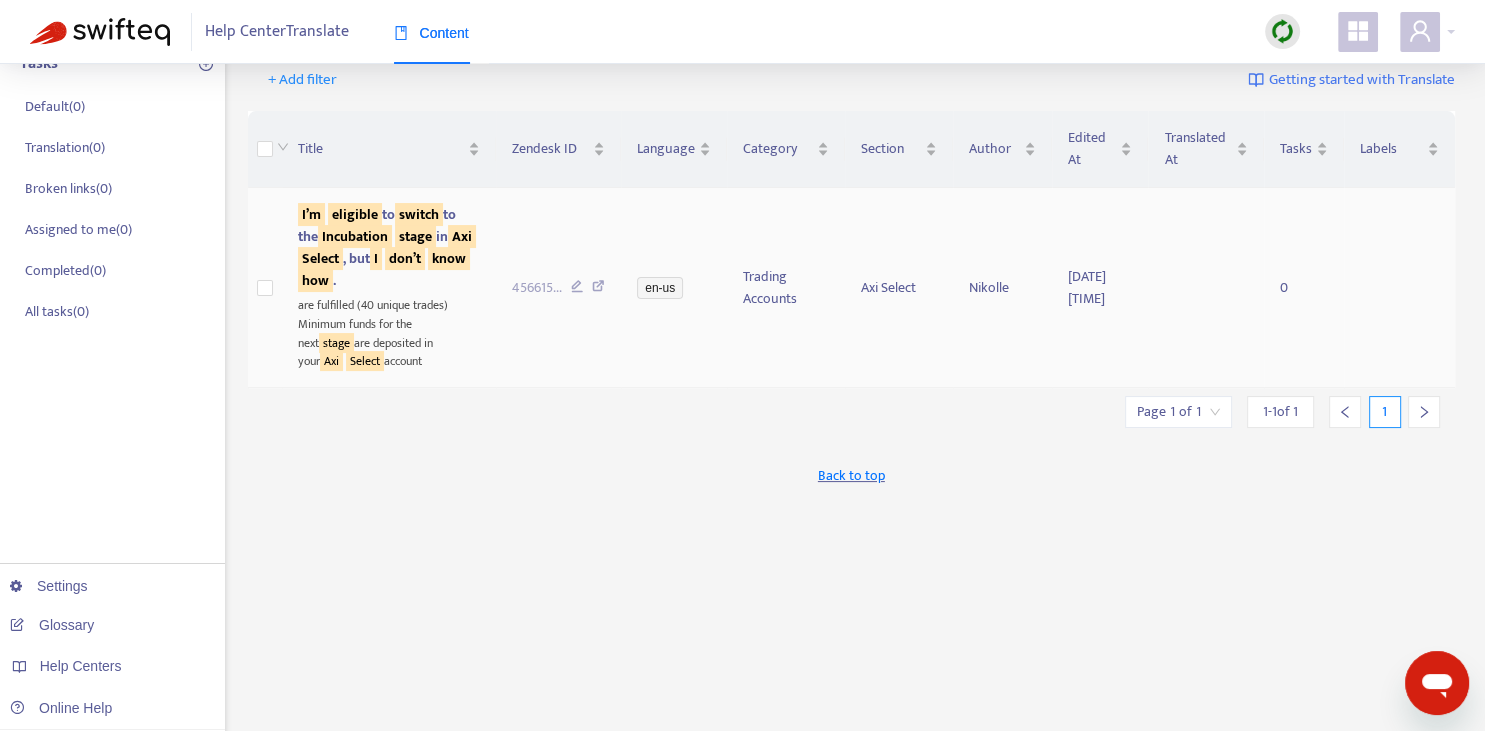 click on "I’m   eligible  to  switch  to the  Incubation   stage  in  Axi   Select , but  I   don’t   know   how ." at bounding box center [389, 248] 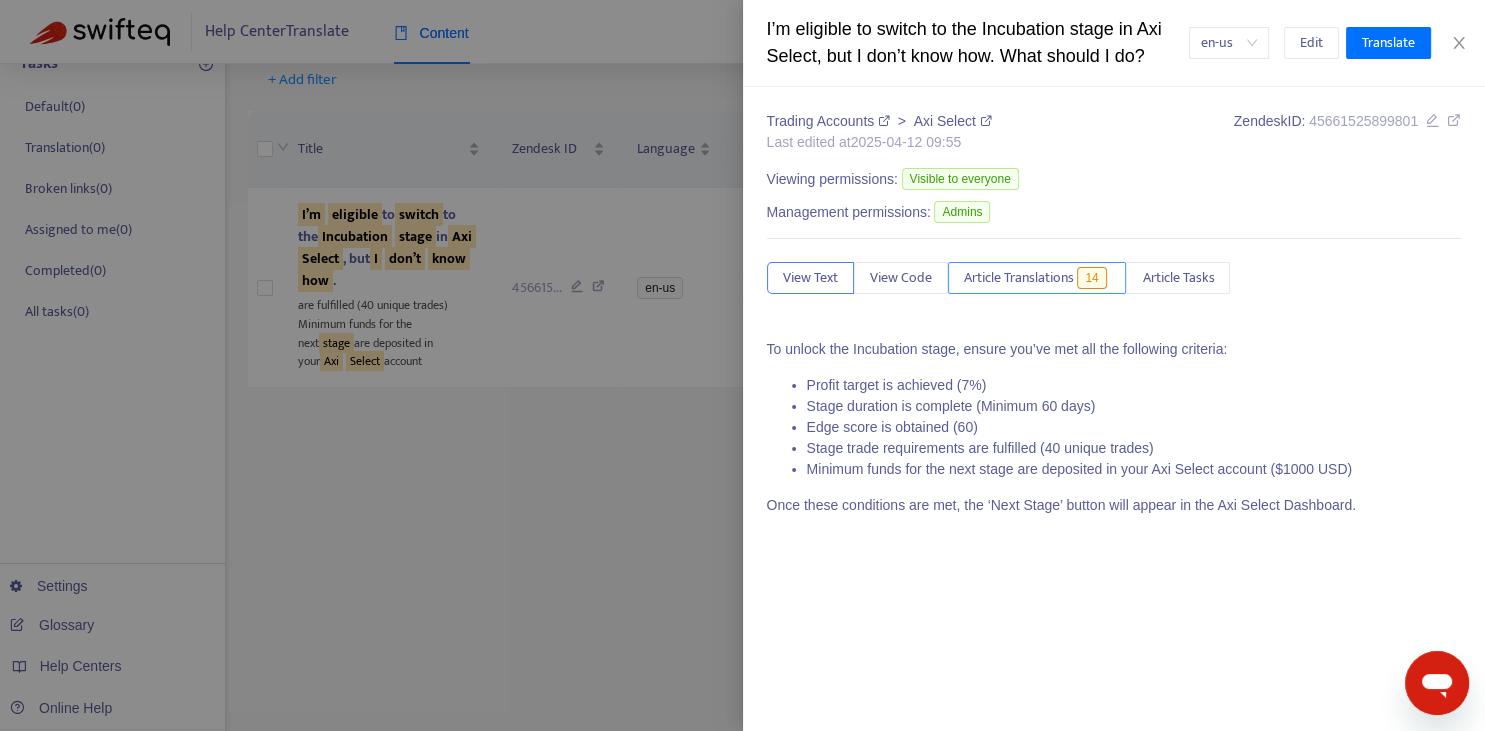 click on "Article Translations" at bounding box center [1019, 278] 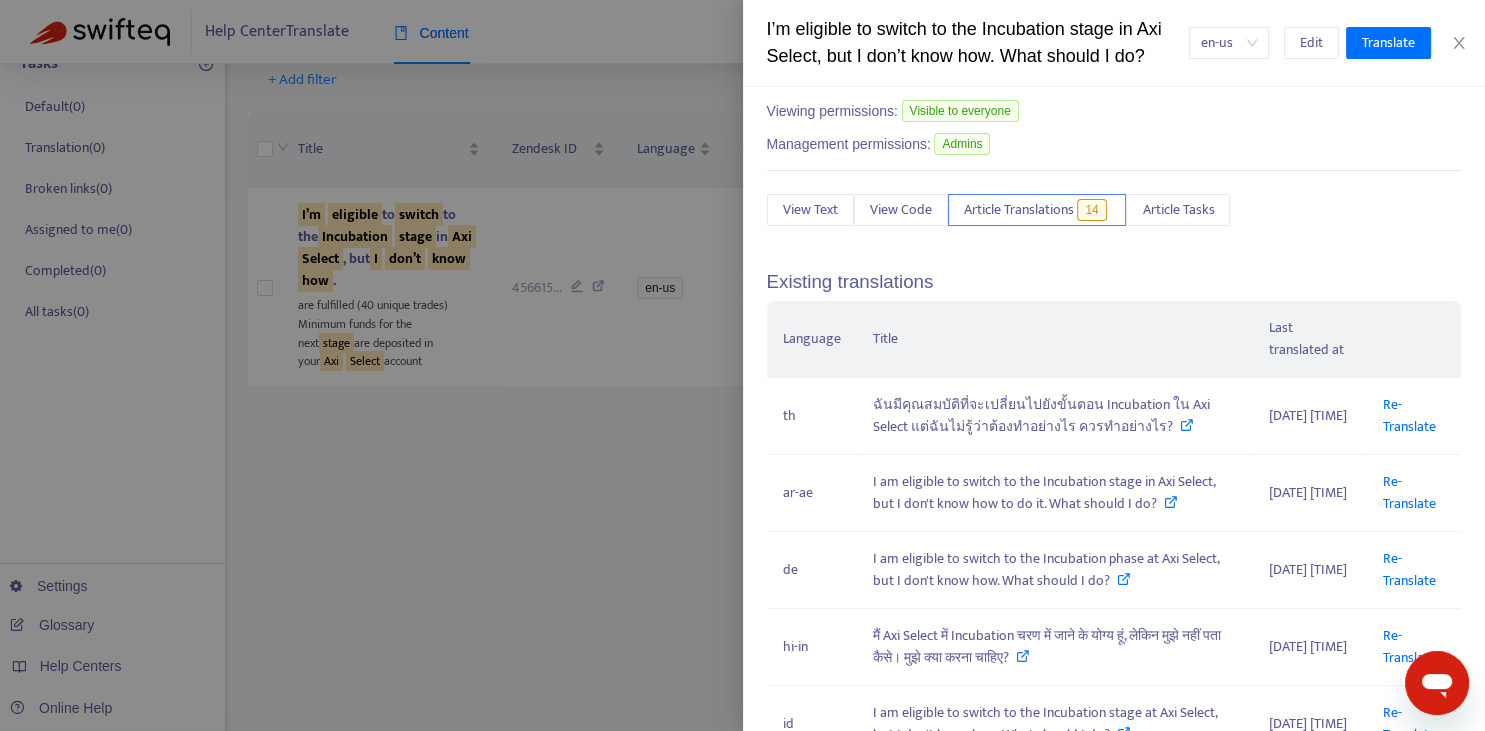 scroll, scrollTop: 73, scrollLeft: 0, axis: vertical 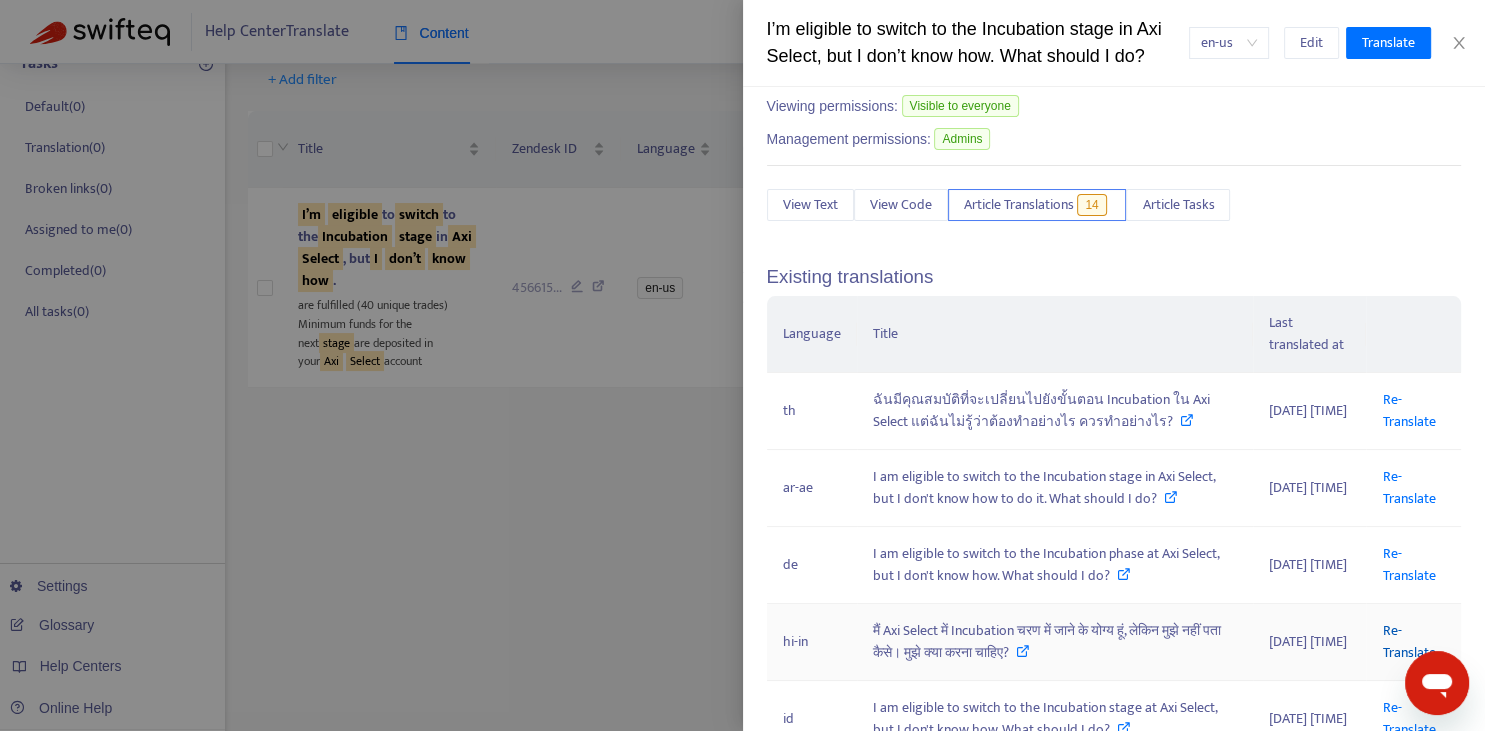 click on "Re-Translate" at bounding box center (1408, 641) 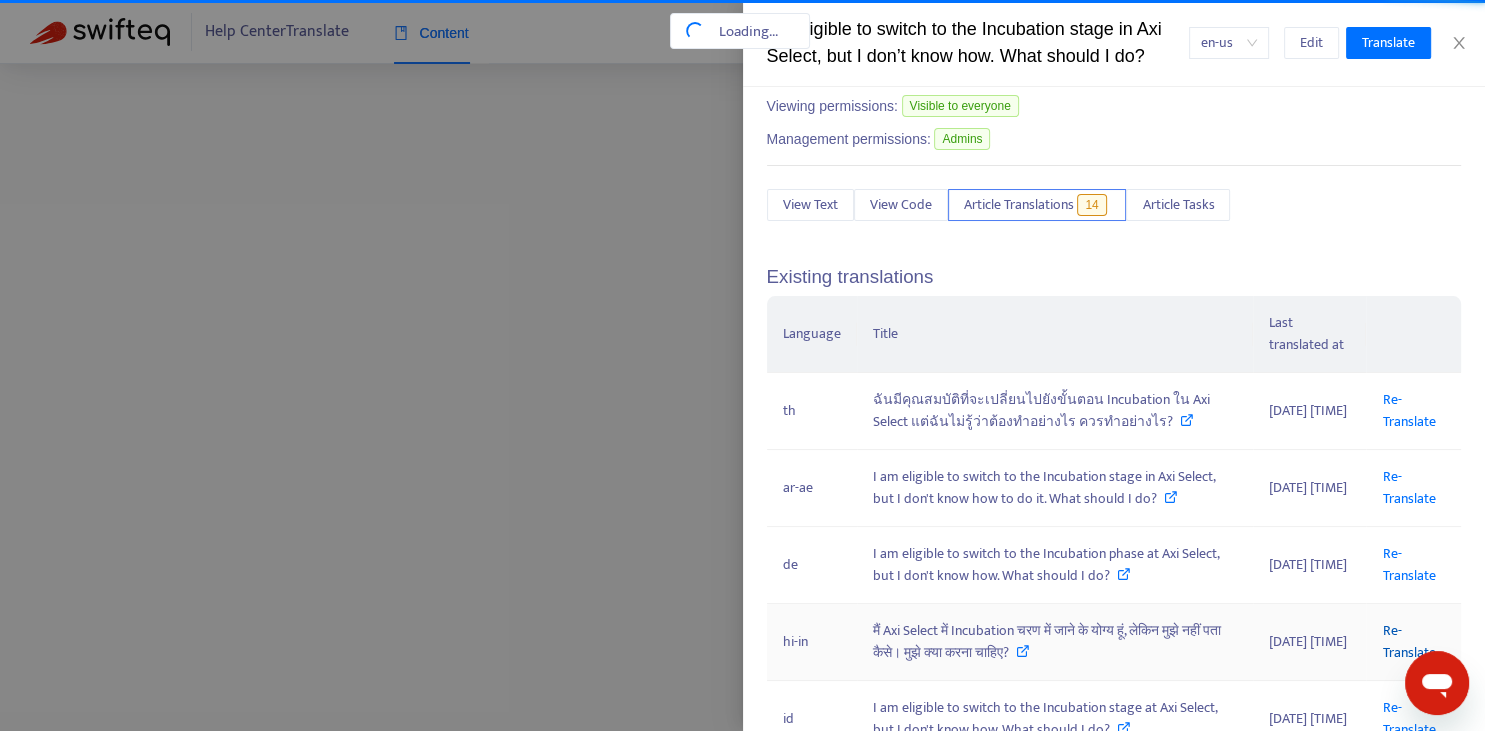 scroll, scrollTop: 7, scrollLeft: 0, axis: vertical 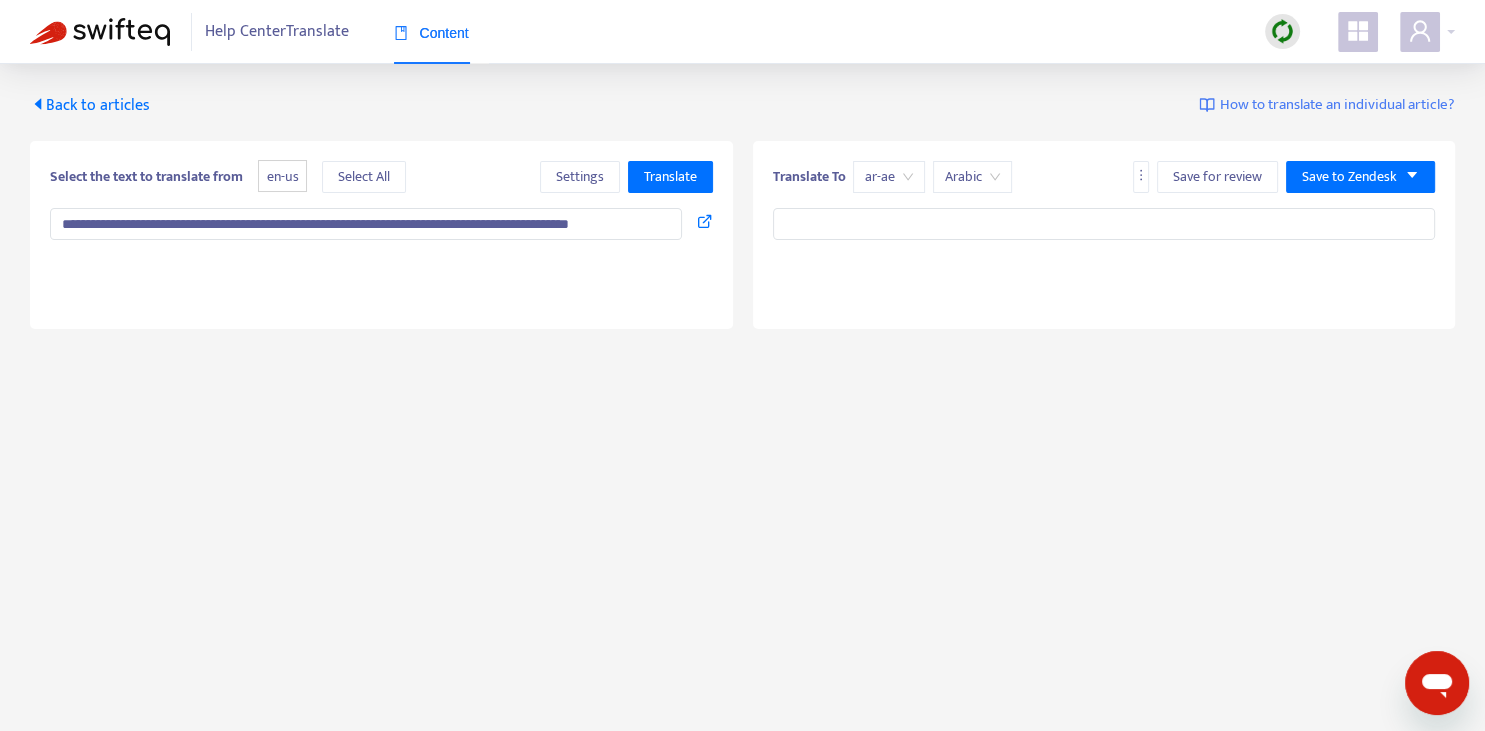 type on "**********" 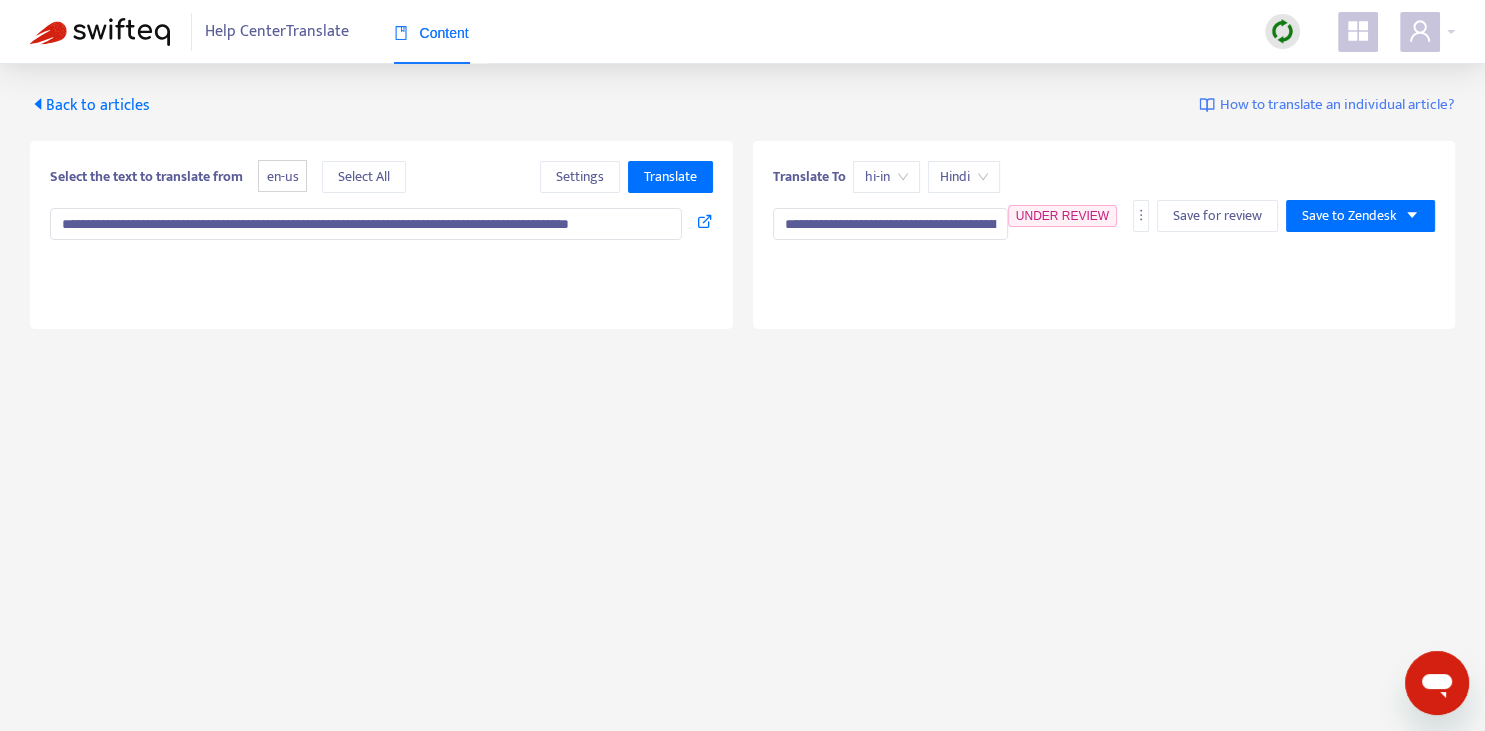 type on "**********" 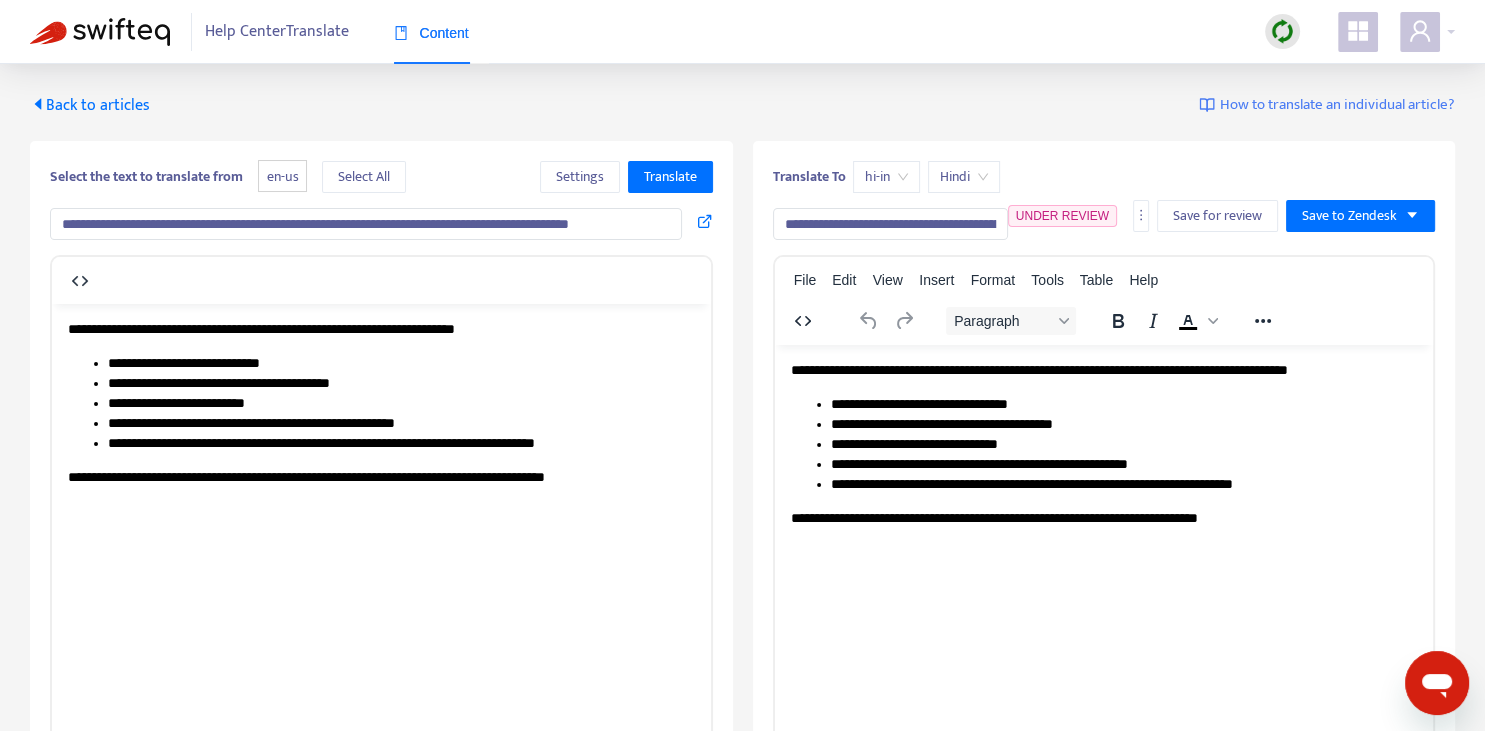 scroll, scrollTop: 343, scrollLeft: 0, axis: vertical 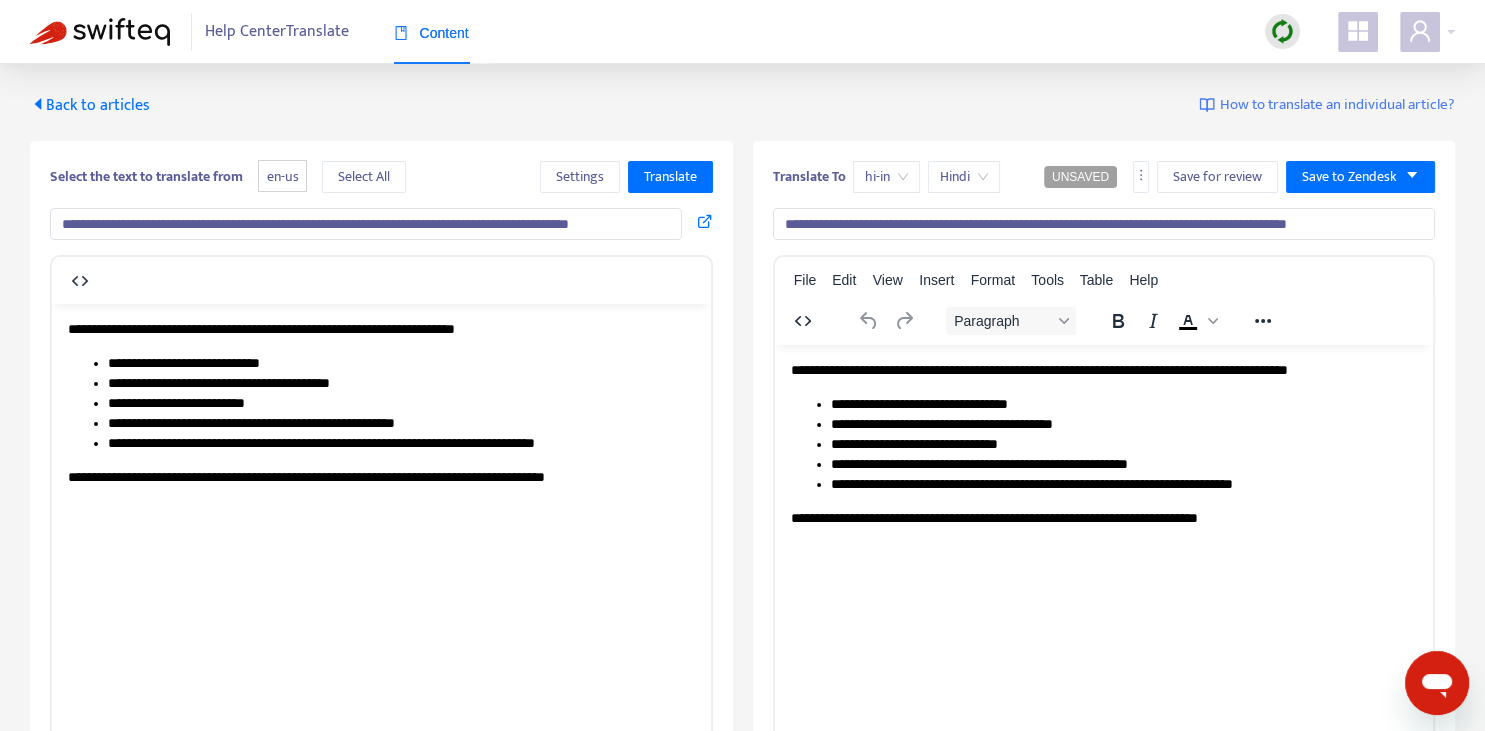click on "**********" at bounding box center [1104, 224] 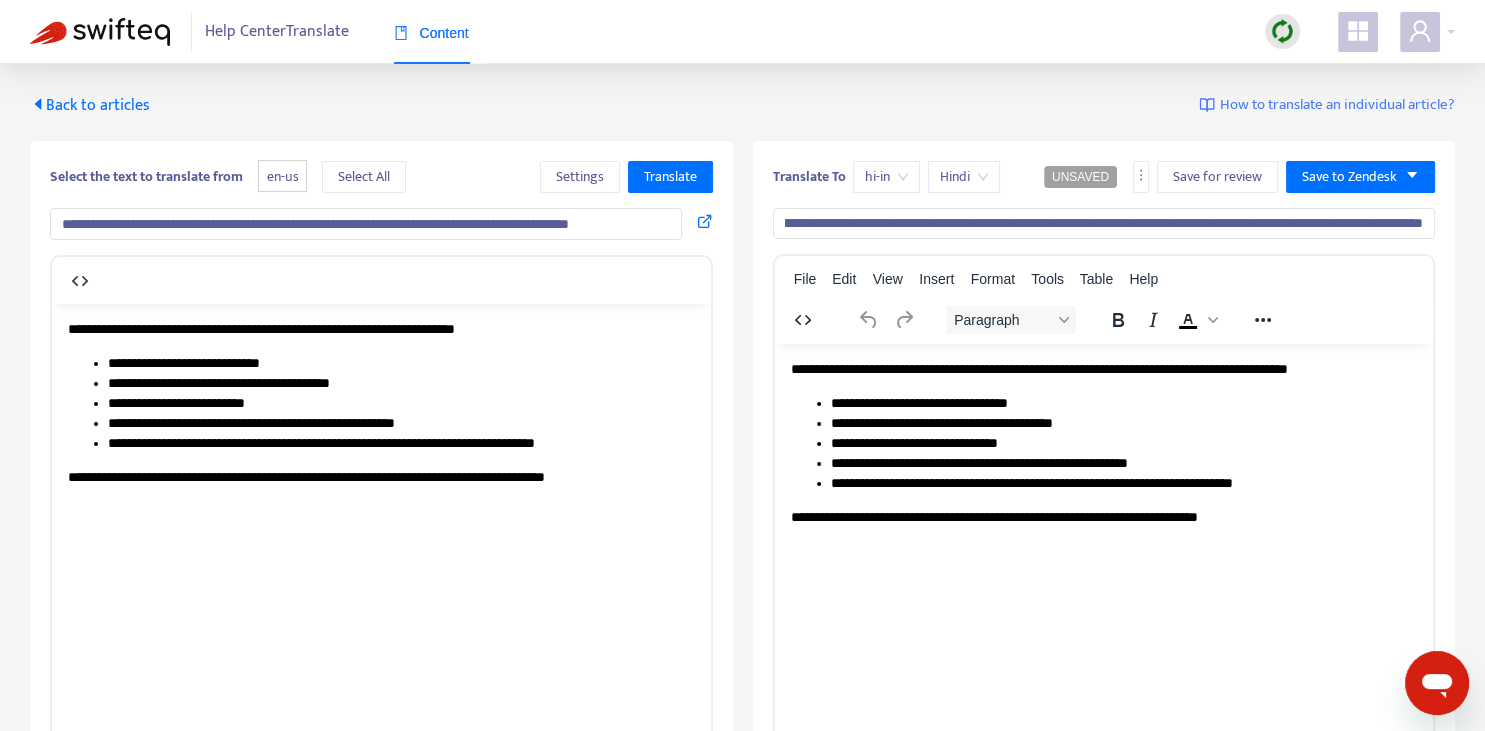 scroll, scrollTop: 0, scrollLeft: 122, axis: horizontal 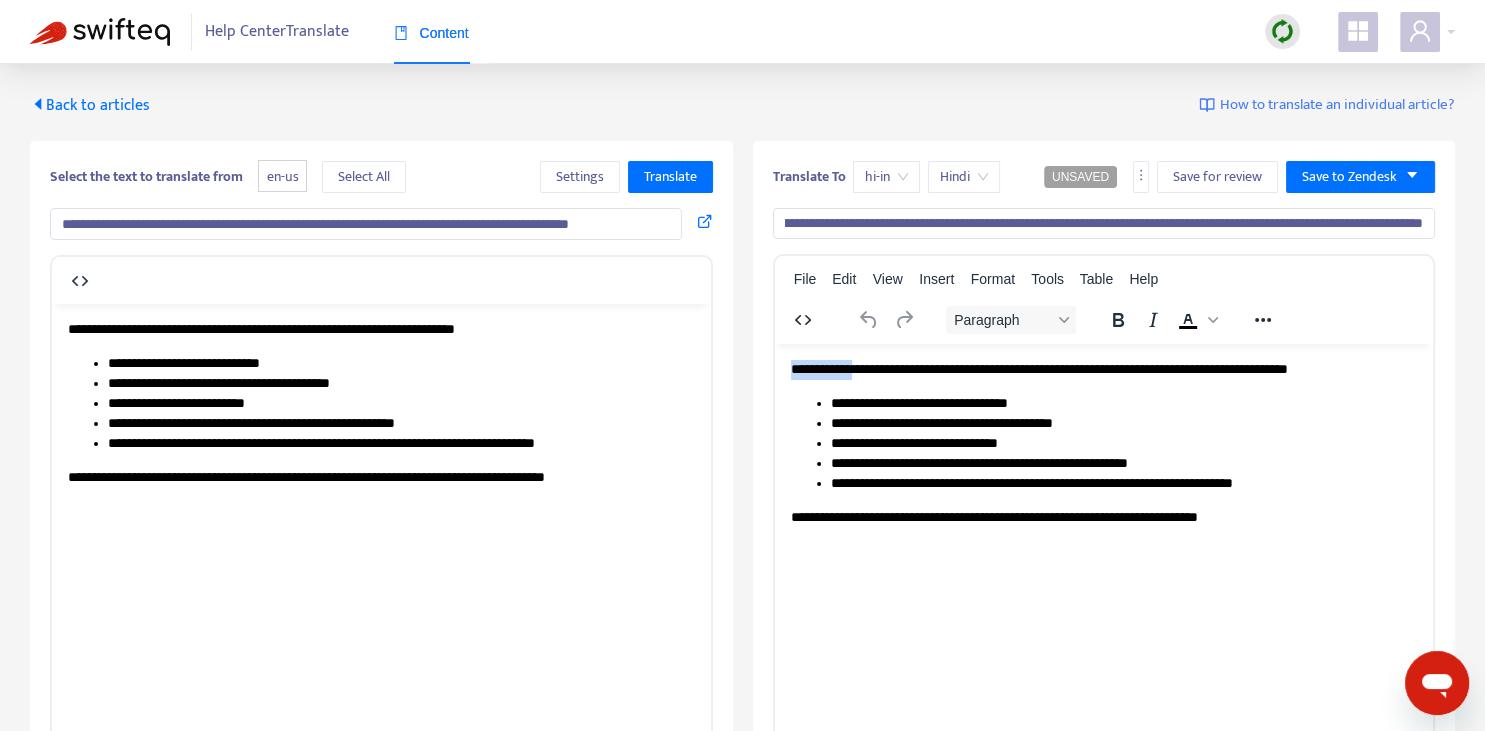 click on "**********" at bounding box center (1103, 370) 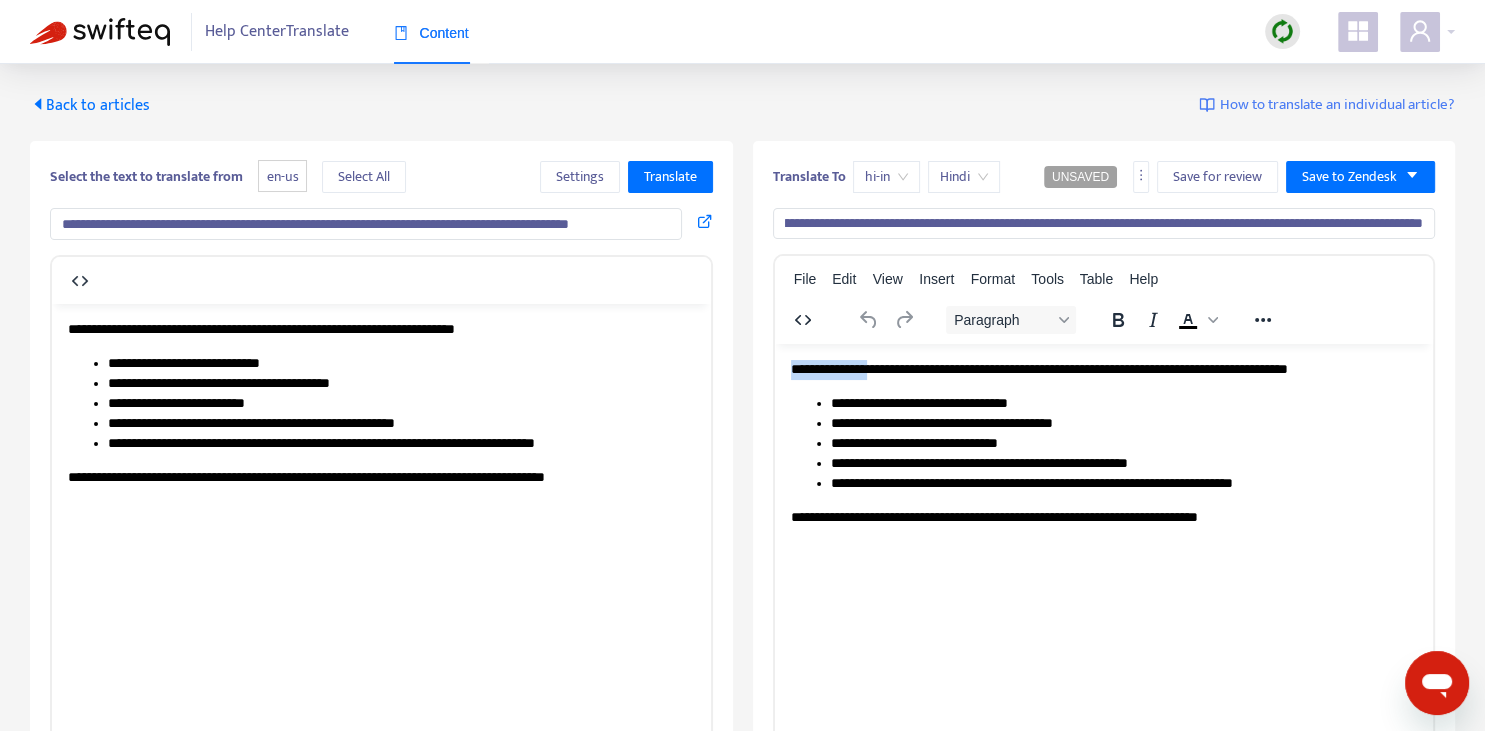type 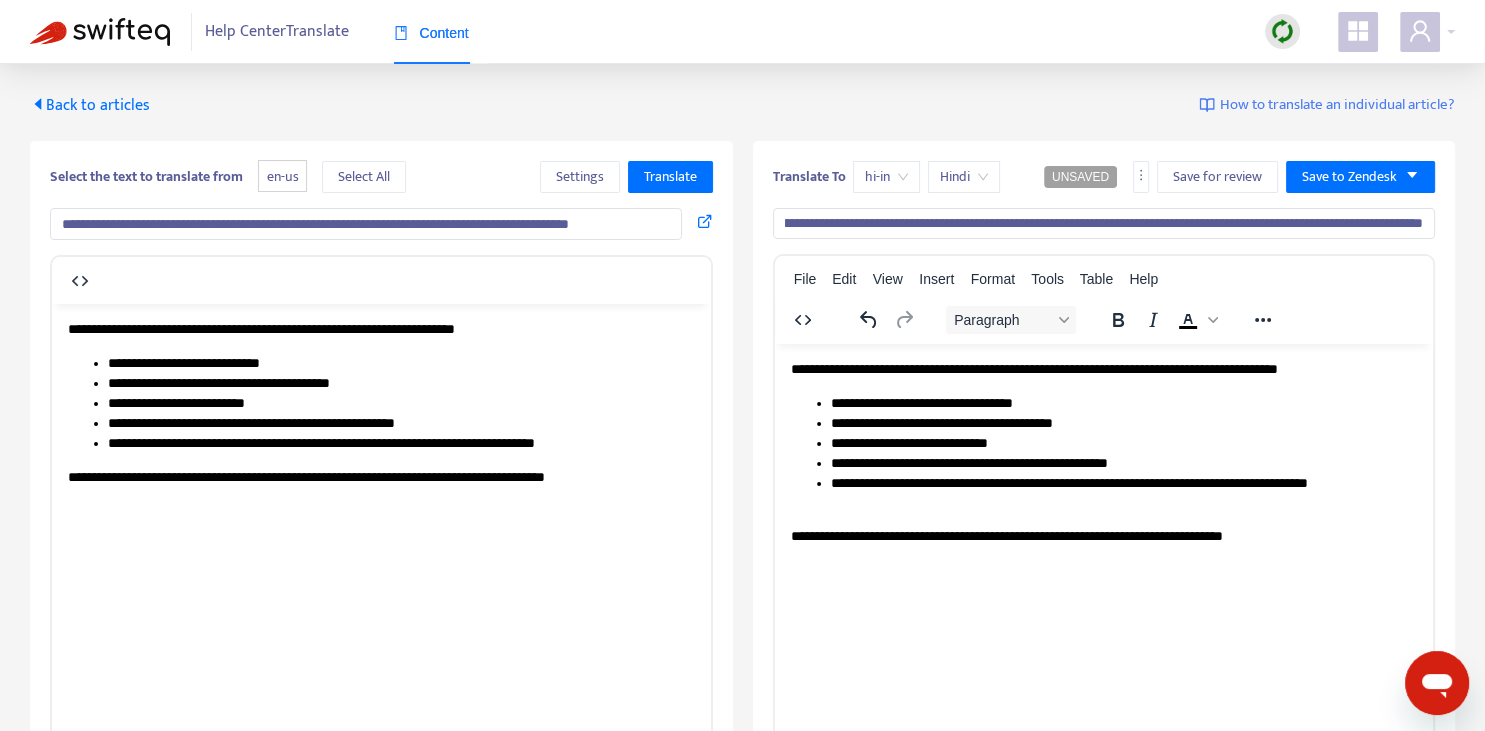 click on "**********" at bounding box center [1104, 224] 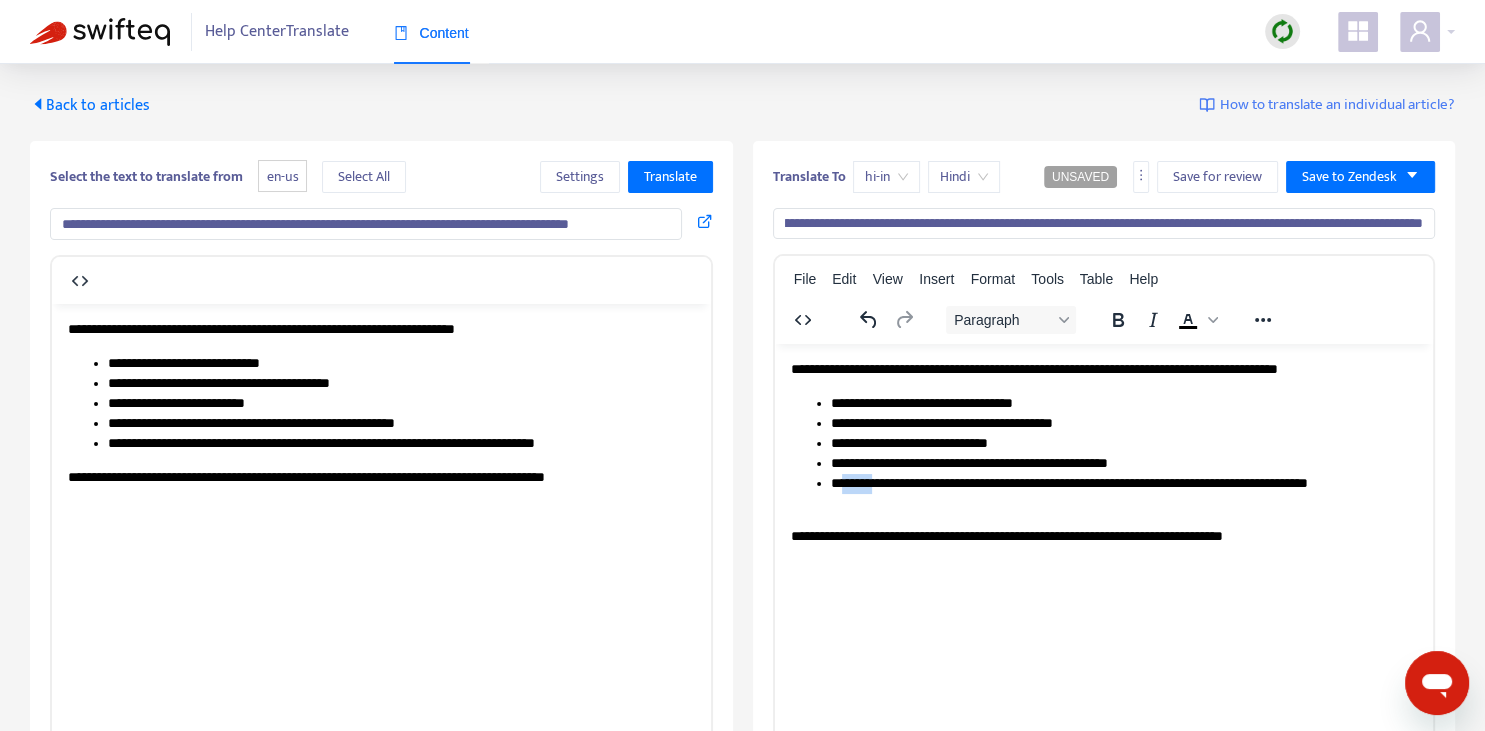 drag, startPoint x: 854, startPoint y: 479, endPoint x: 889, endPoint y: 483, distance: 35.22783 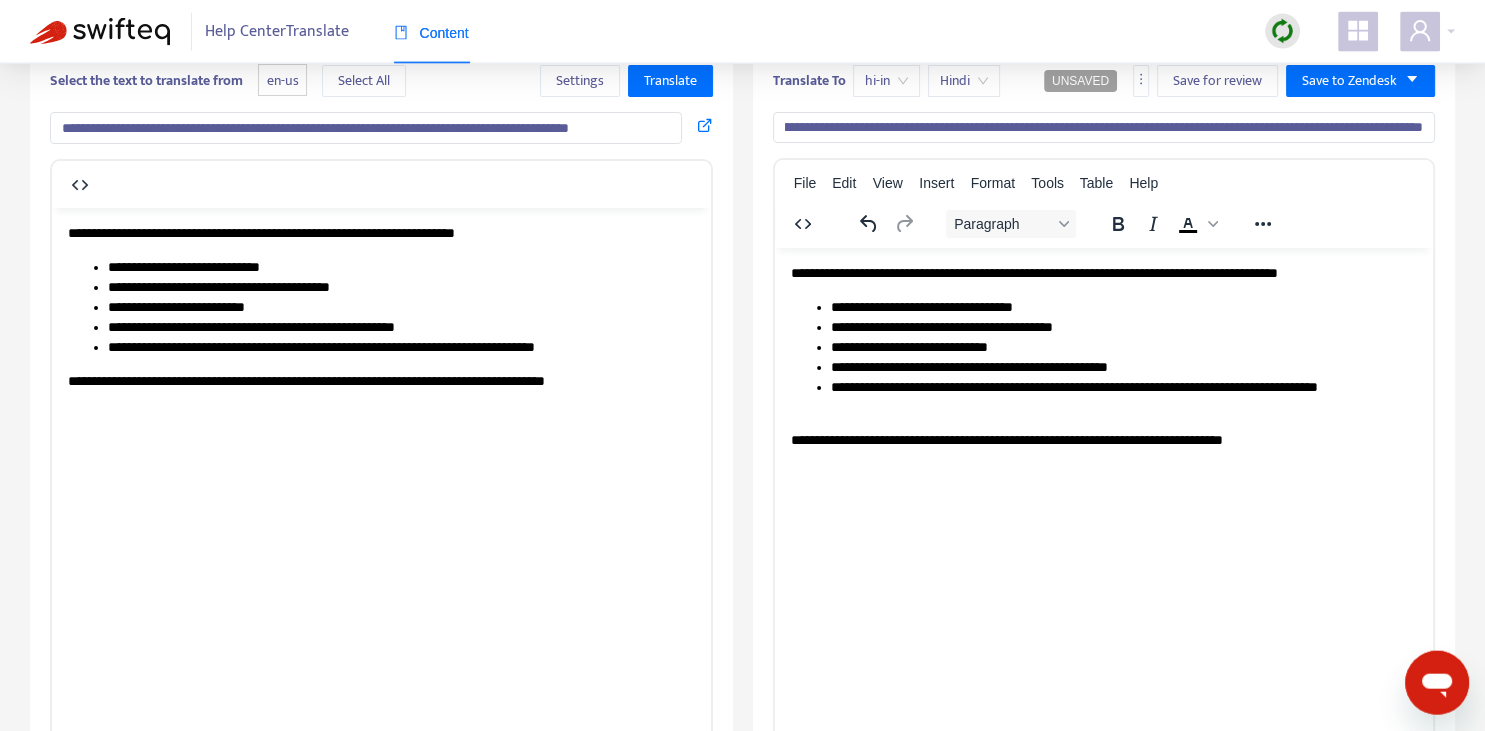 scroll, scrollTop: 0, scrollLeft: 0, axis: both 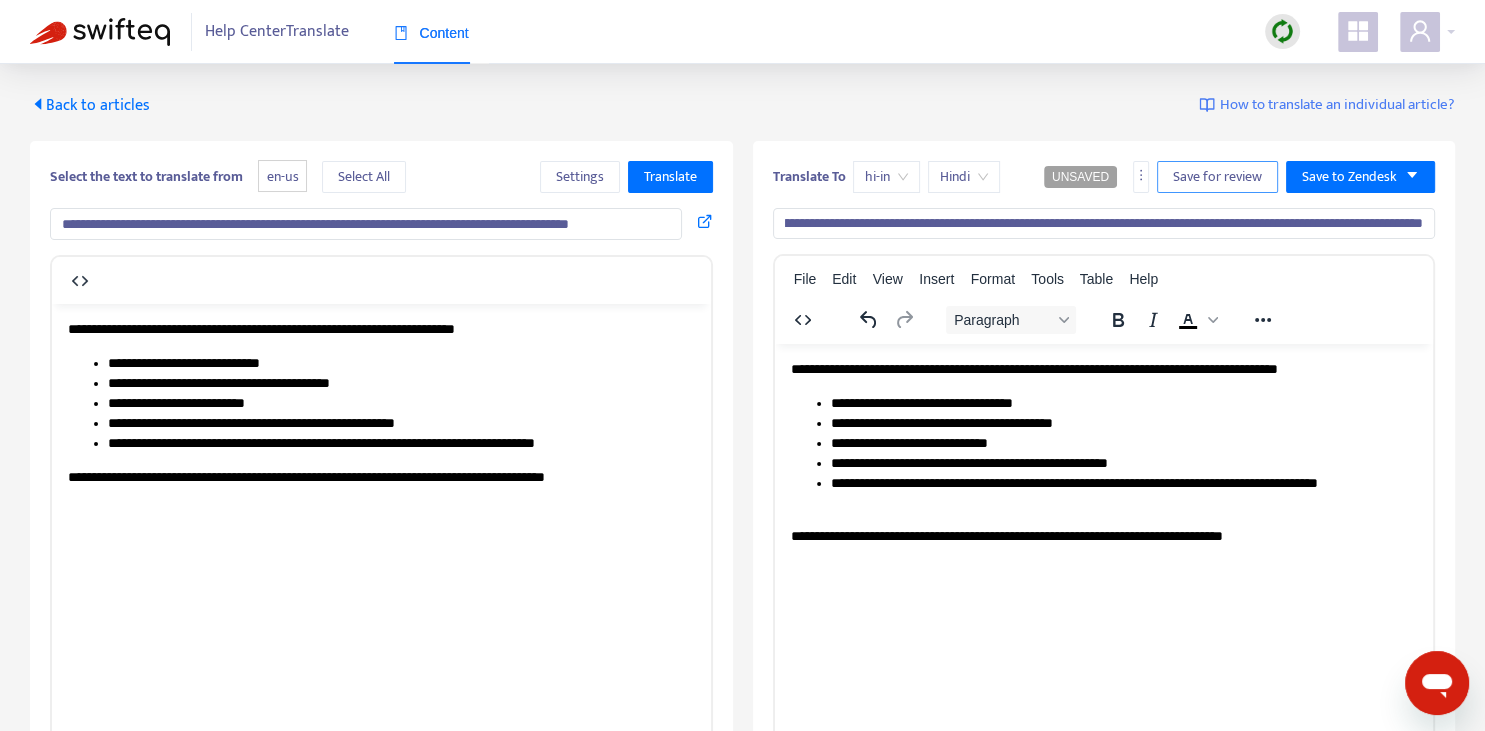 click on "Save for review" at bounding box center (1217, 177) 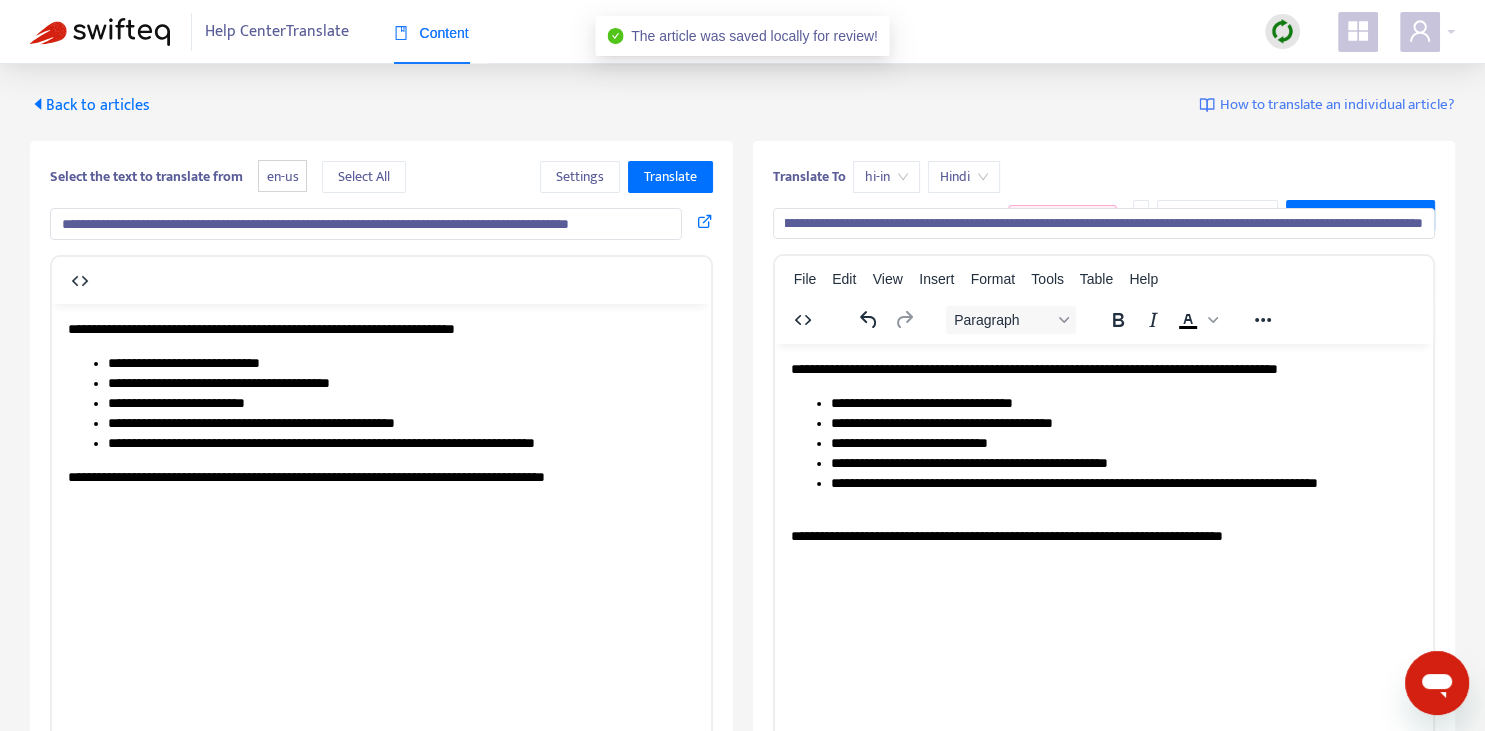 click on "Back to articles" at bounding box center [90, 105] 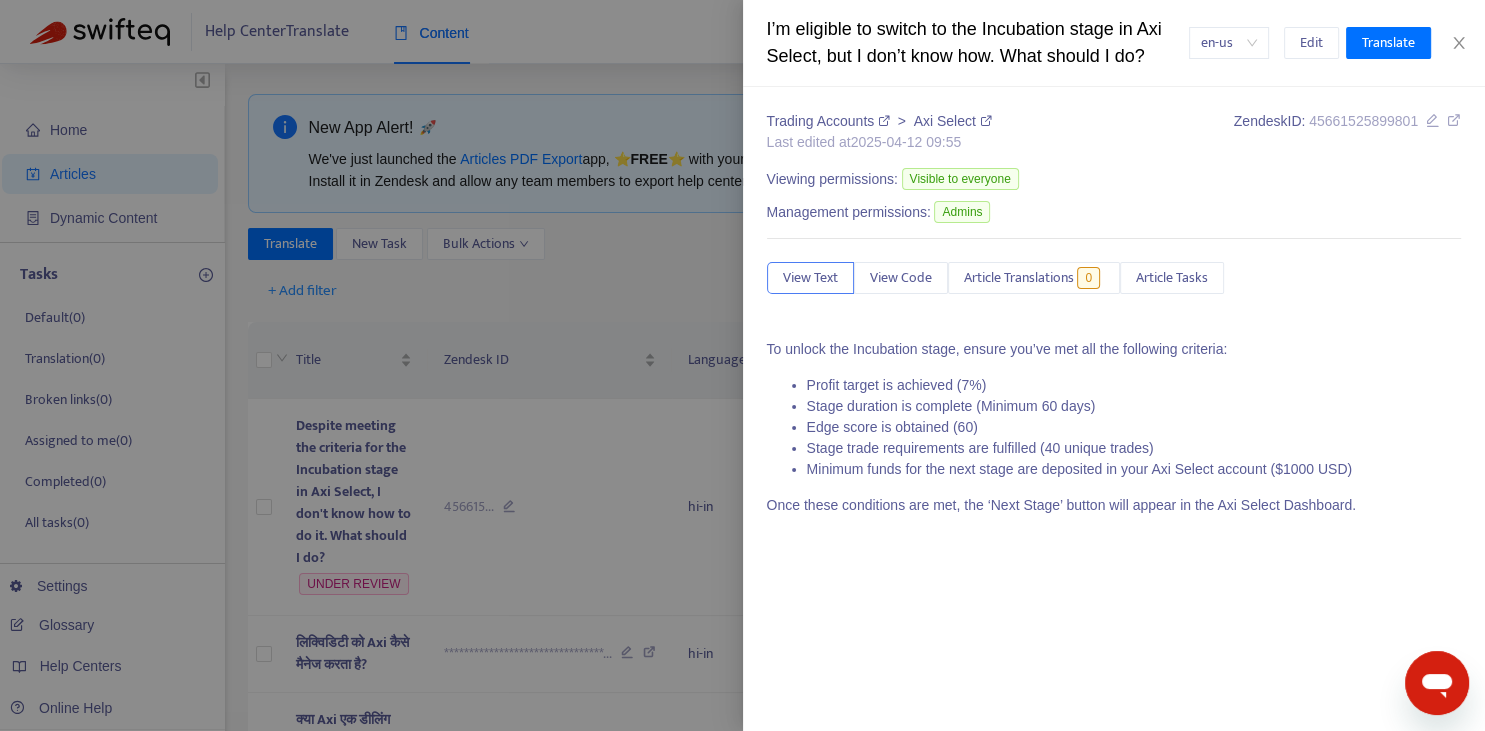 click at bounding box center (742, 365) 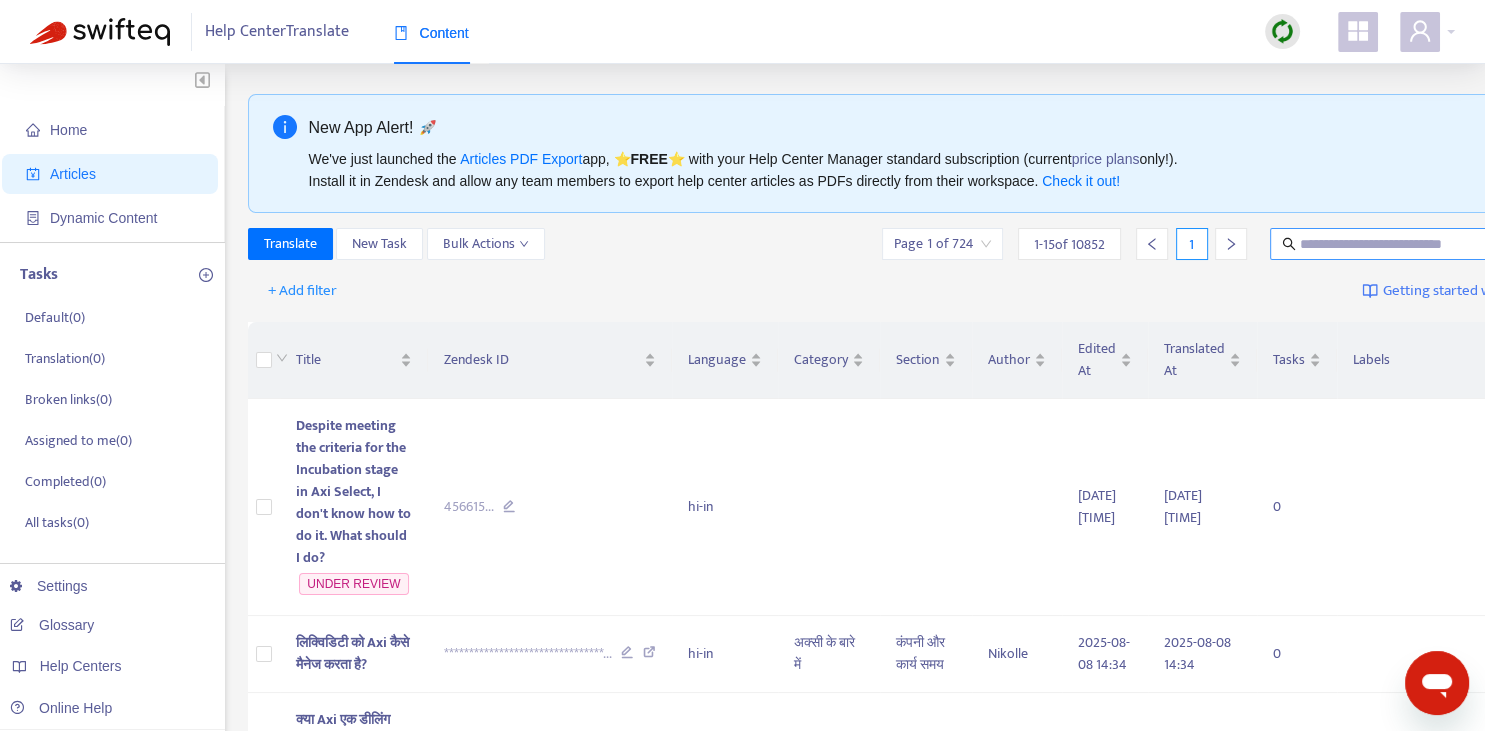 click at bounding box center [1395, 244] 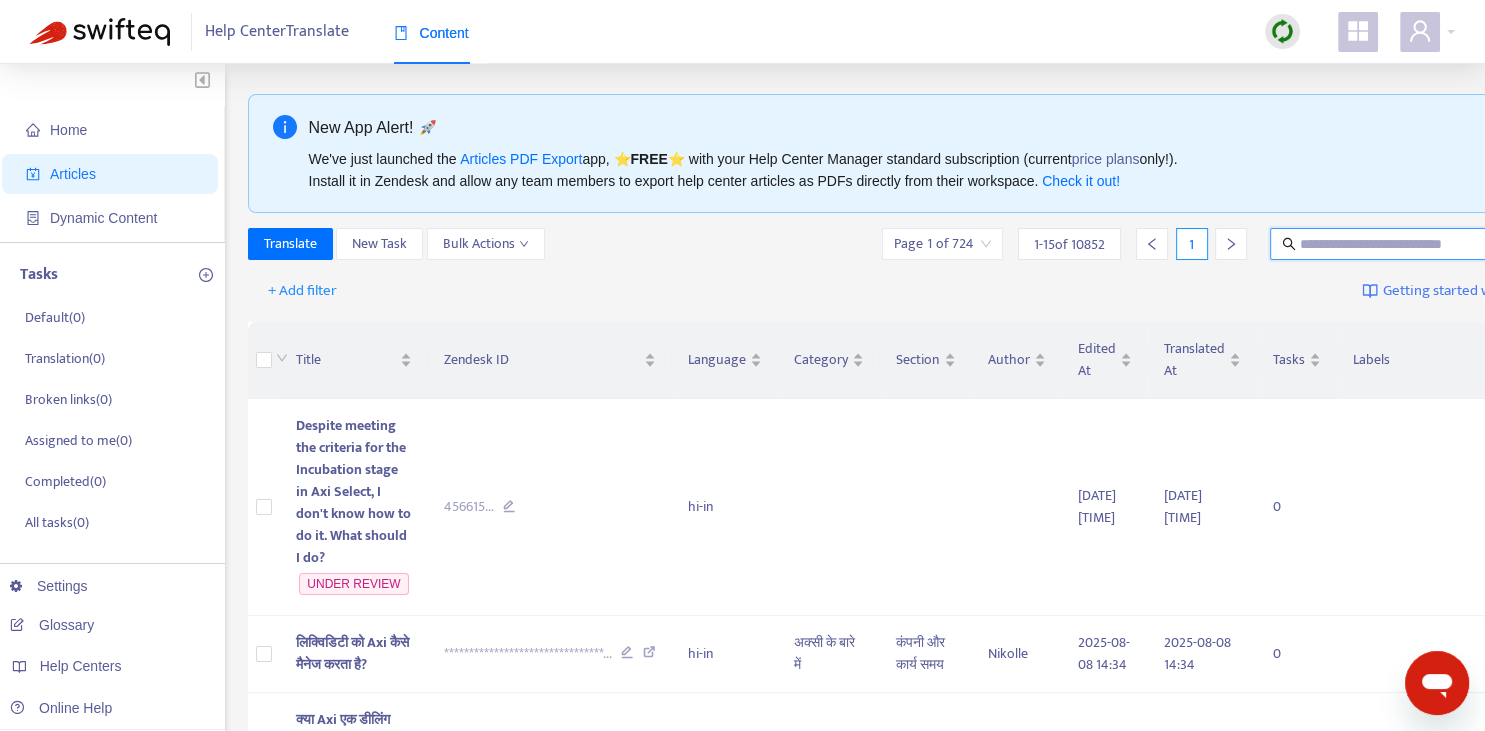 paste on "**********" 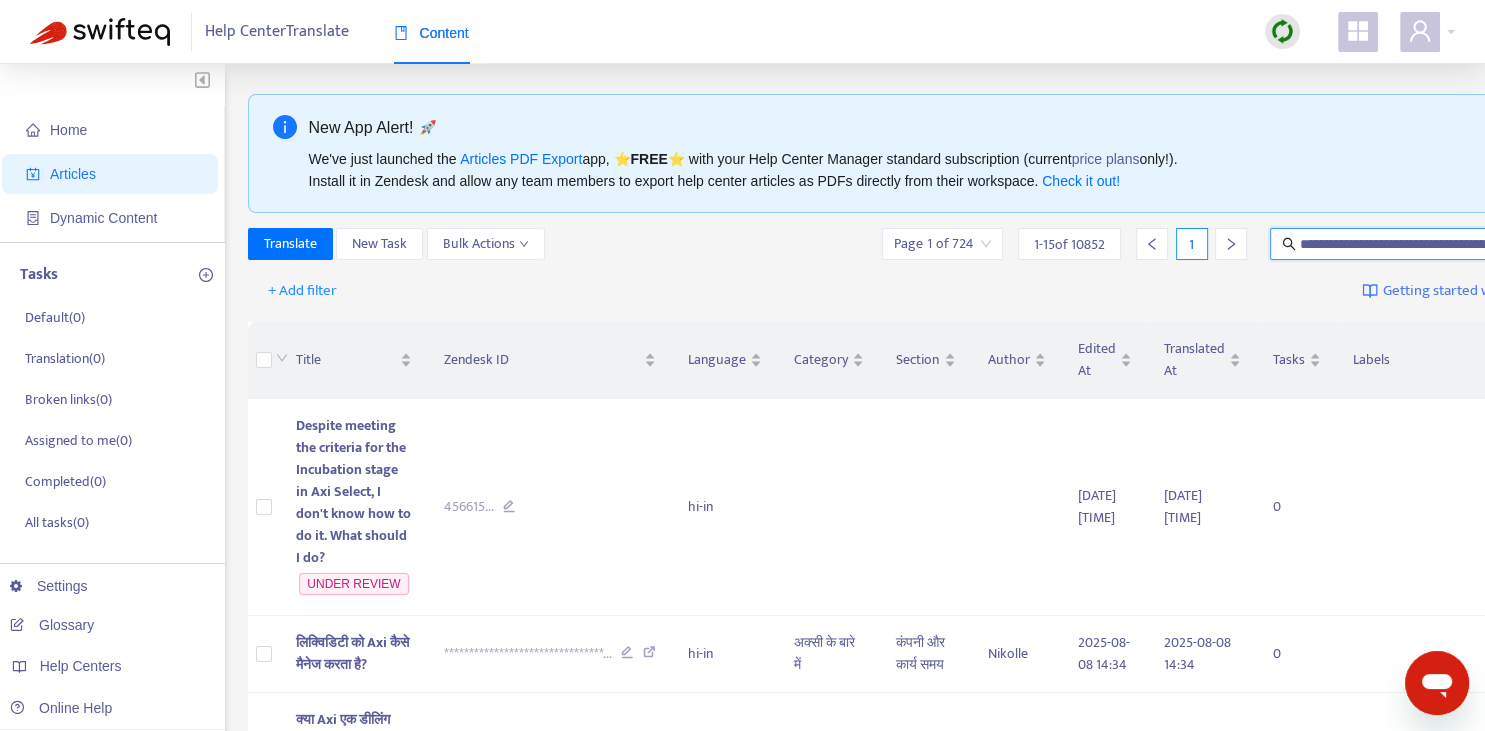 scroll, scrollTop: 0, scrollLeft: 61, axis: horizontal 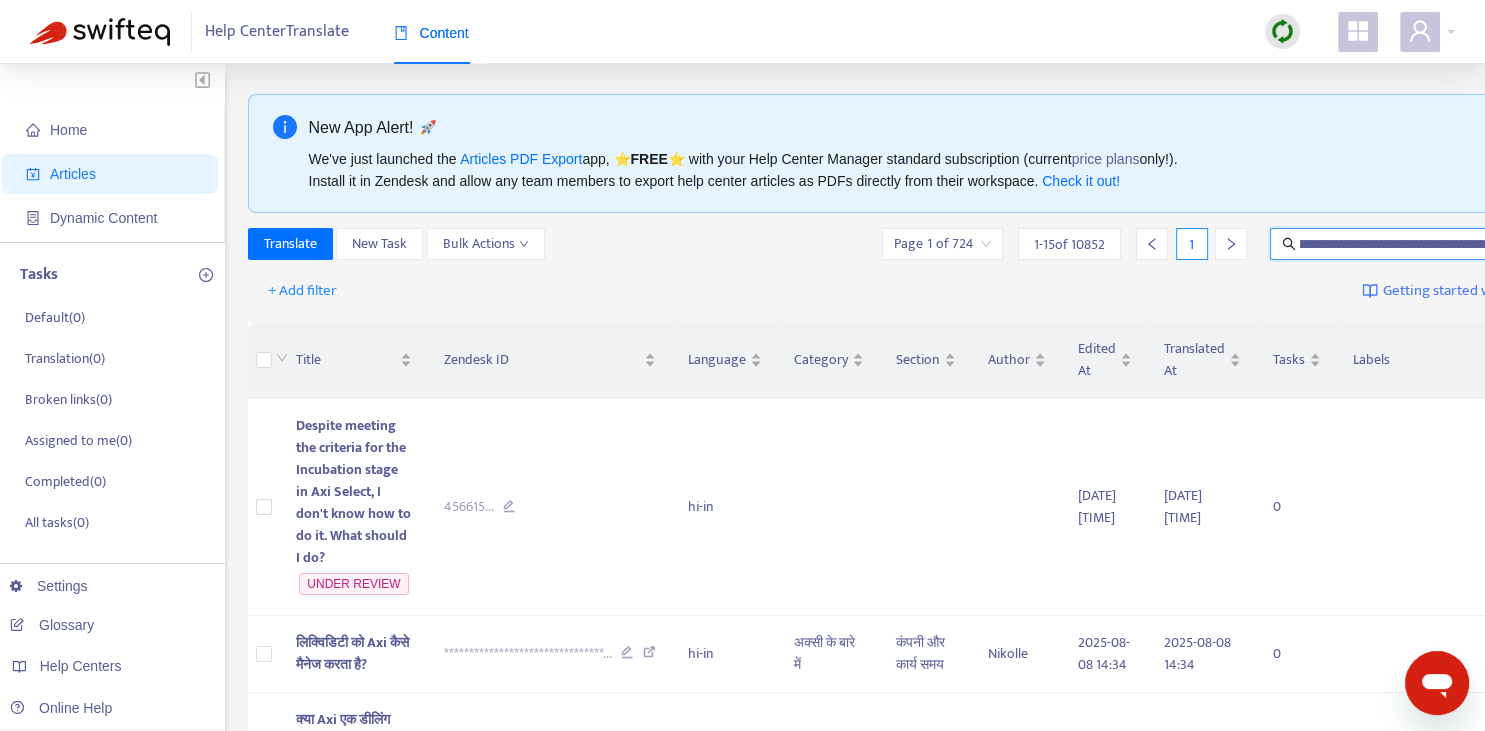 type on "**********" 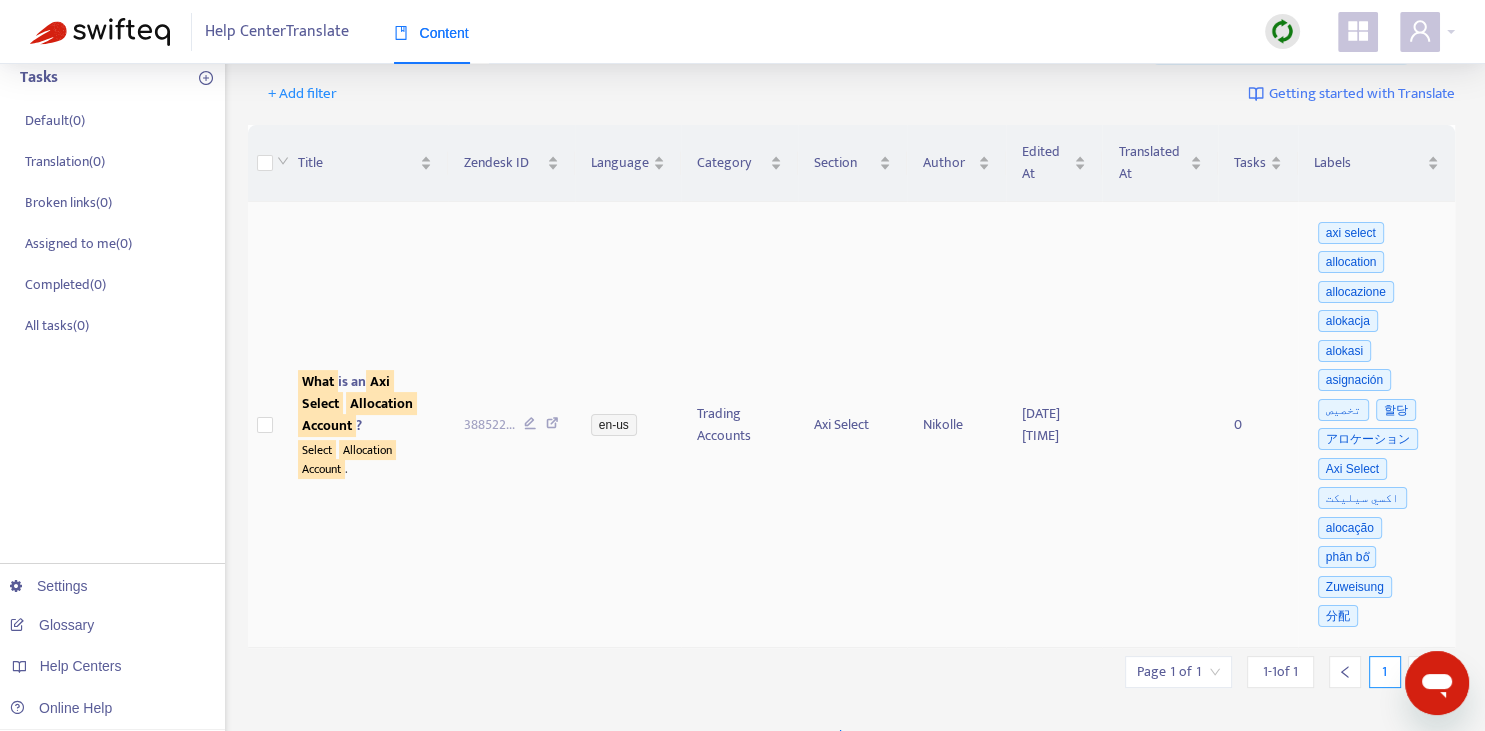 scroll, scrollTop: 180, scrollLeft: 0, axis: vertical 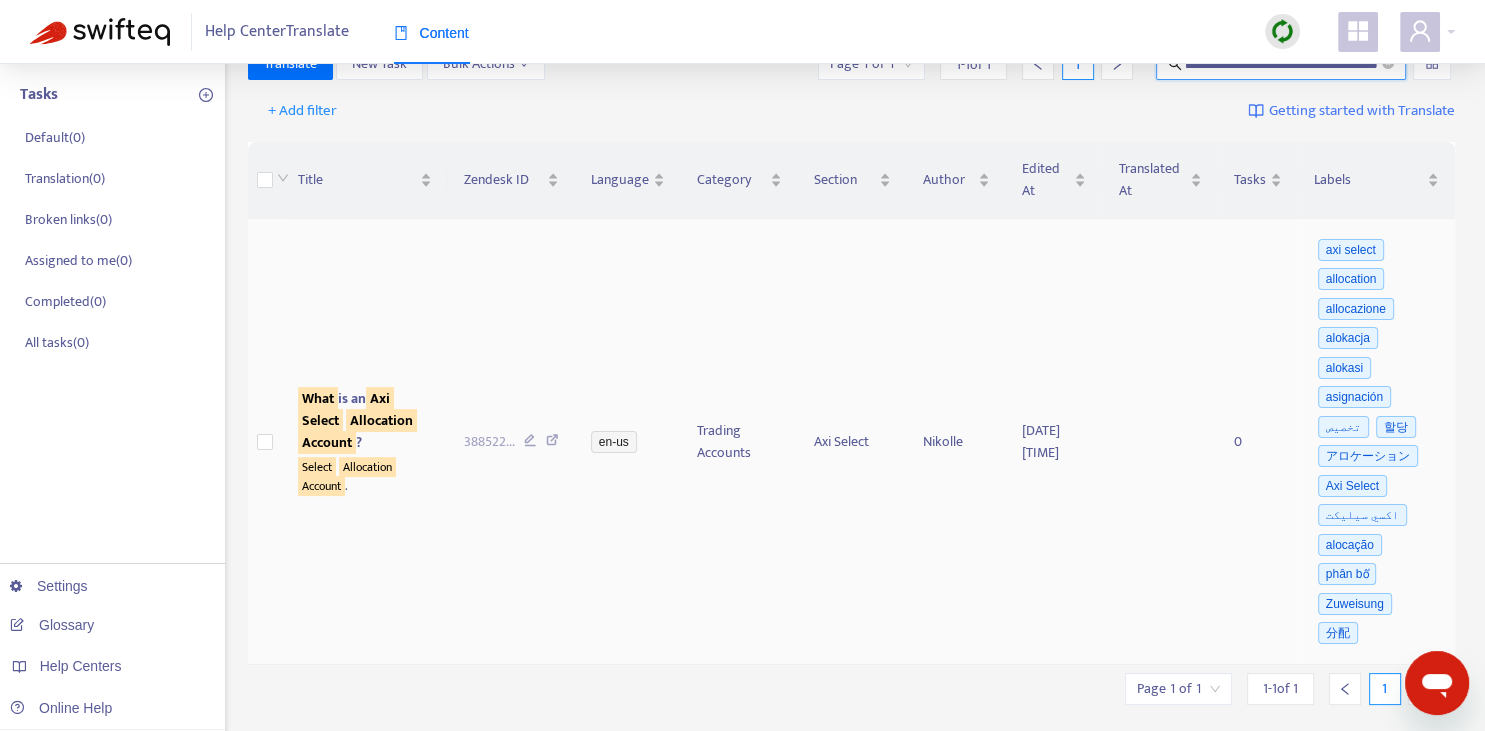 click on "What  is an  Axi   Select   Allocation   Account ?" at bounding box center (357, 420) 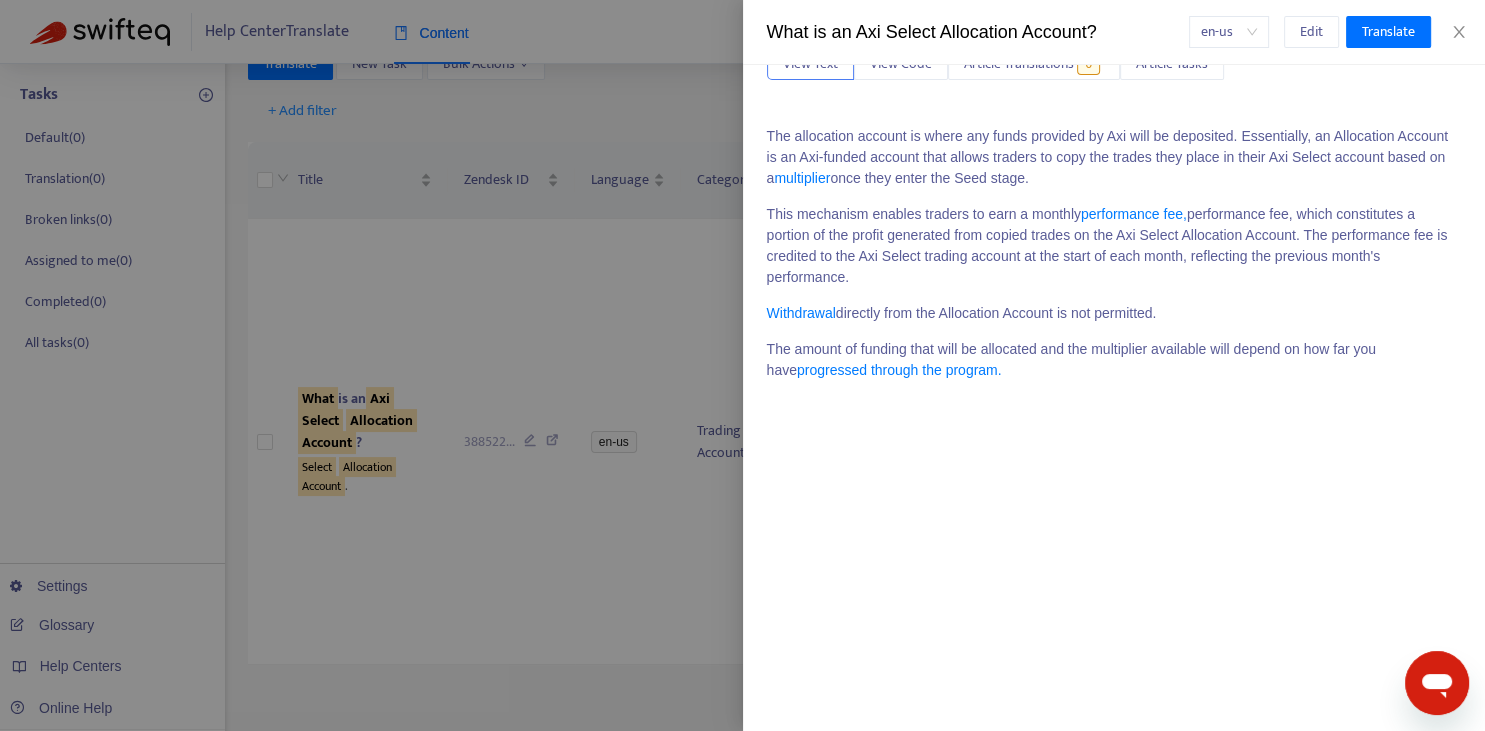 scroll, scrollTop: 0, scrollLeft: 0, axis: both 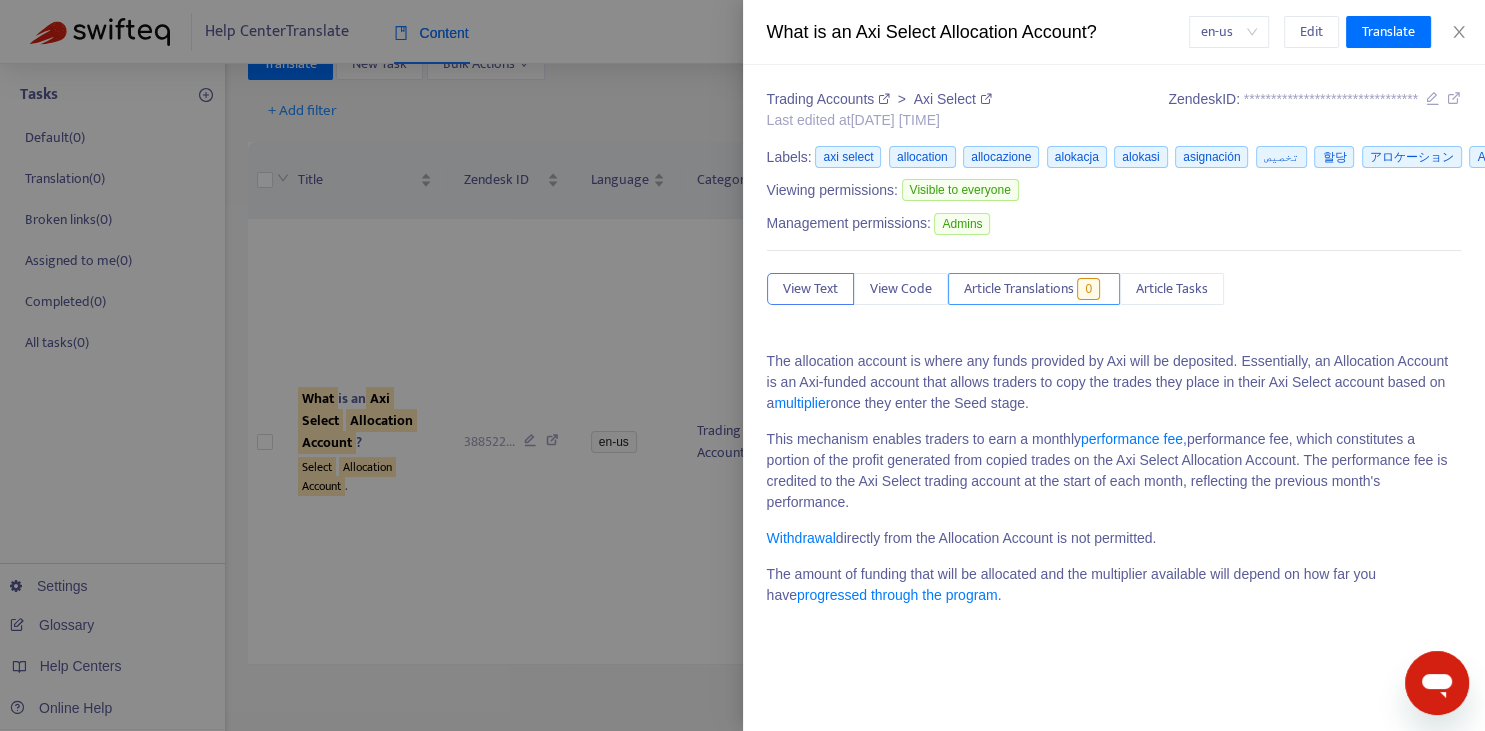 click on "Article Translations" at bounding box center [1019, 289] 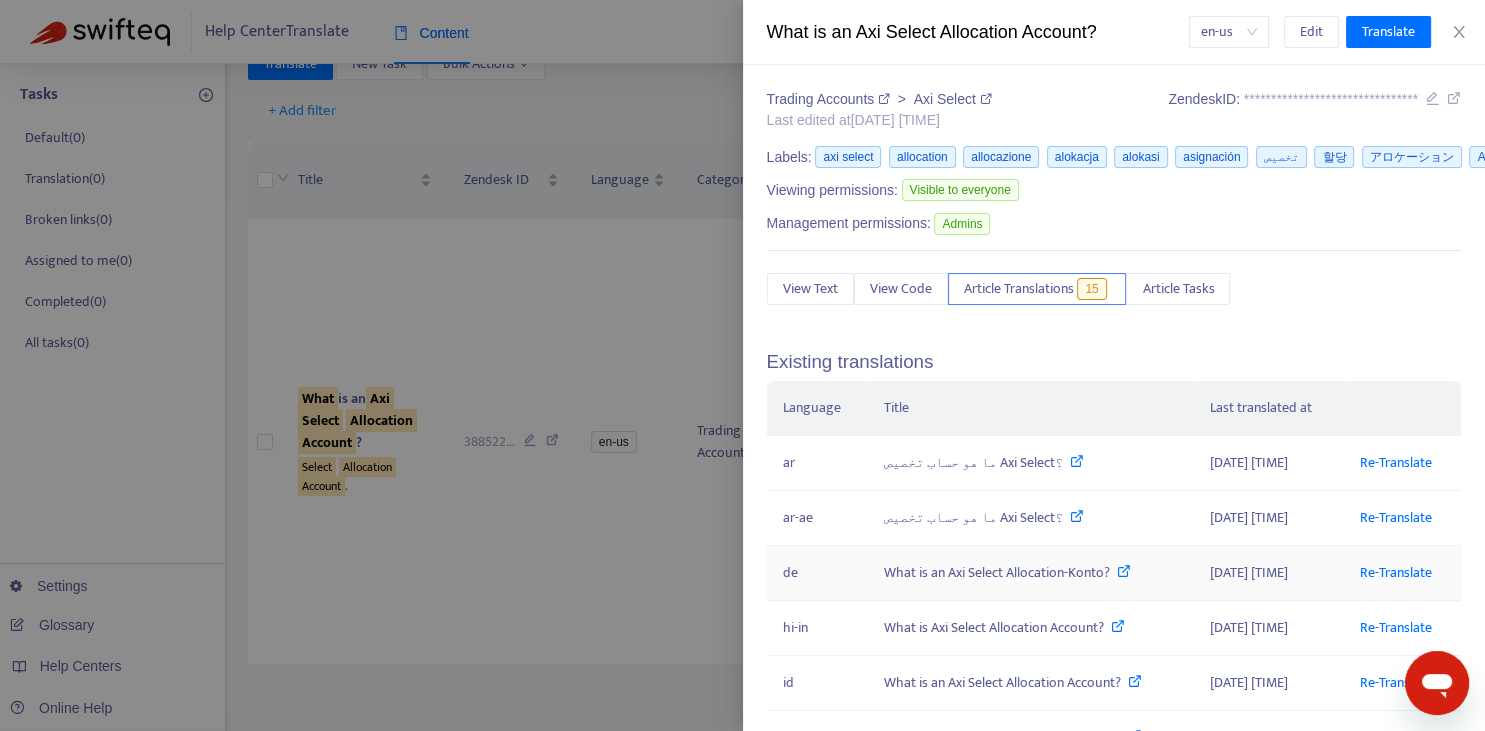 scroll, scrollTop: 73, scrollLeft: 0, axis: vertical 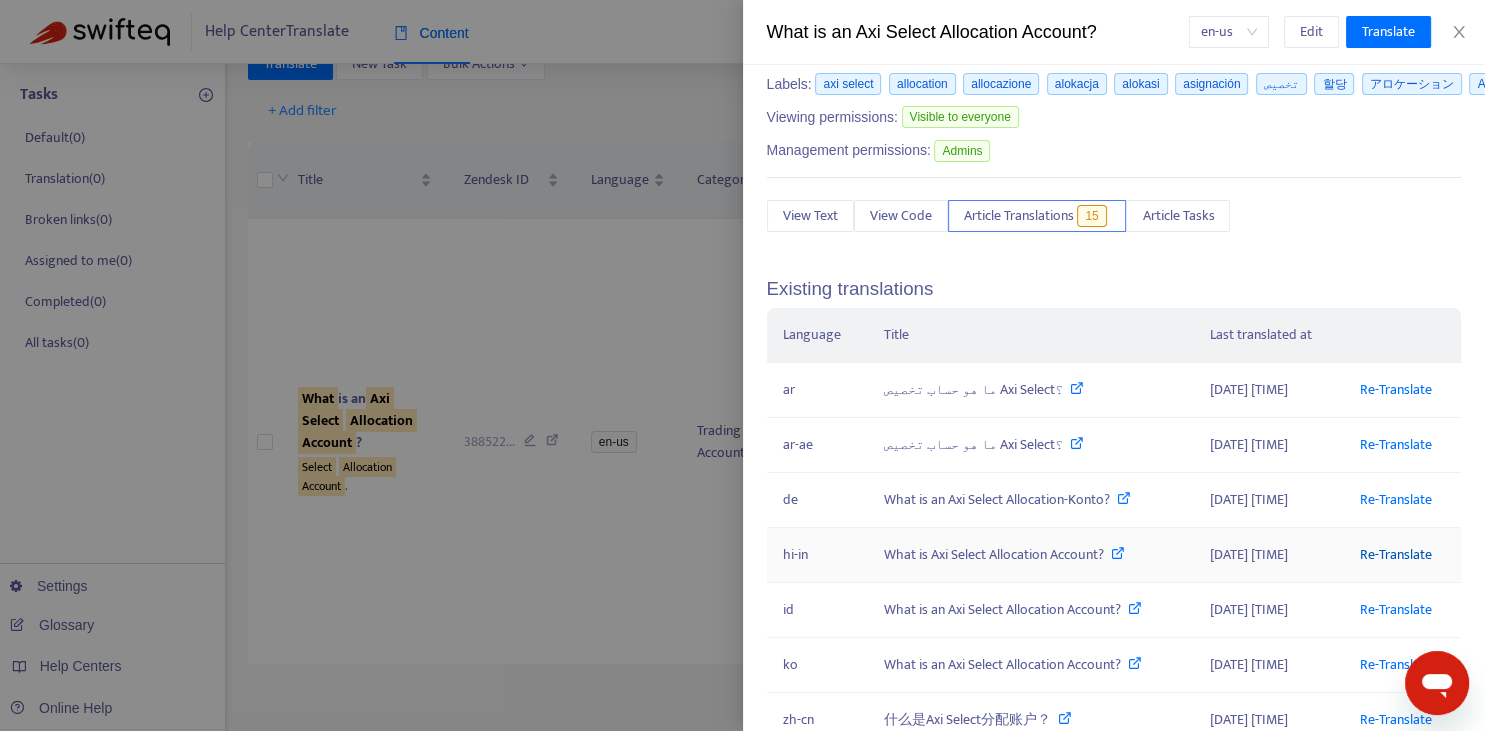 click on "Re-Translate" at bounding box center [1396, 554] 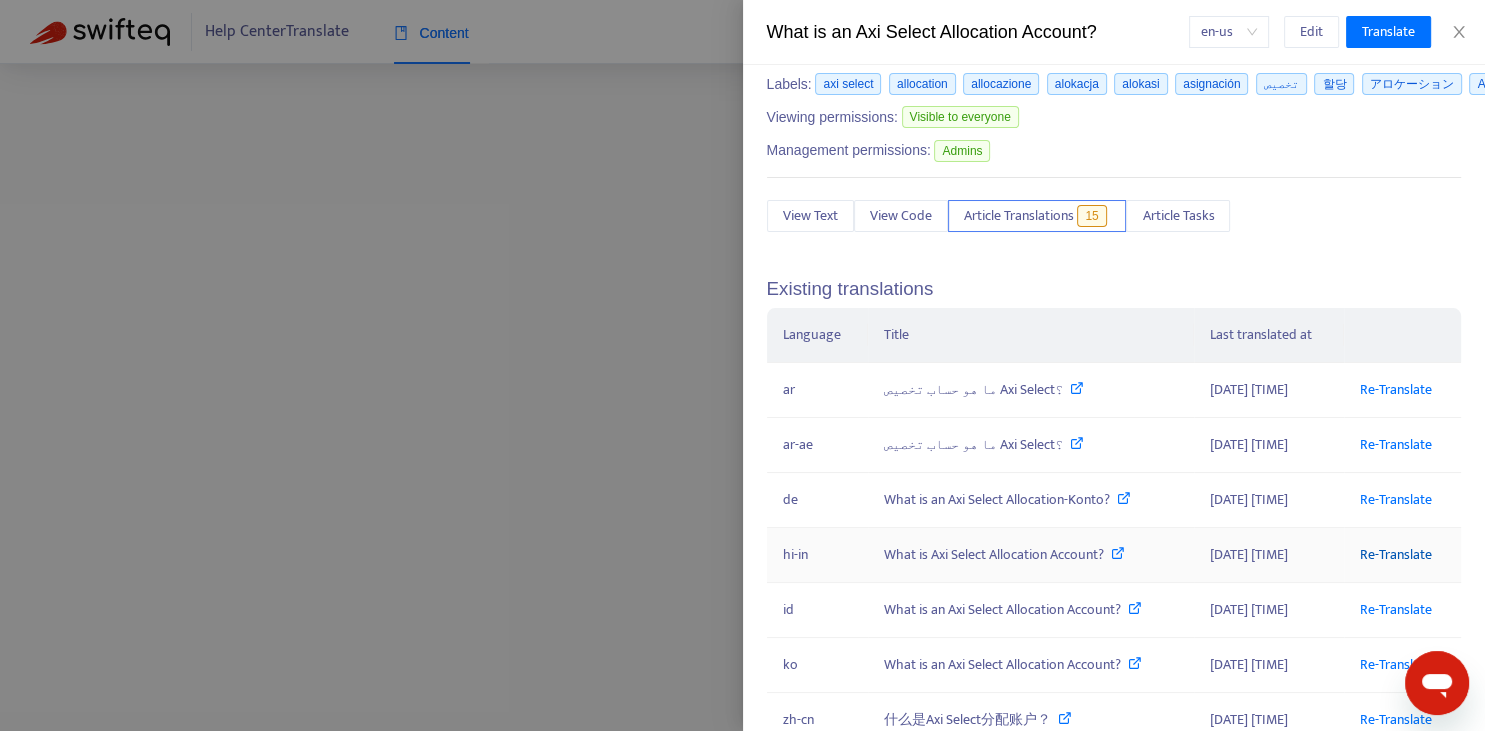 scroll, scrollTop: 0, scrollLeft: 61, axis: horizontal 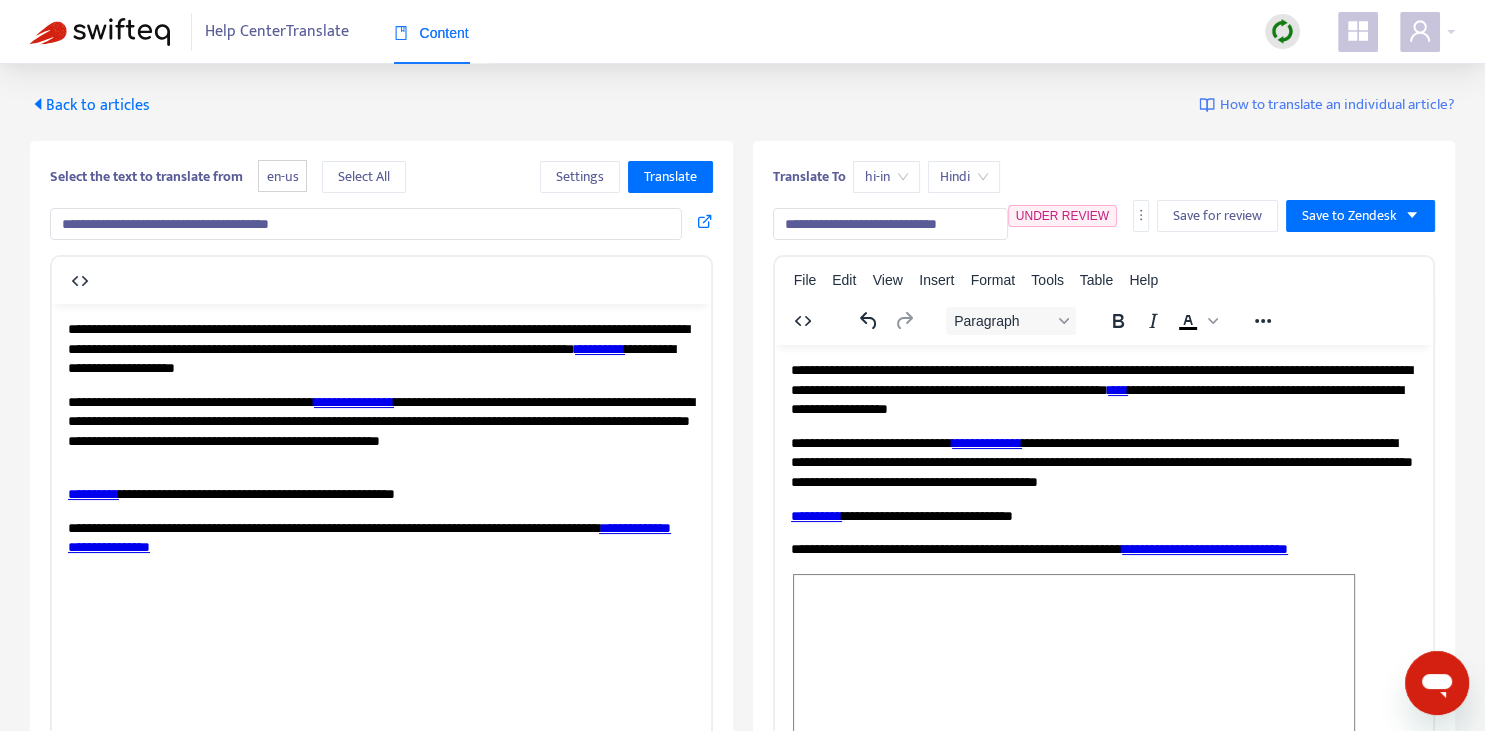 drag, startPoint x: 849, startPoint y: 228, endPoint x: 920, endPoint y: 224, distance: 71.11259 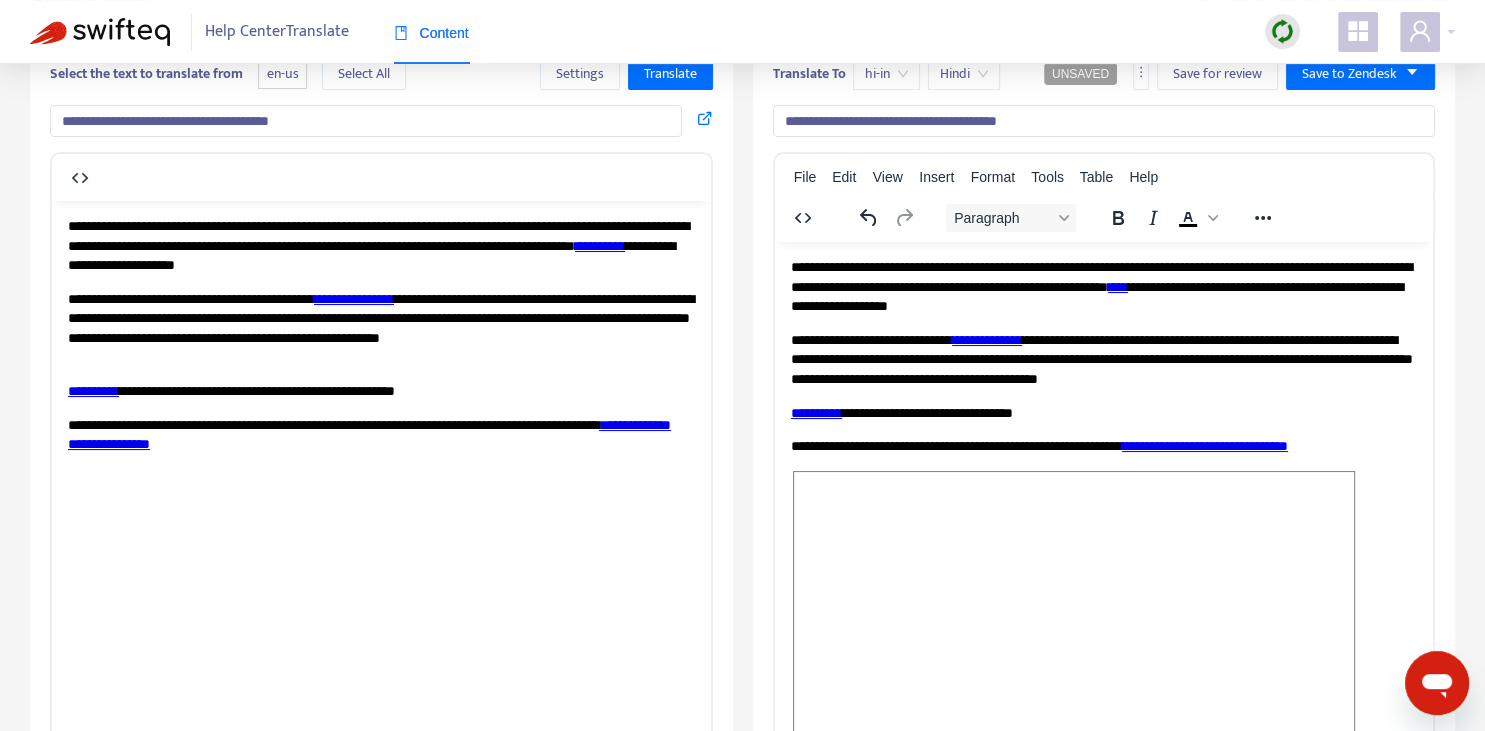 scroll, scrollTop: 70, scrollLeft: 0, axis: vertical 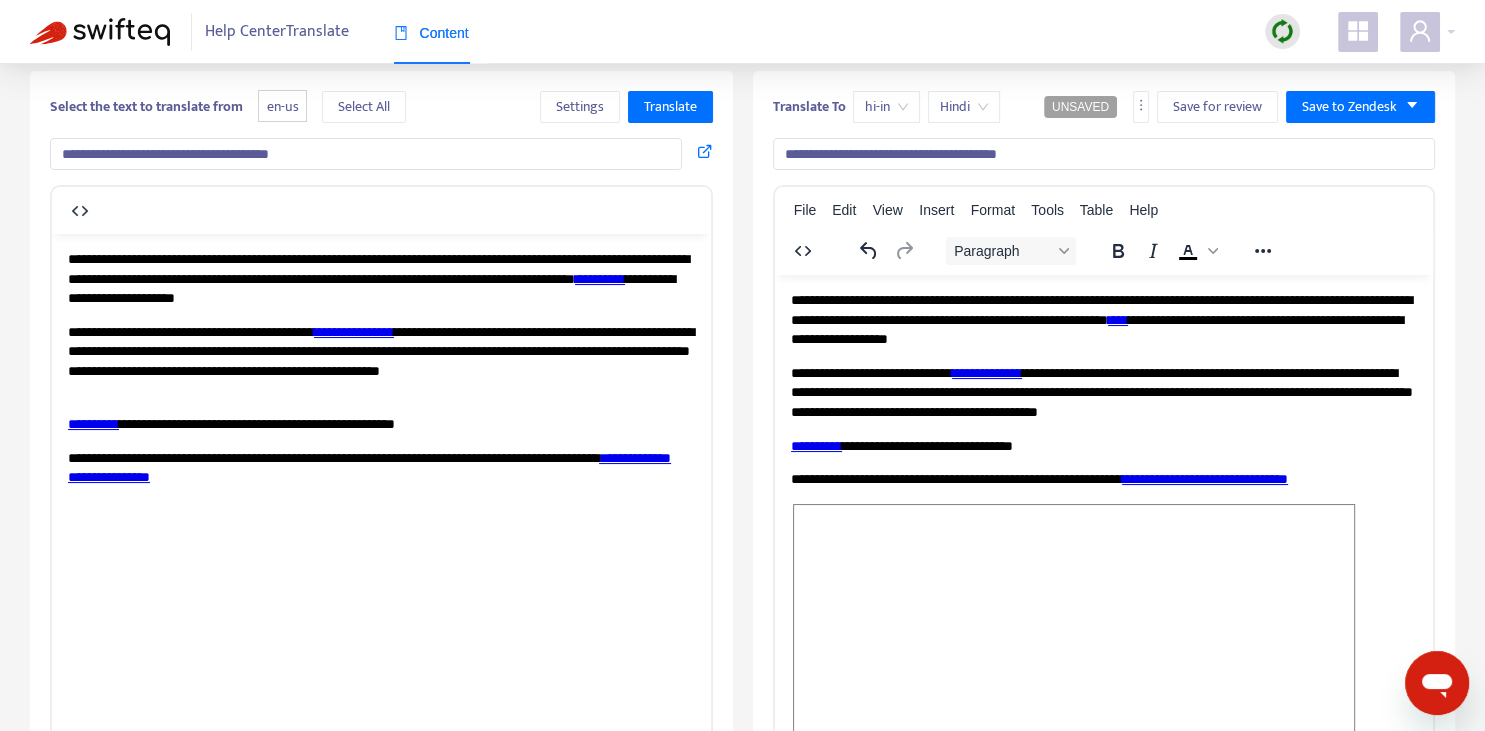 type on "**********" 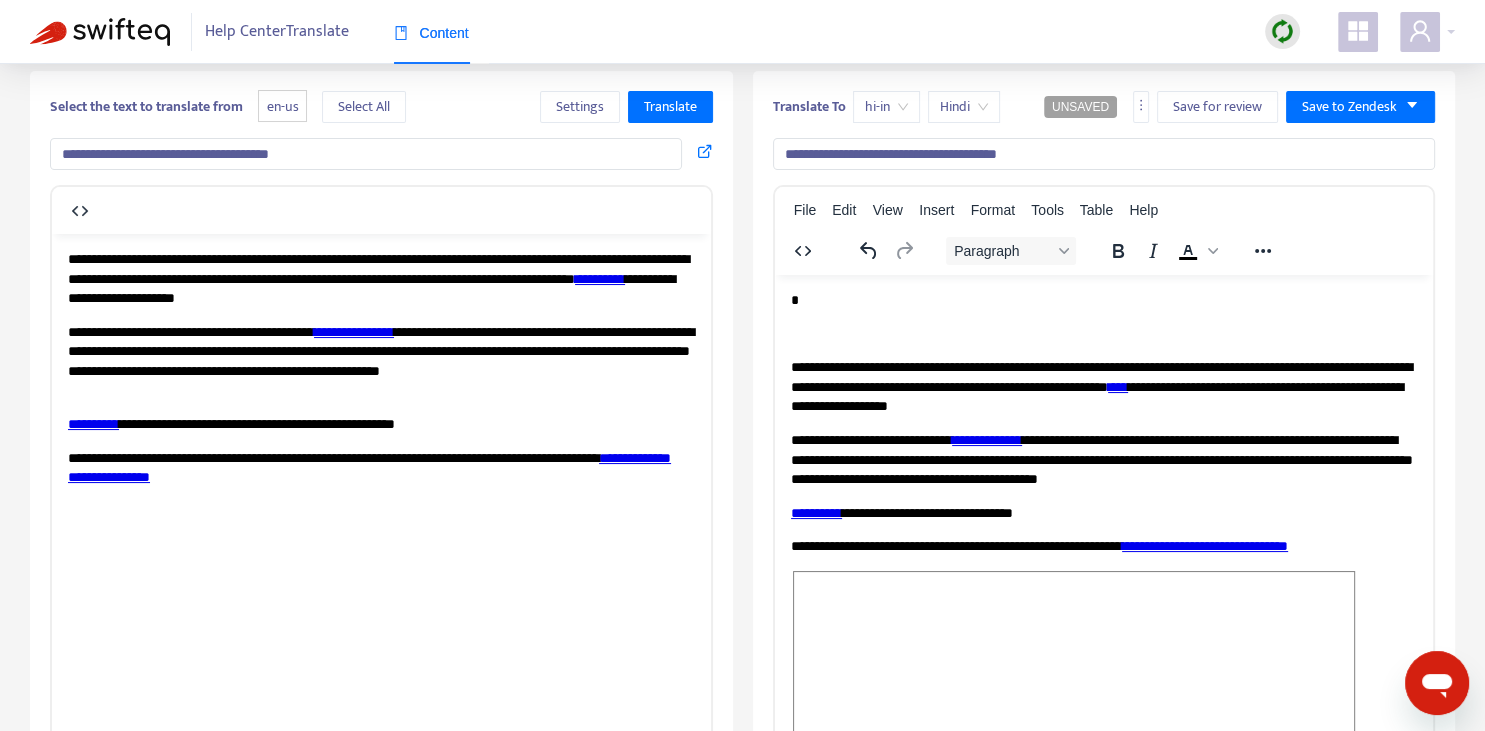 type 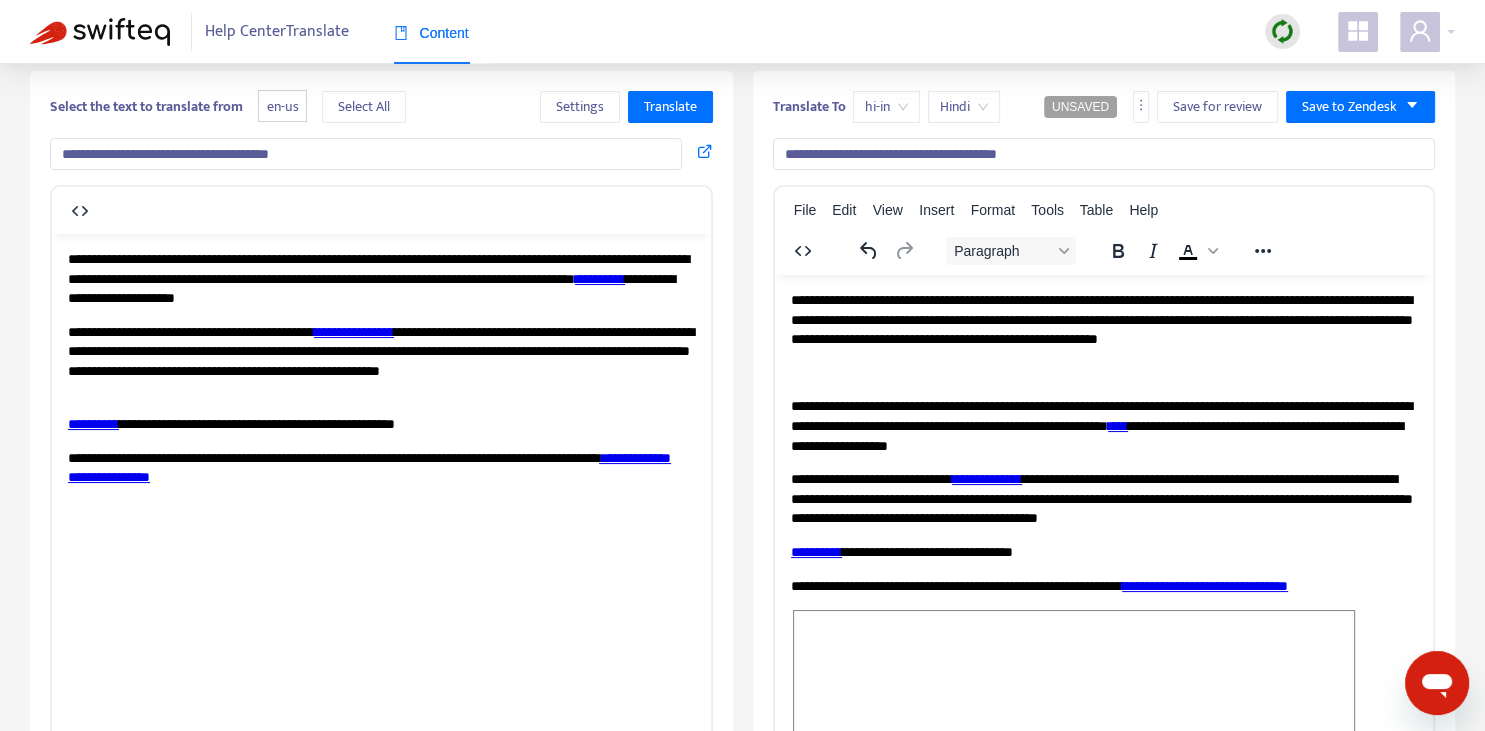 click on "**********" at bounding box center [600, 278] 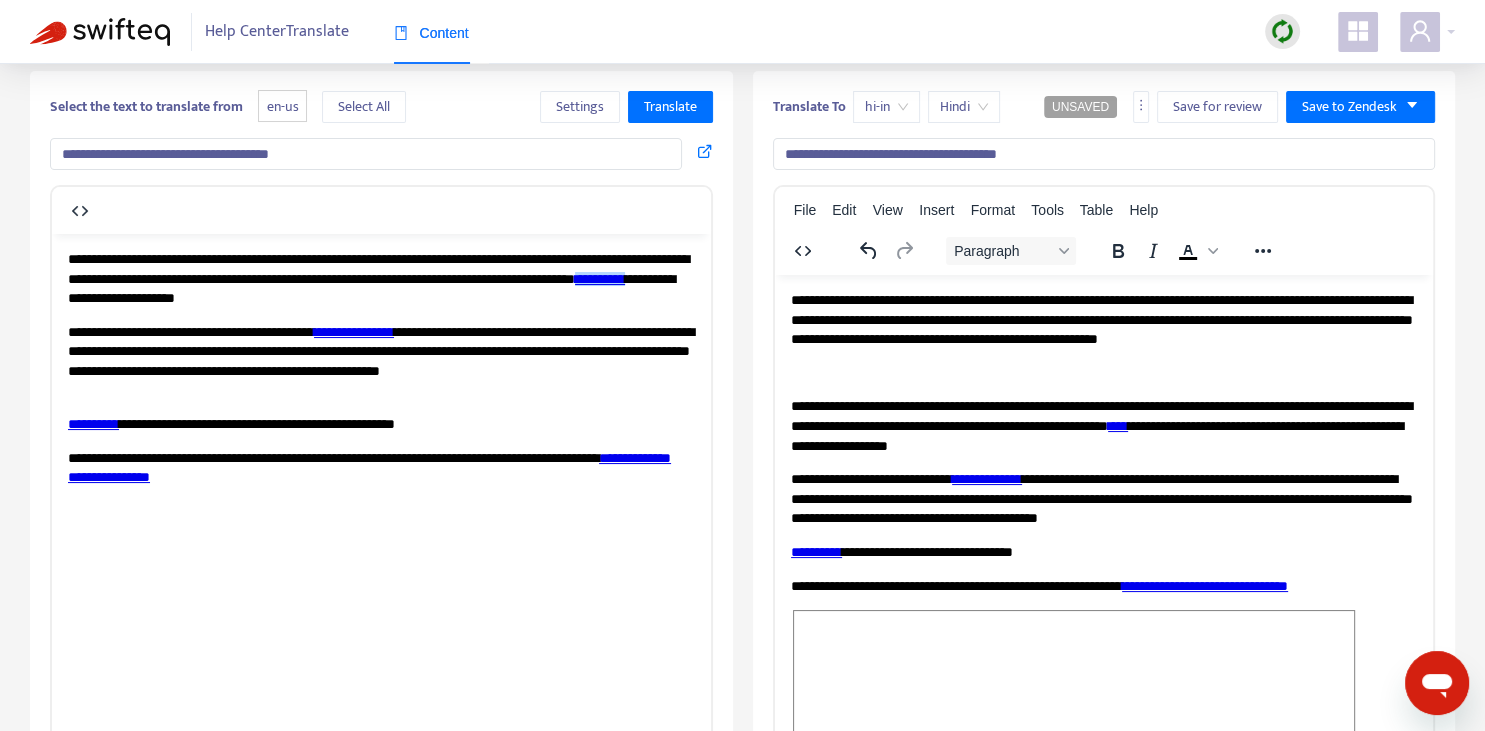 click on "**********" at bounding box center [1103, 319] 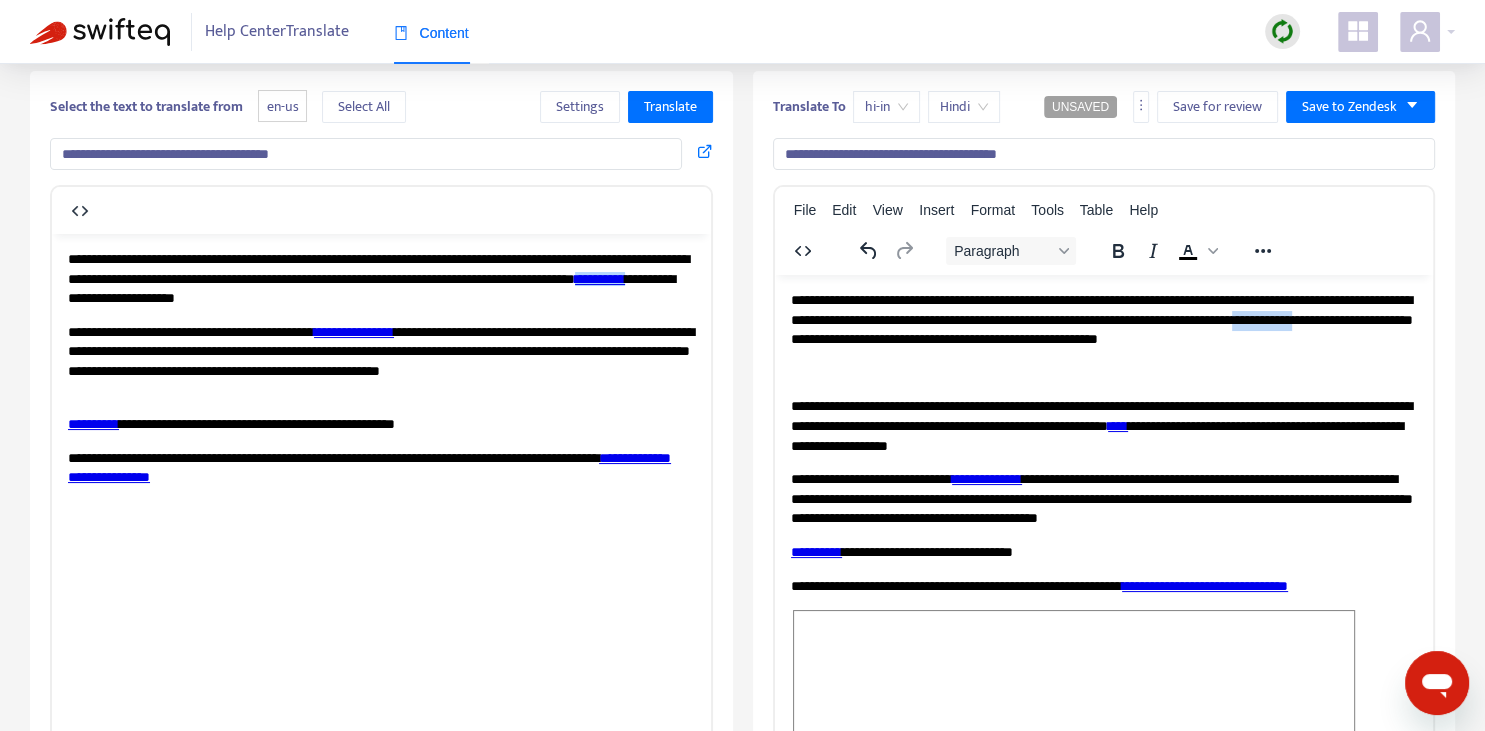 click on "**********" at bounding box center [1103, 319] 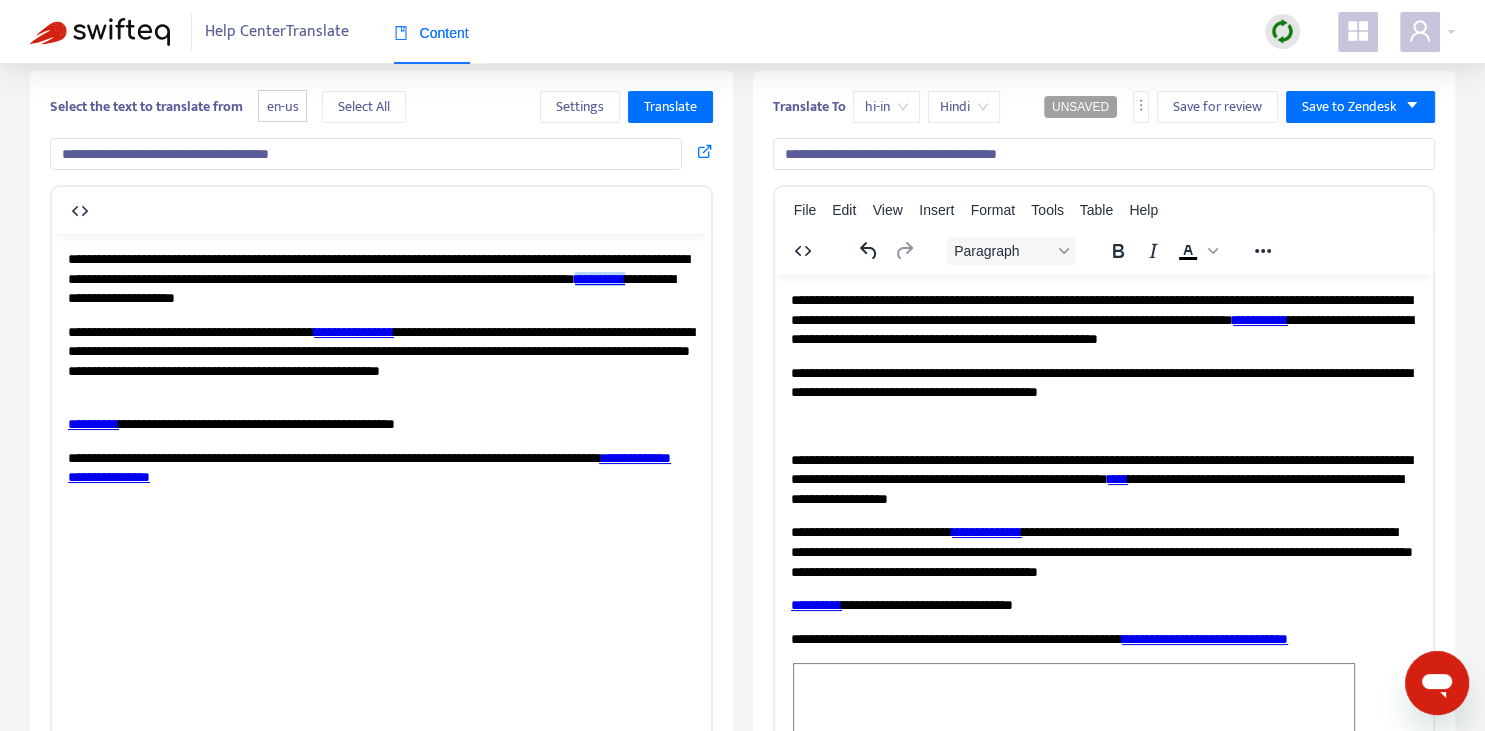 click on "**********" at bounding box center [1103, 382] 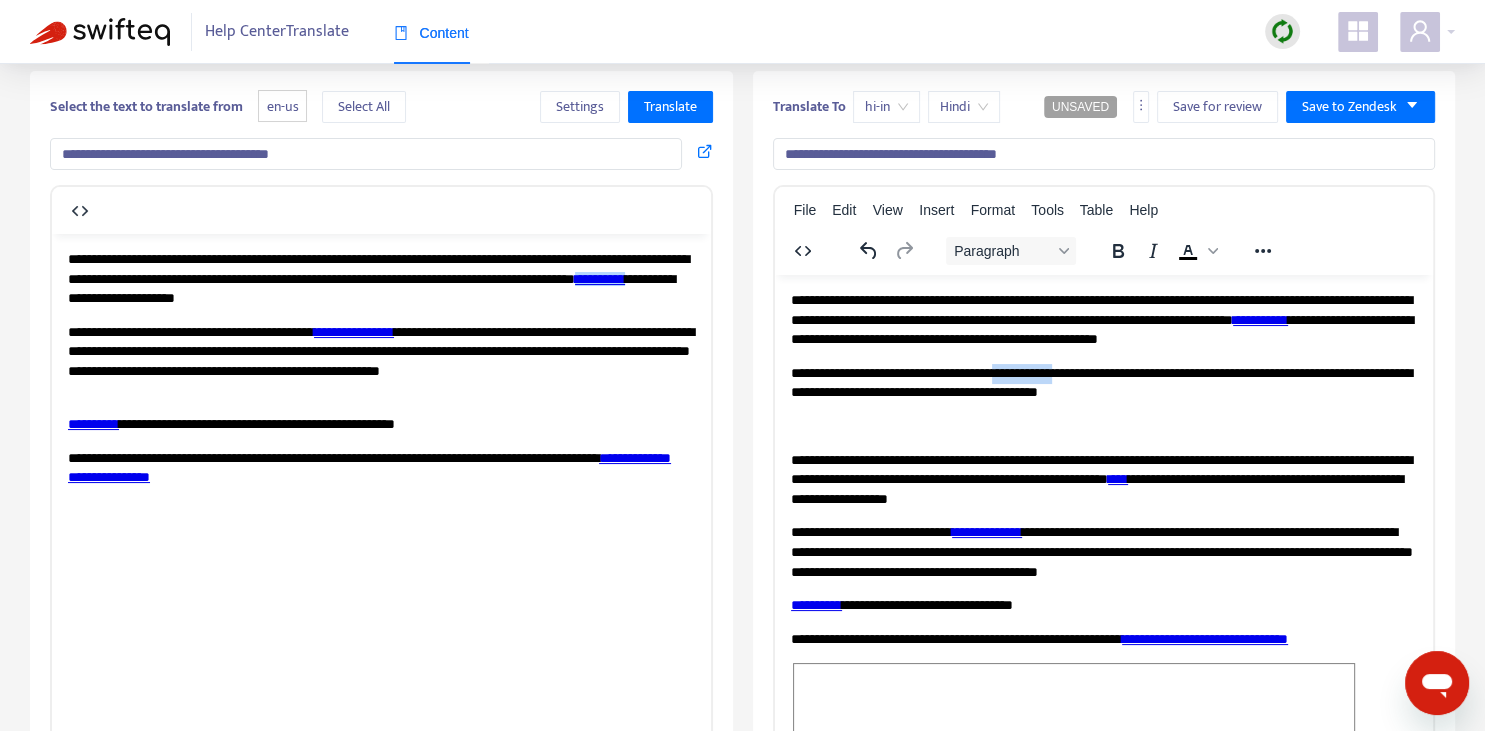 click on "**********" at bounding box center (1103, 382) 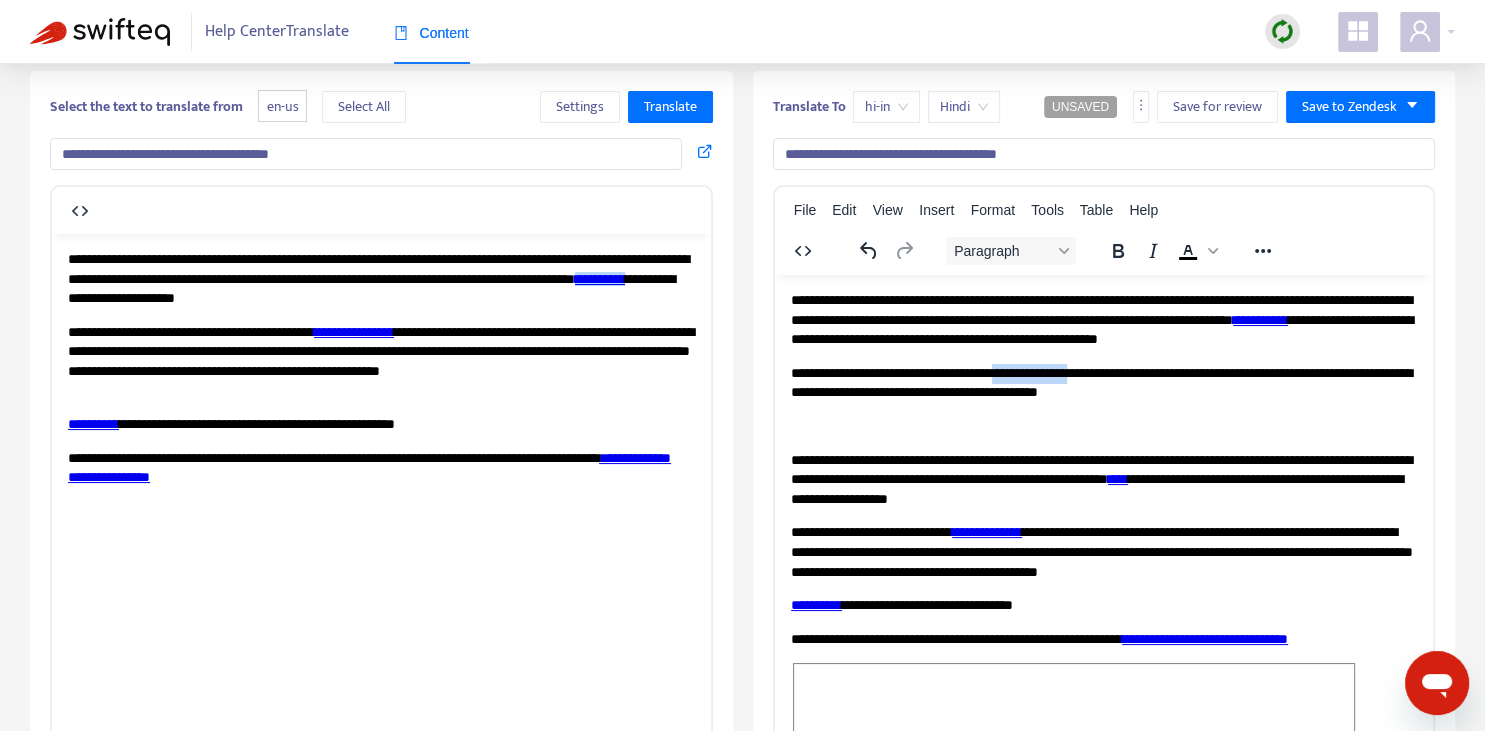 copy on "**********" 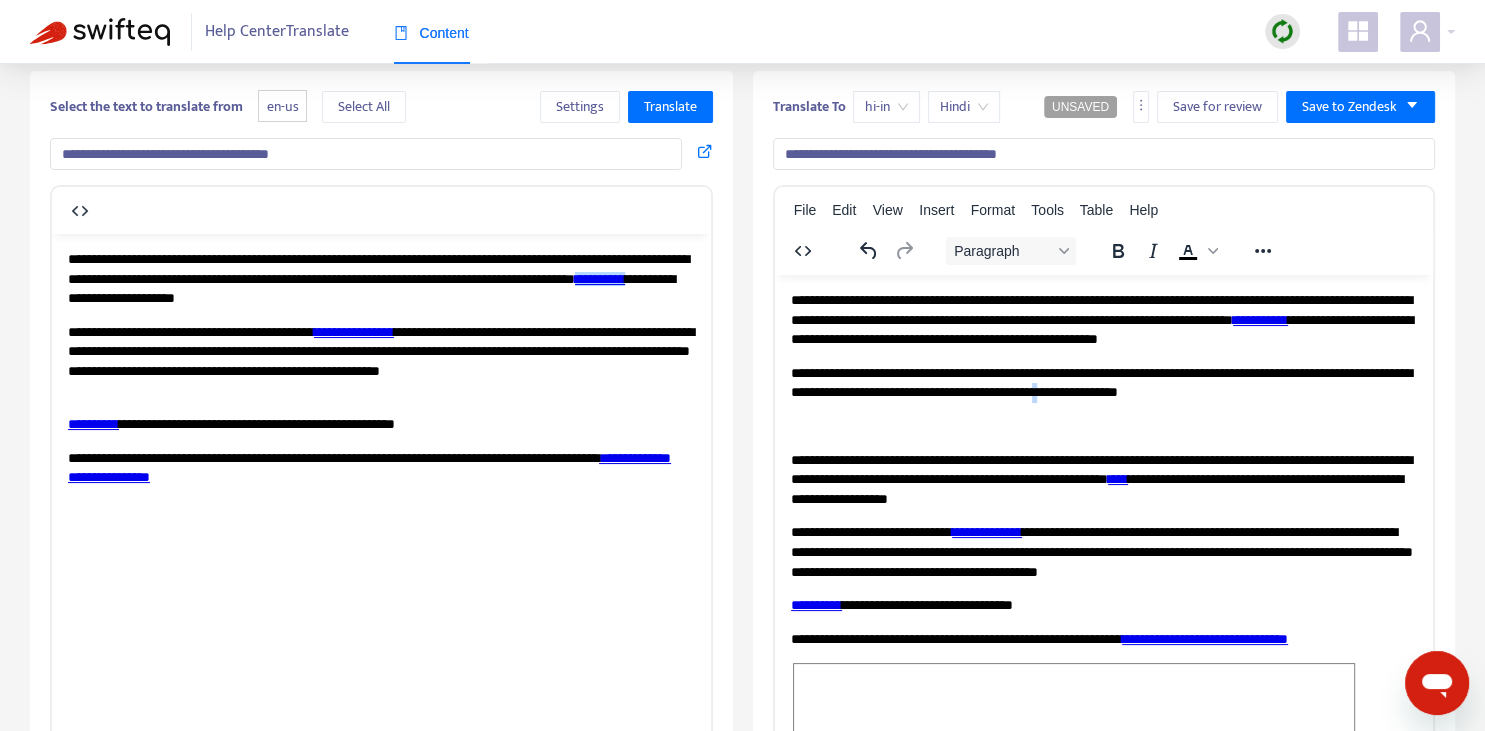 copy on "*" 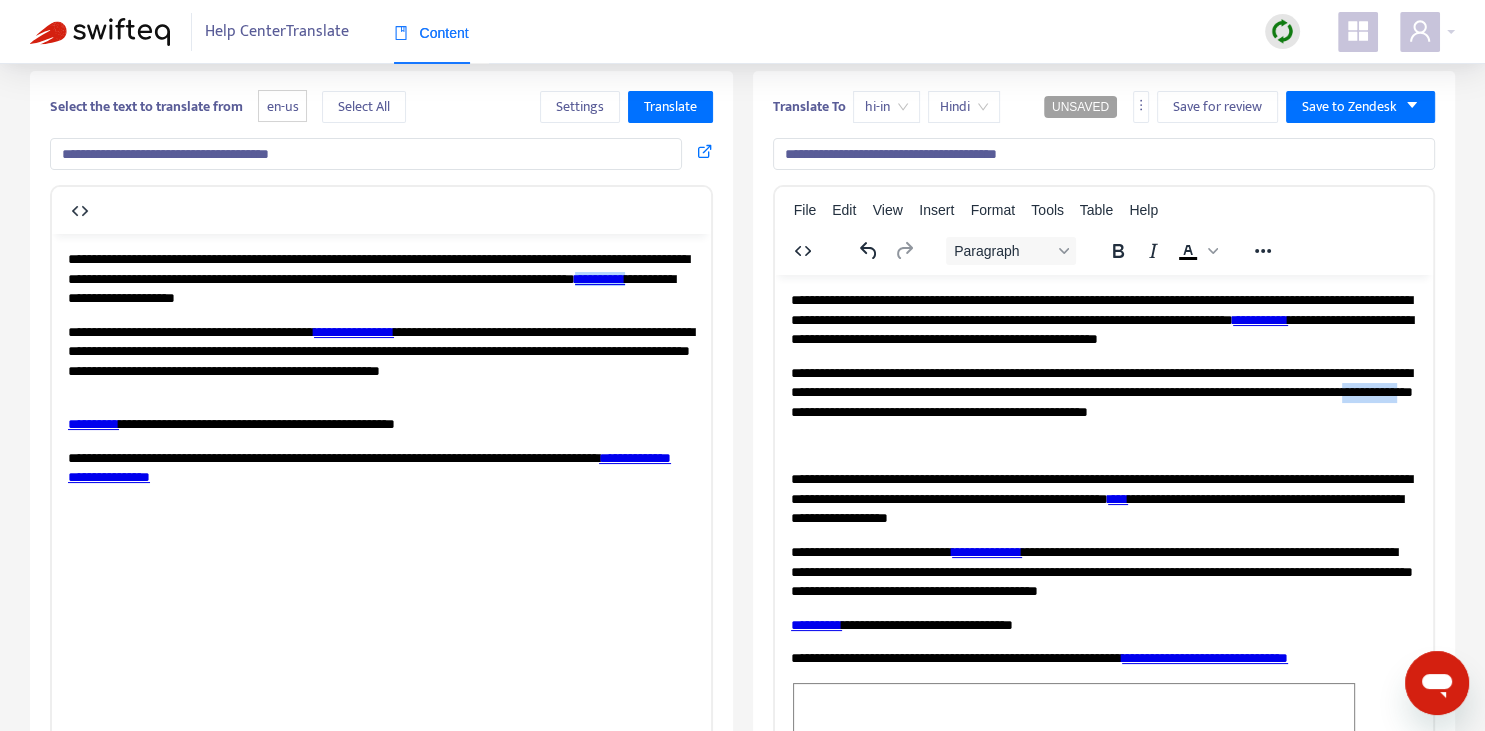 copy on "**********" 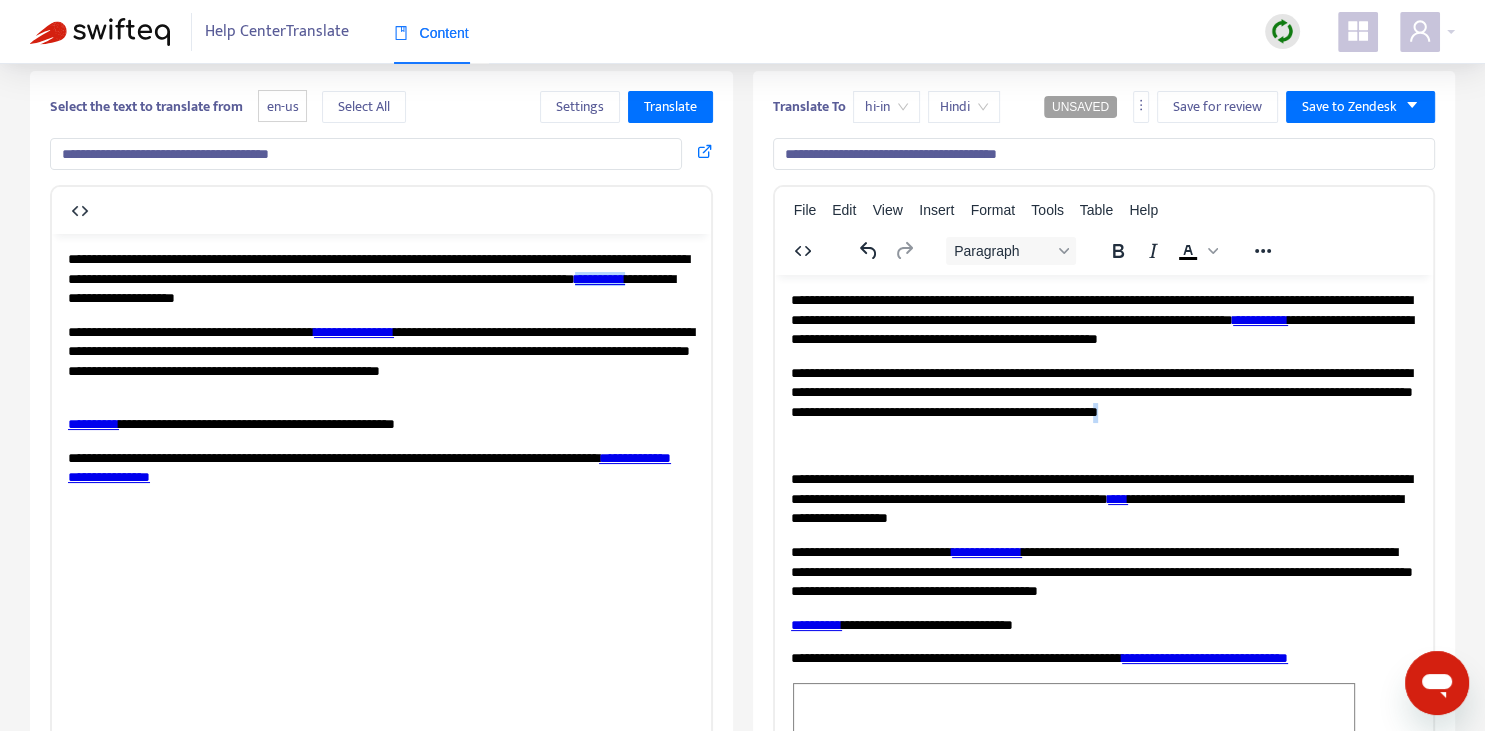 copy on "*" 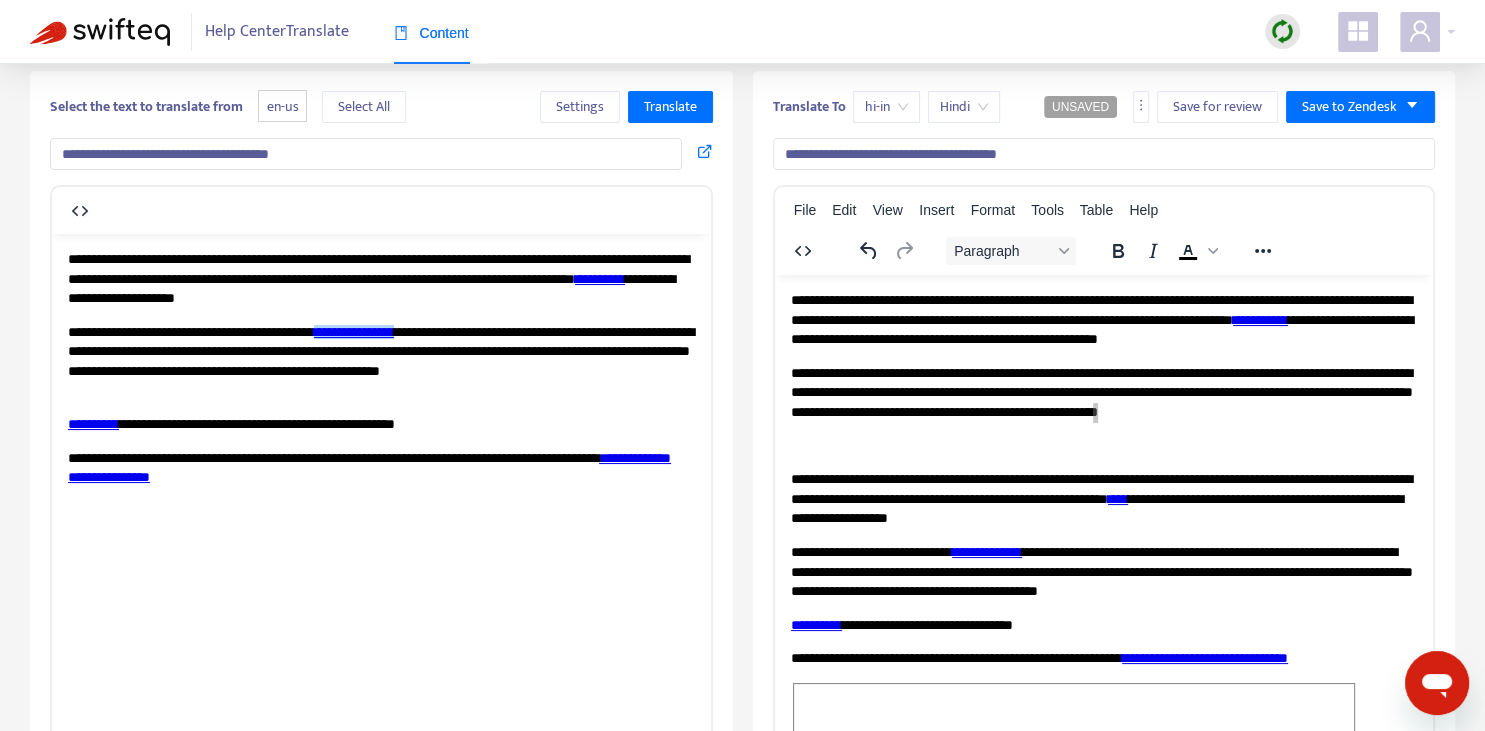 click on "**********" at bounding box center [354, 331] 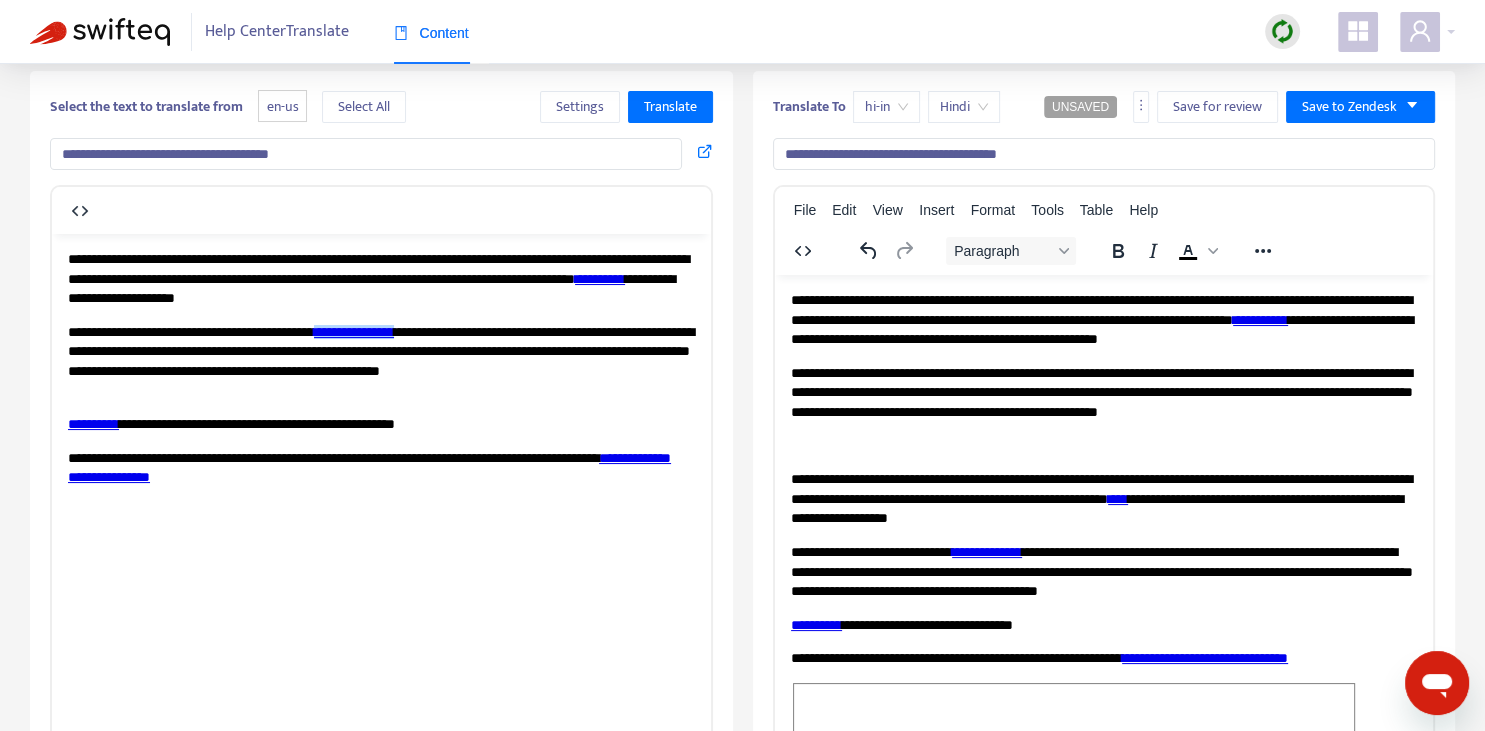 click on "**********" at bounding box center (1103, 392) 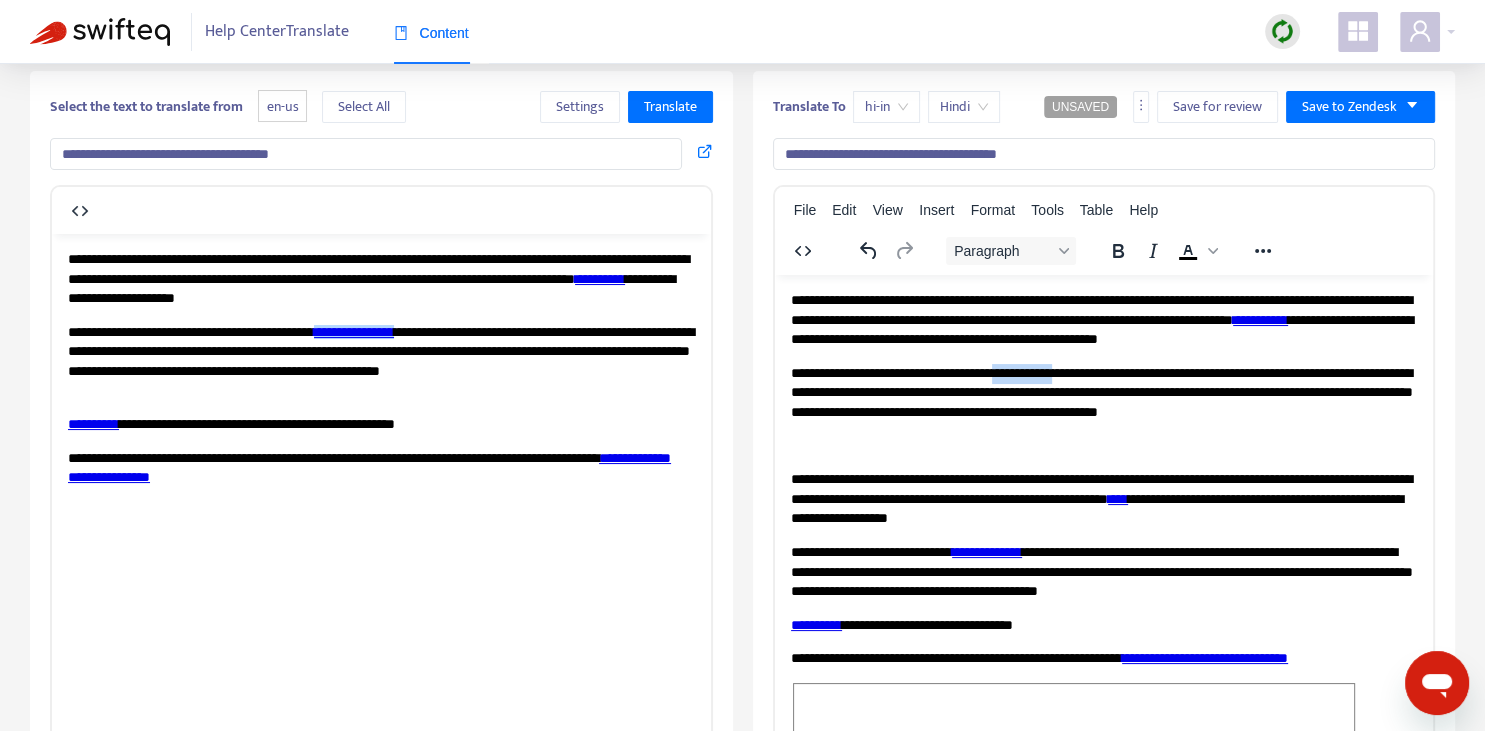 click on "**********" at bounding box center (1103, 392) 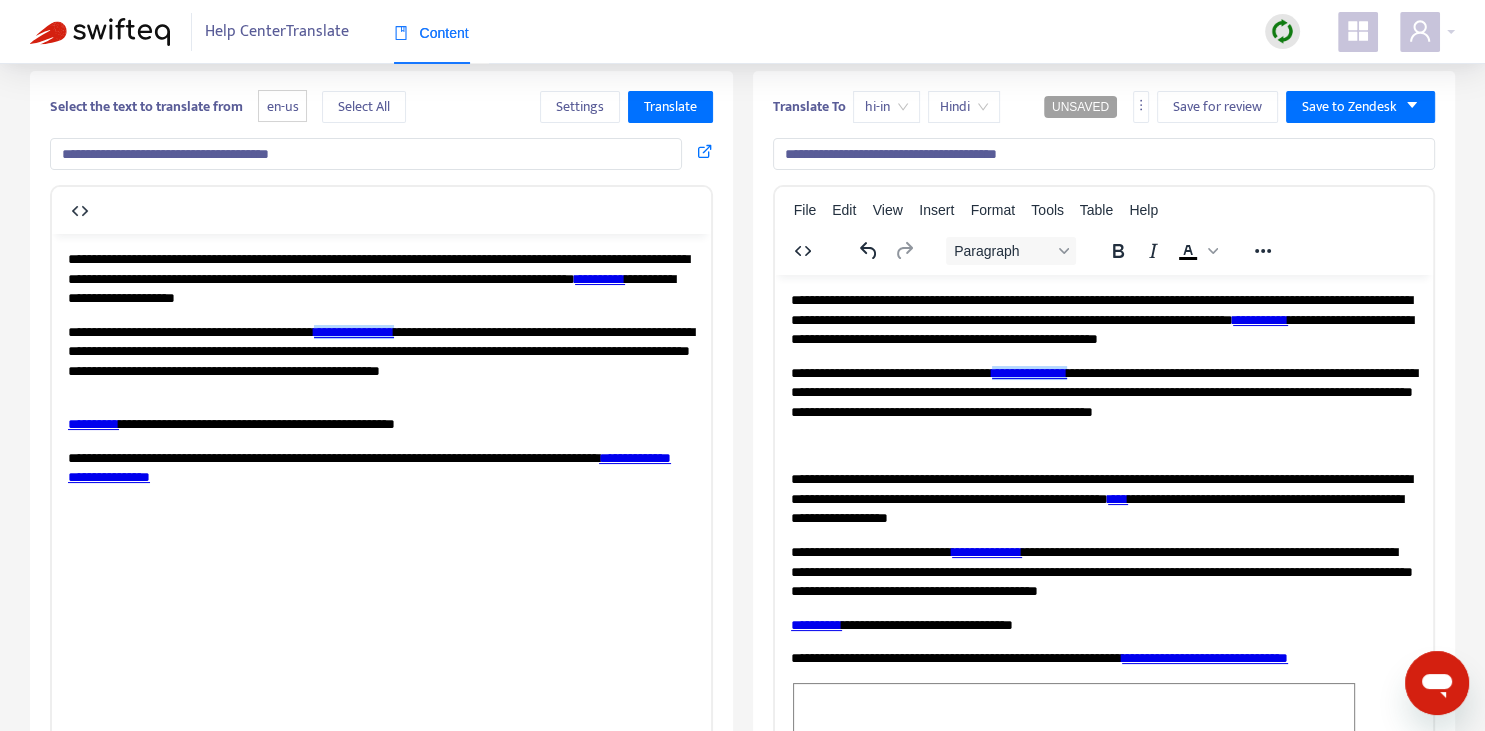 click on "**********" at bounding box center [1103, 498] 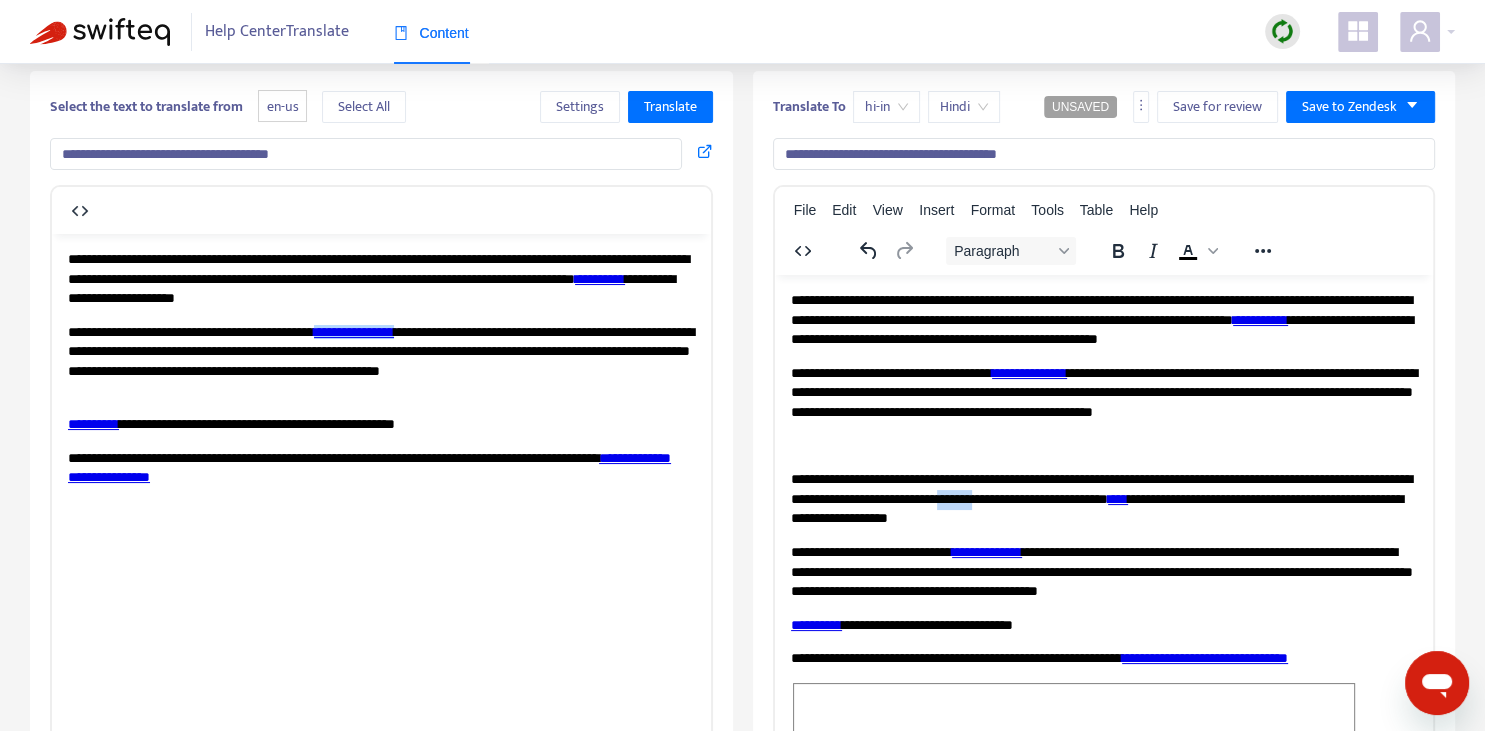 click on "**********" at bounding box center [1103, 498] 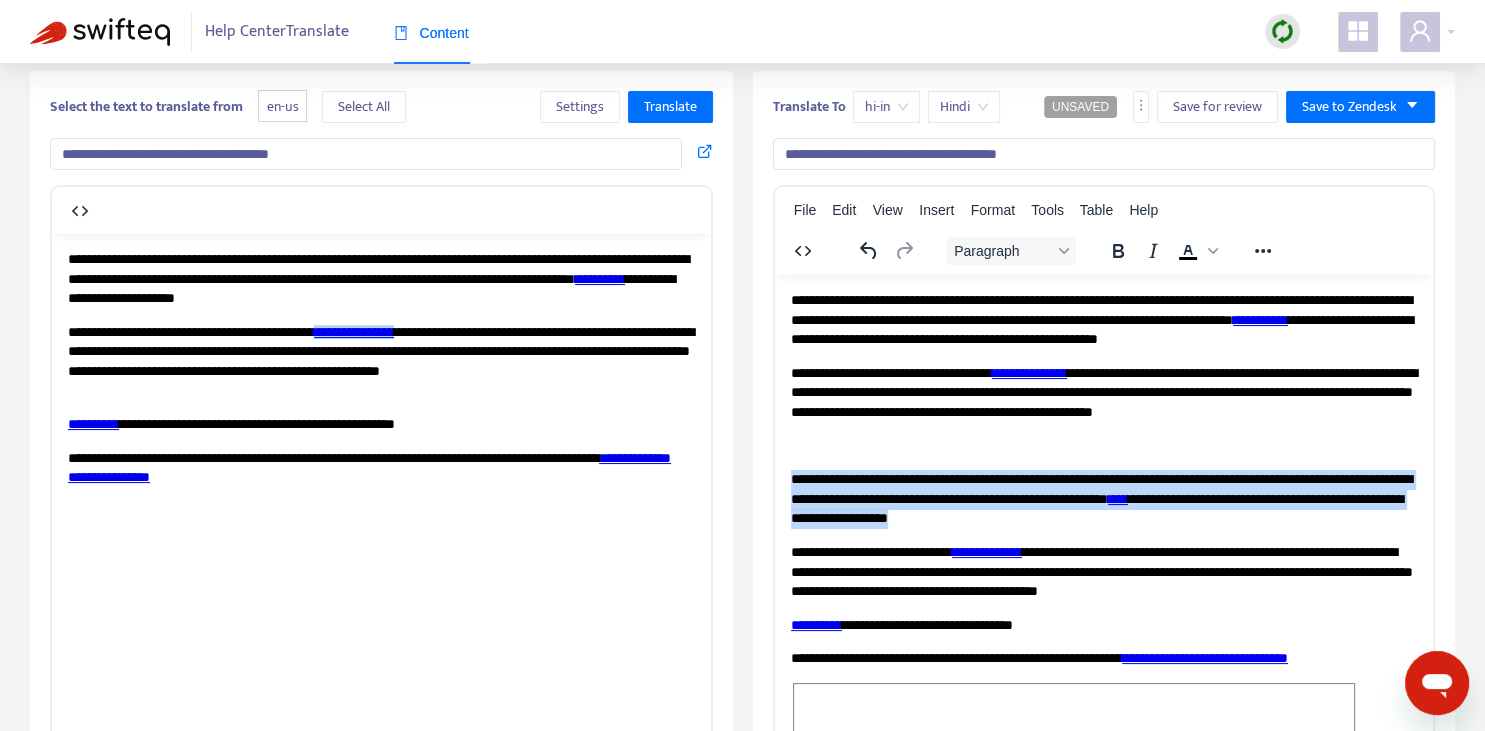 click on "**********" at bounding box center [1103, 498] 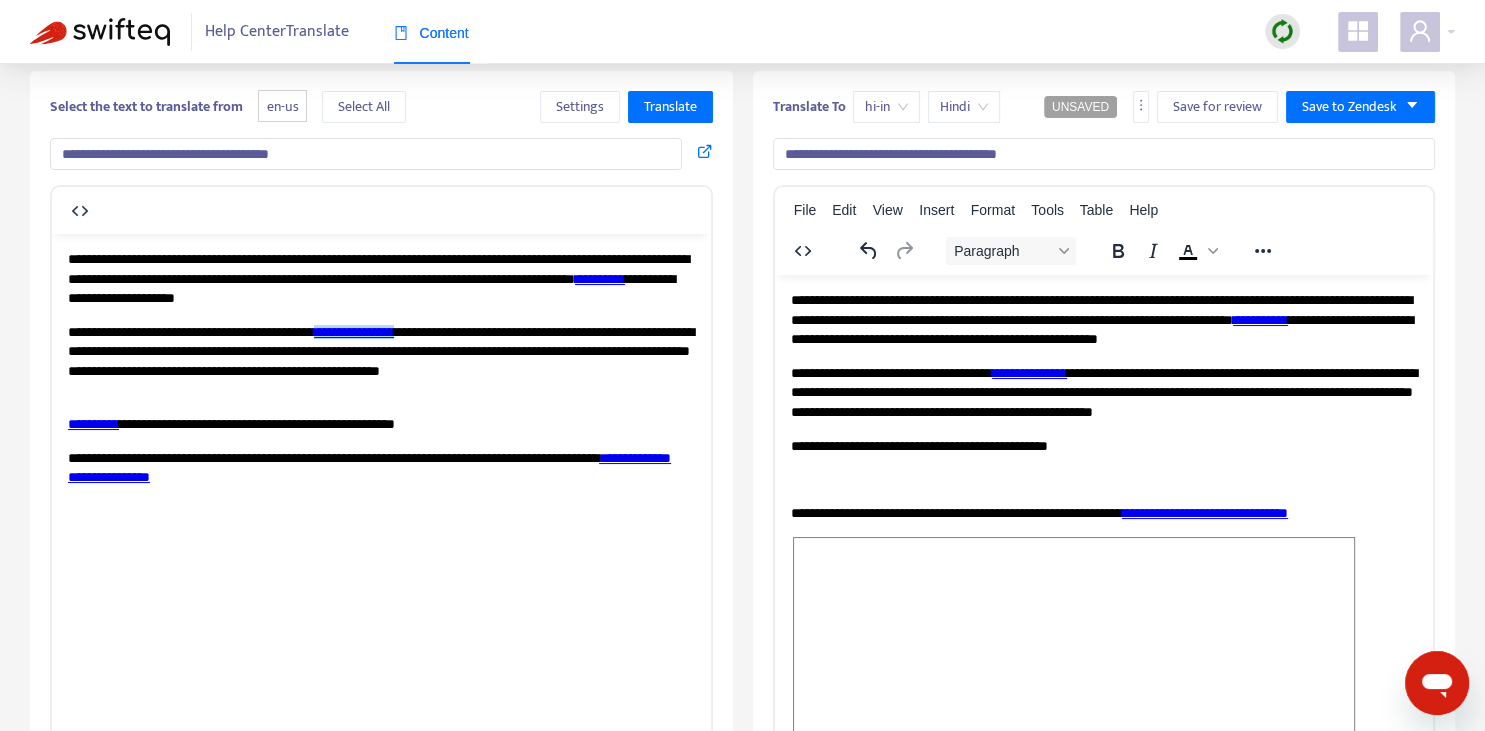 click on "**********" at bounding box center (93, 423) 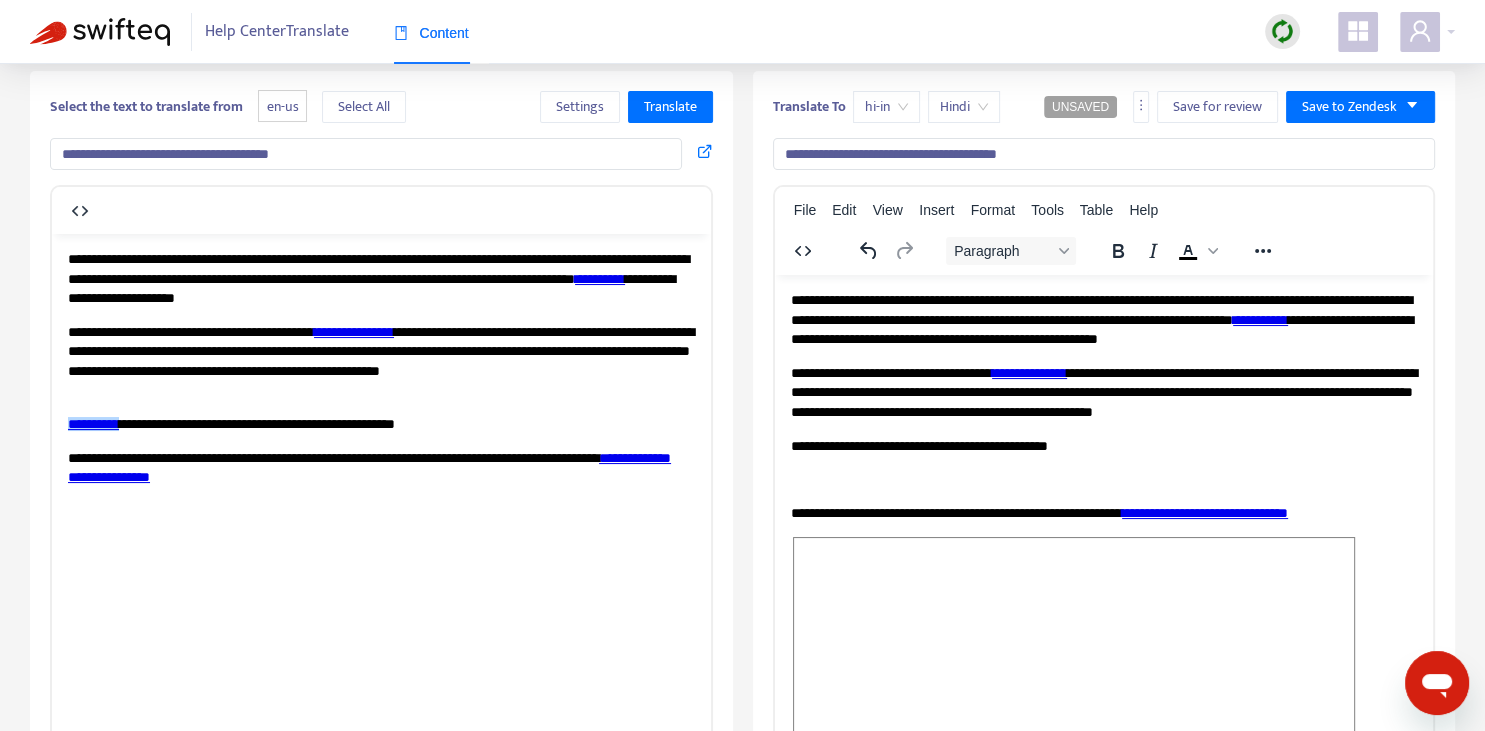 click on "**********" at bounding box center (1103, 446) 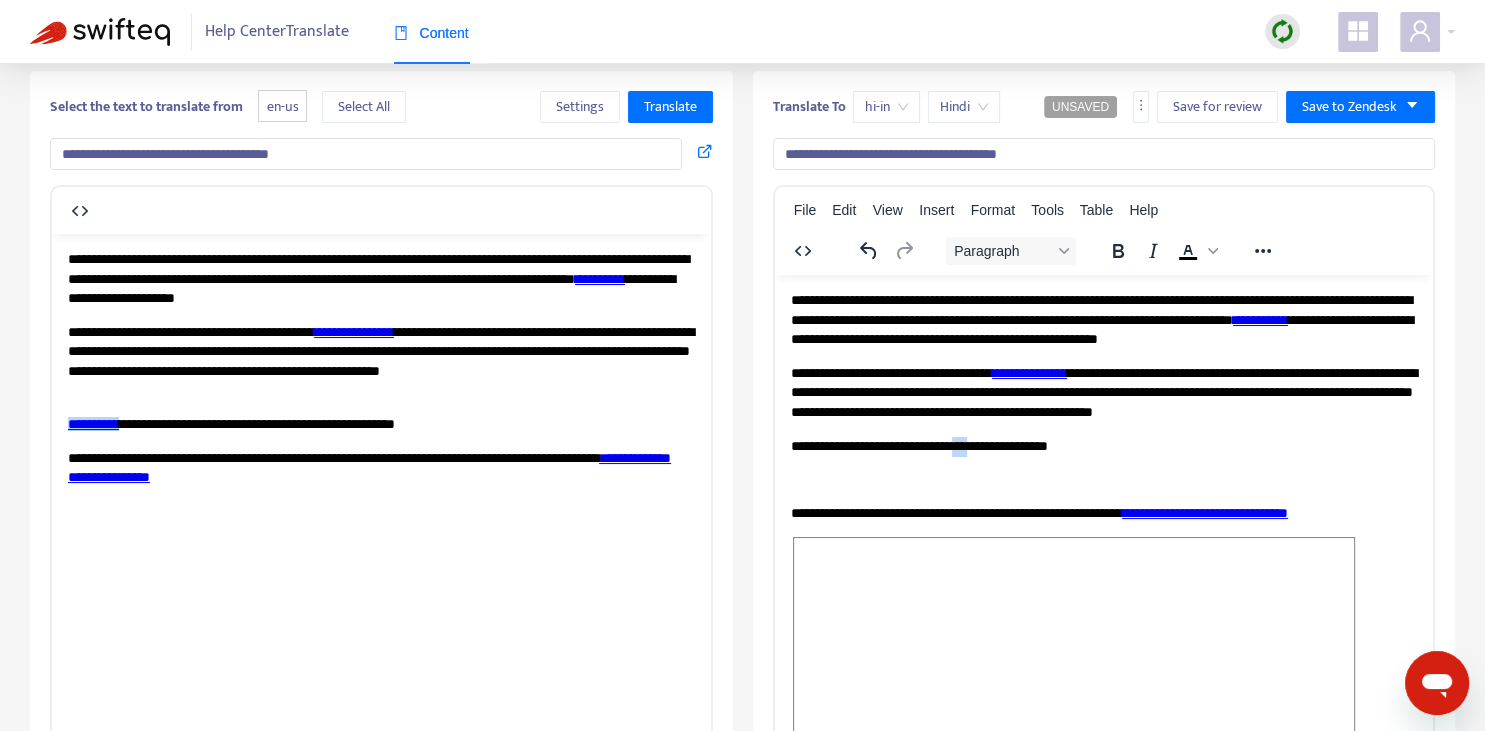 drag, startPoint x: 972, startPoint y: 444, endPoint x: 989, endPoint y: 443, distance: 17.029387 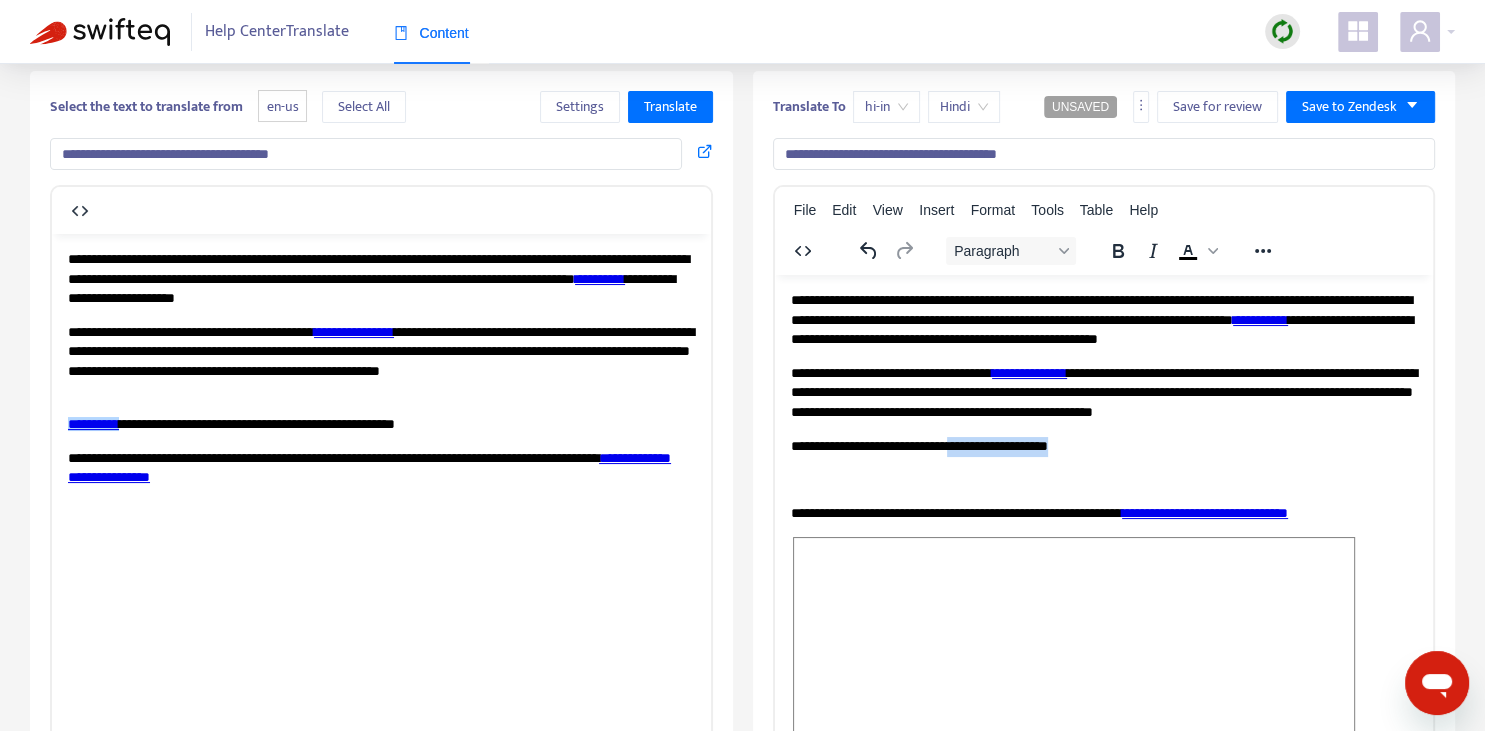 drag, startPoint x: 970, startPoint y: 439, endPoint x: 1081, endPoint y: 440, distance: 111.0045 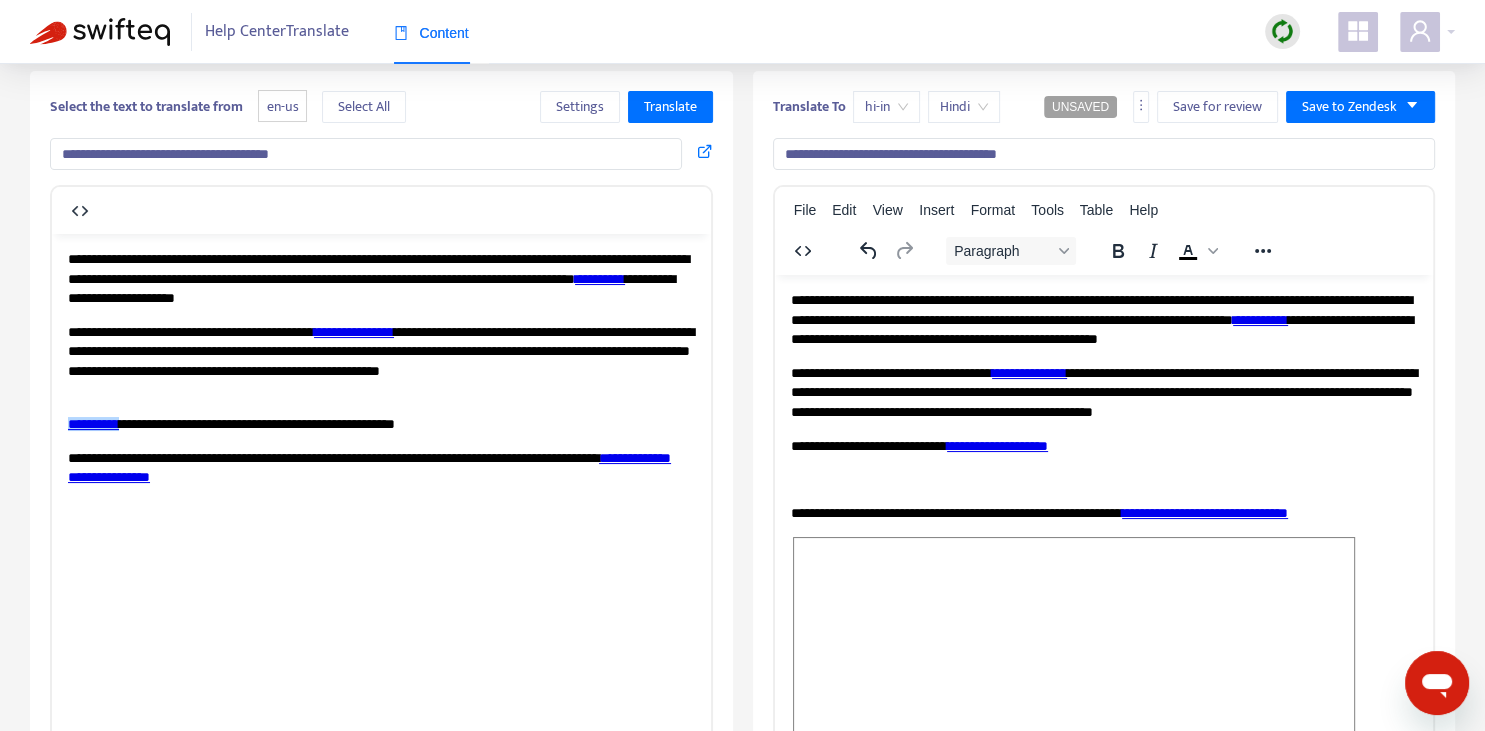 click on "**********" at bounding box center (1103, 446) 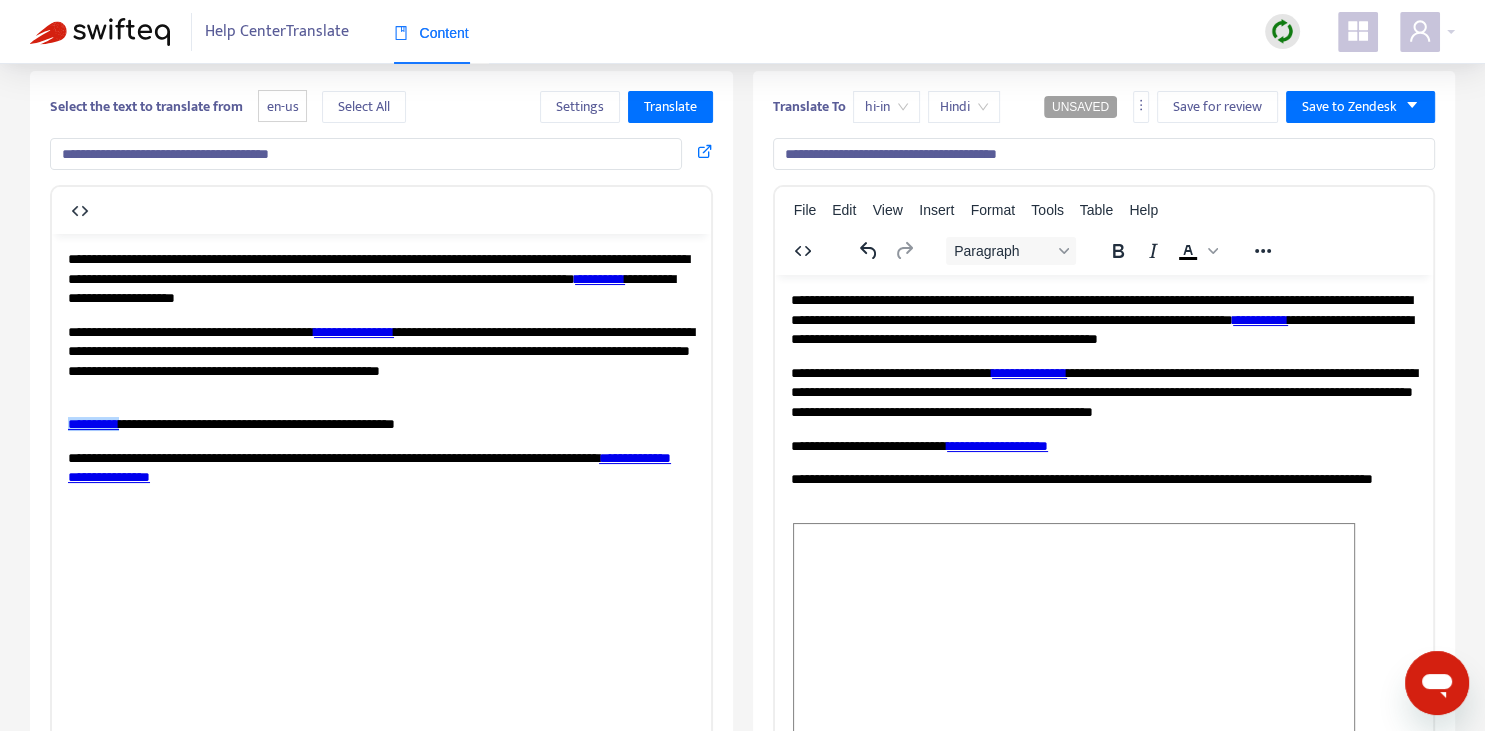 click on "**********" at bounding box center [1103, 446] 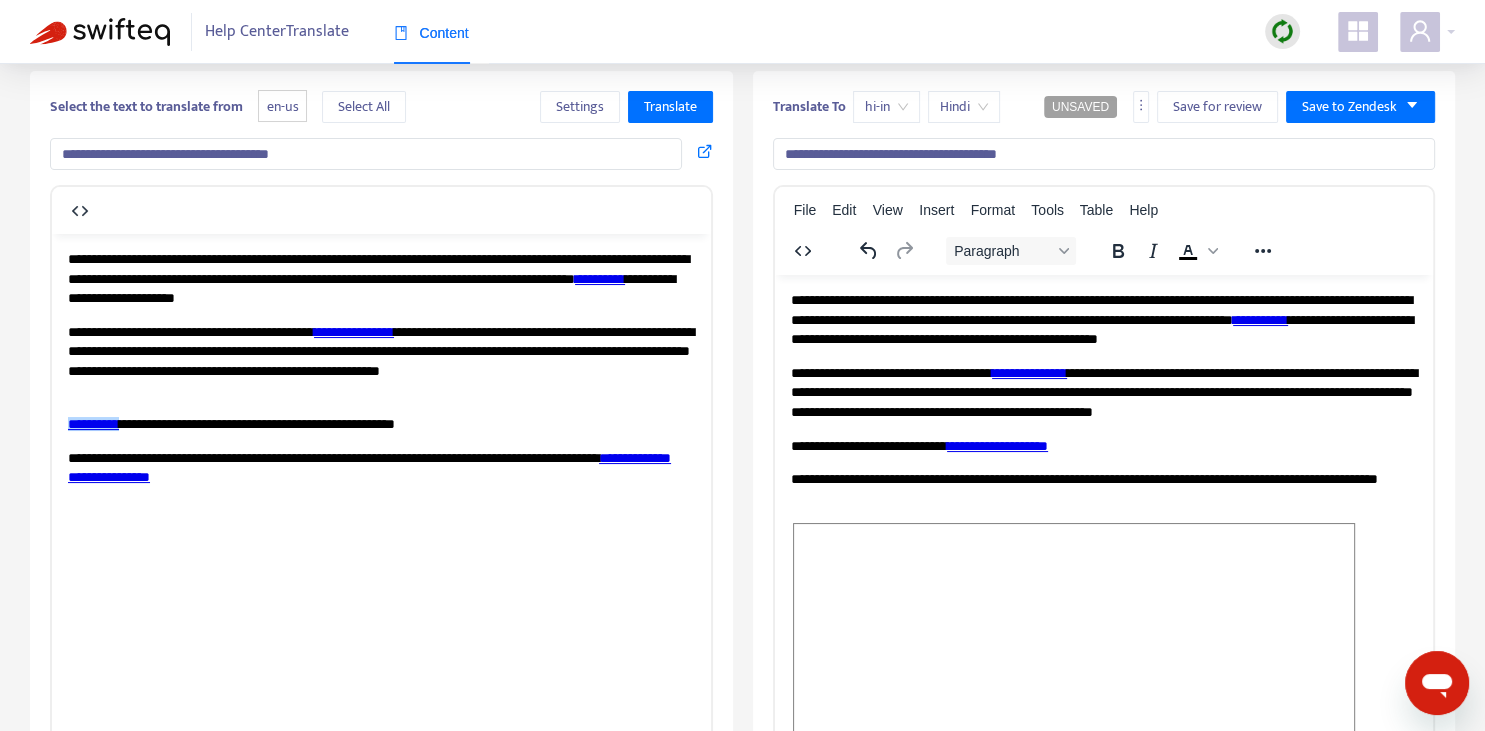 click on "**********" at bounding box center [369, 467] 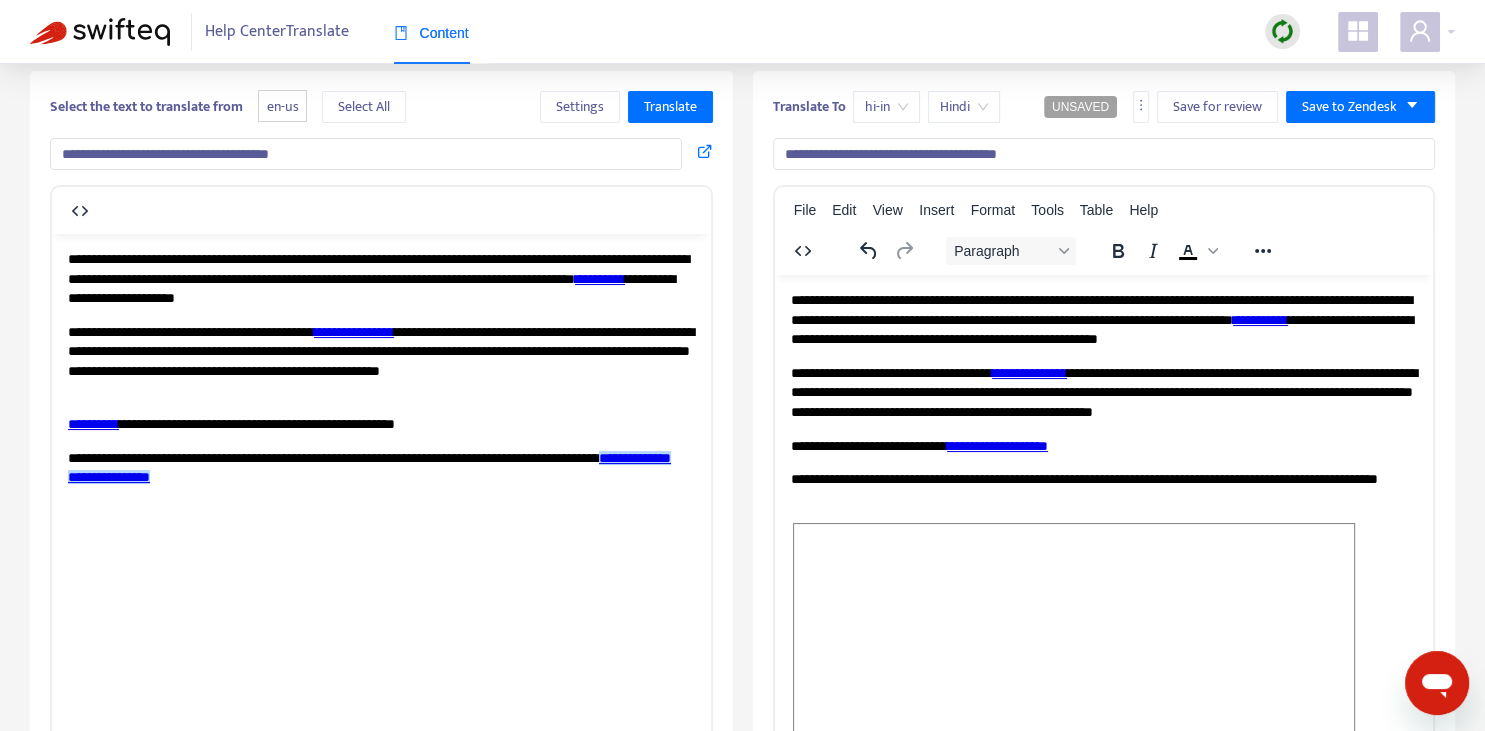 click on "**********" at bounding box center [1103, 488] 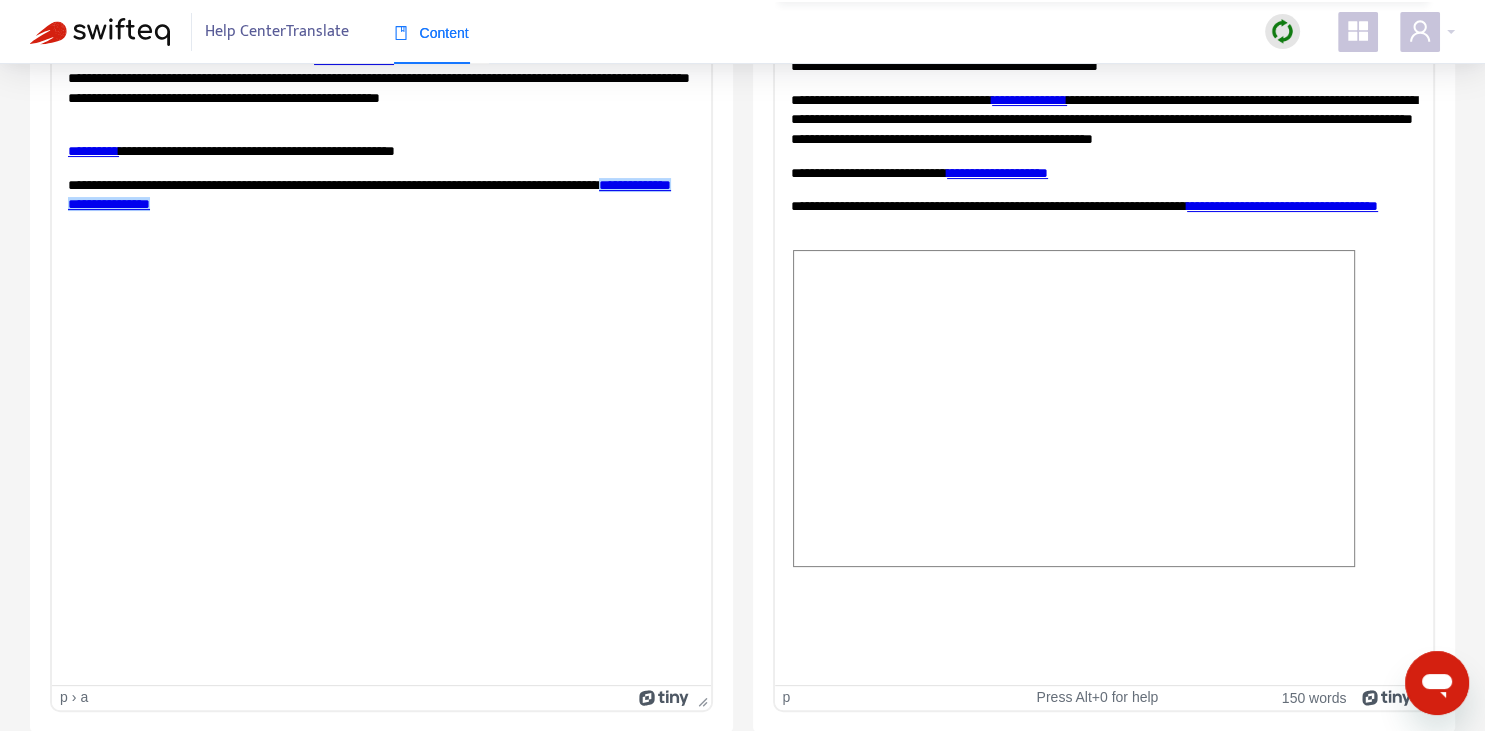 scroll, scrollTop: 0, scrollLeft: 0, axis: both 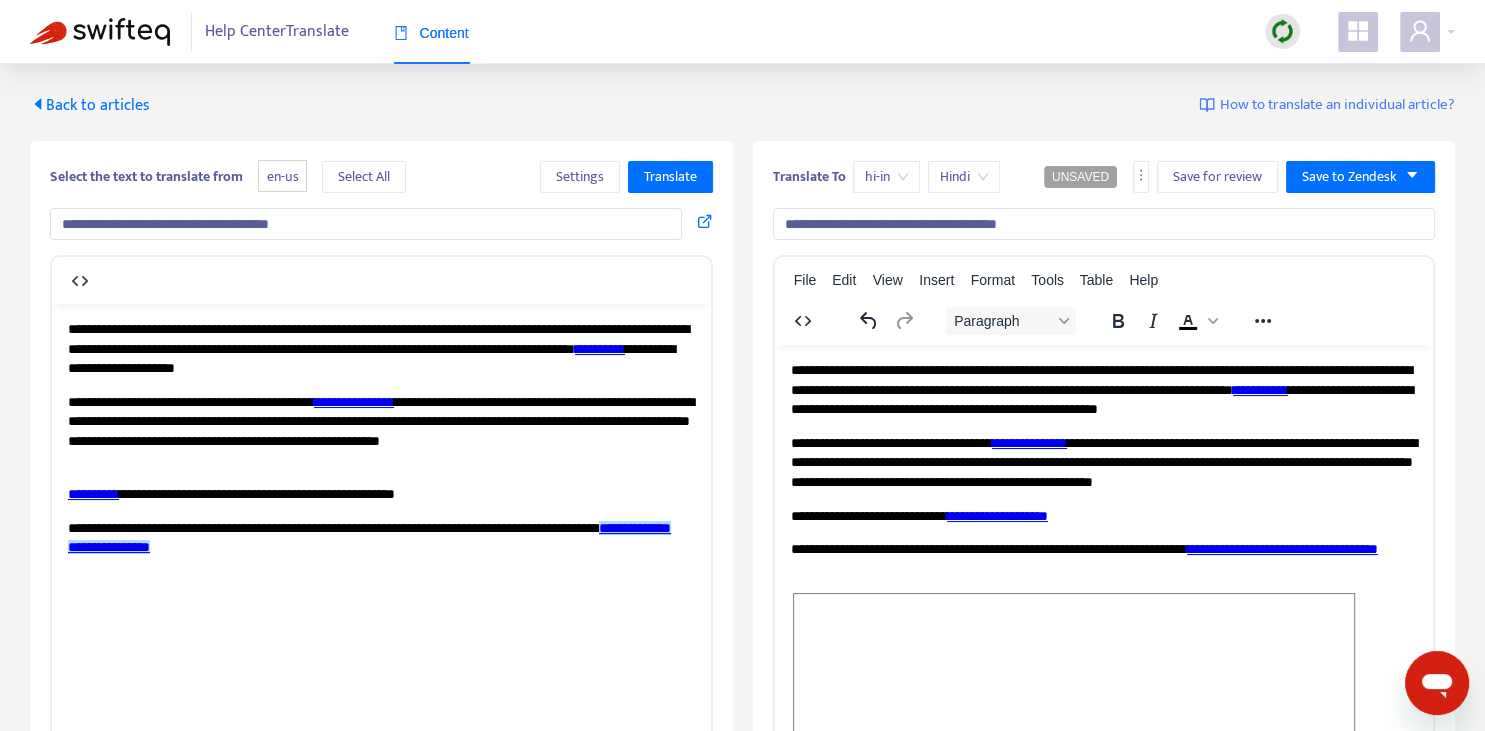 click on "**********" at bounding box center (1103, 462) 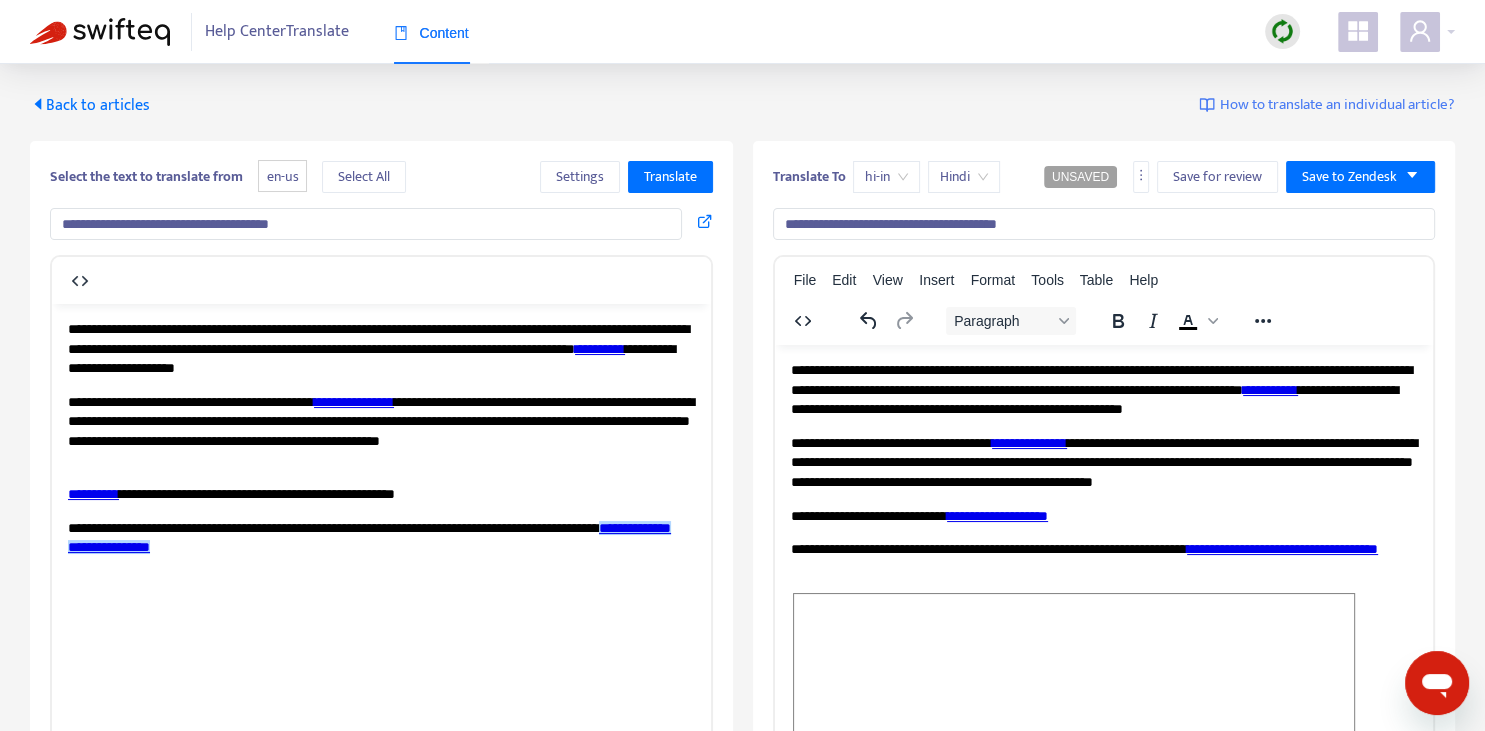 click on "**********" at bounding box center [1103, 389] 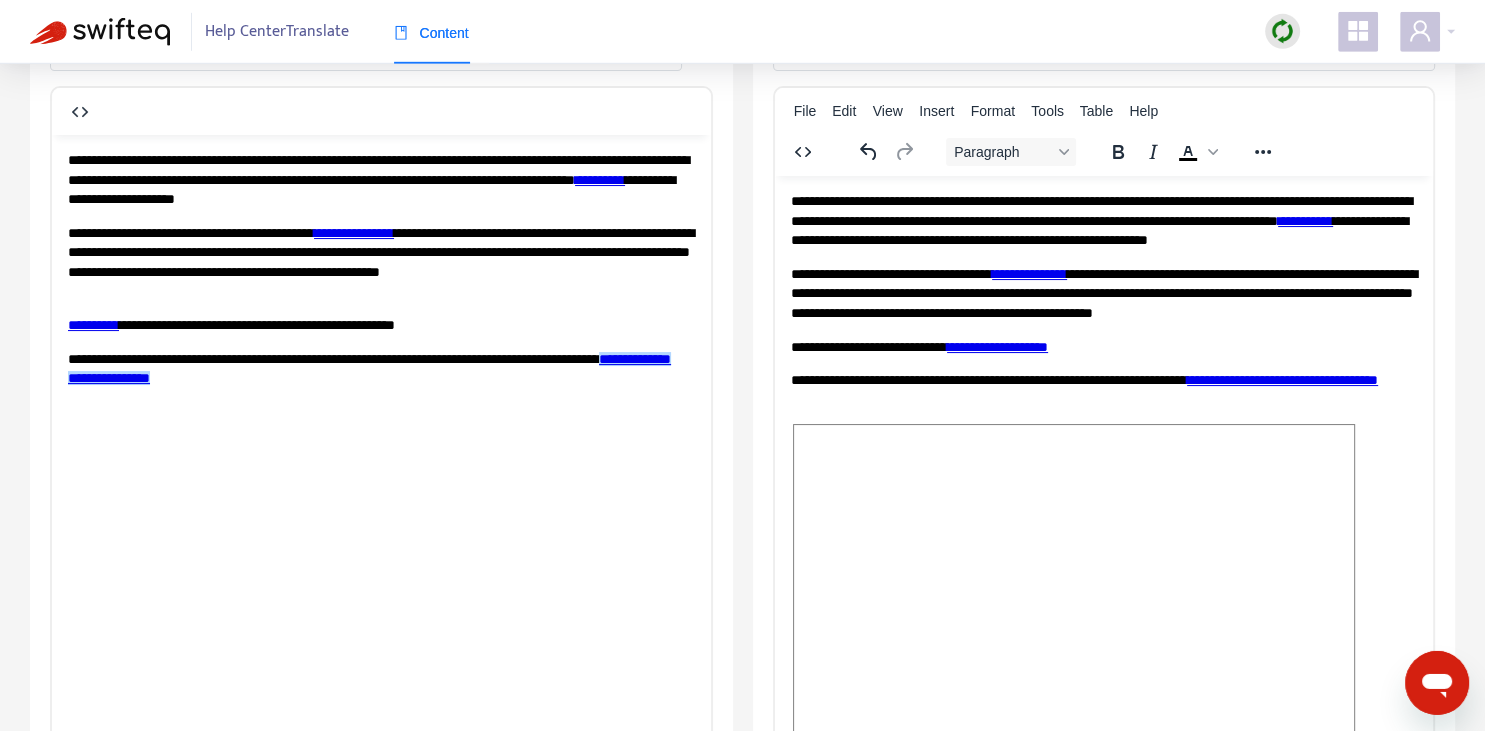 scroll, scrollTop: 0, scrollLeft: 0, axis: both 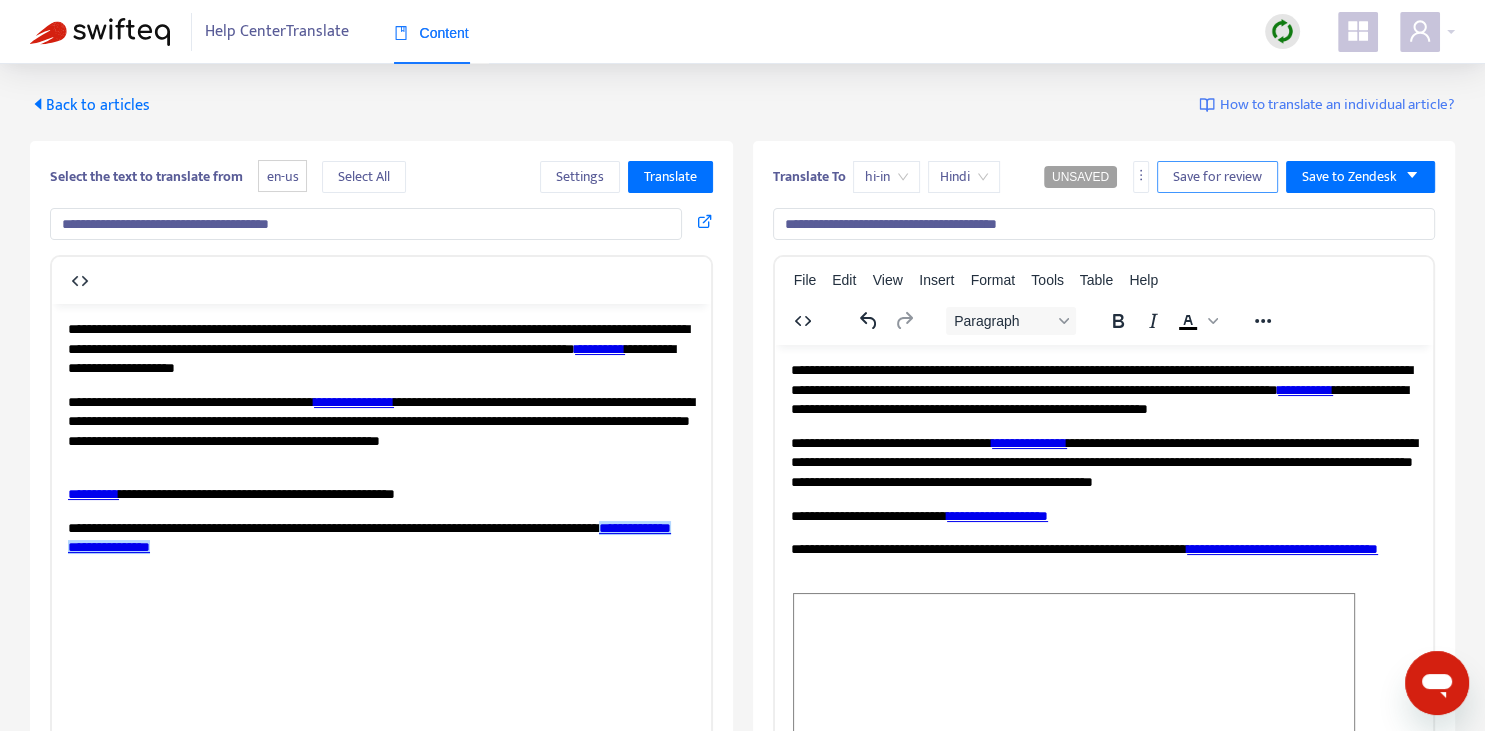 click on "Save for review" at bounding box center [1217, 177] 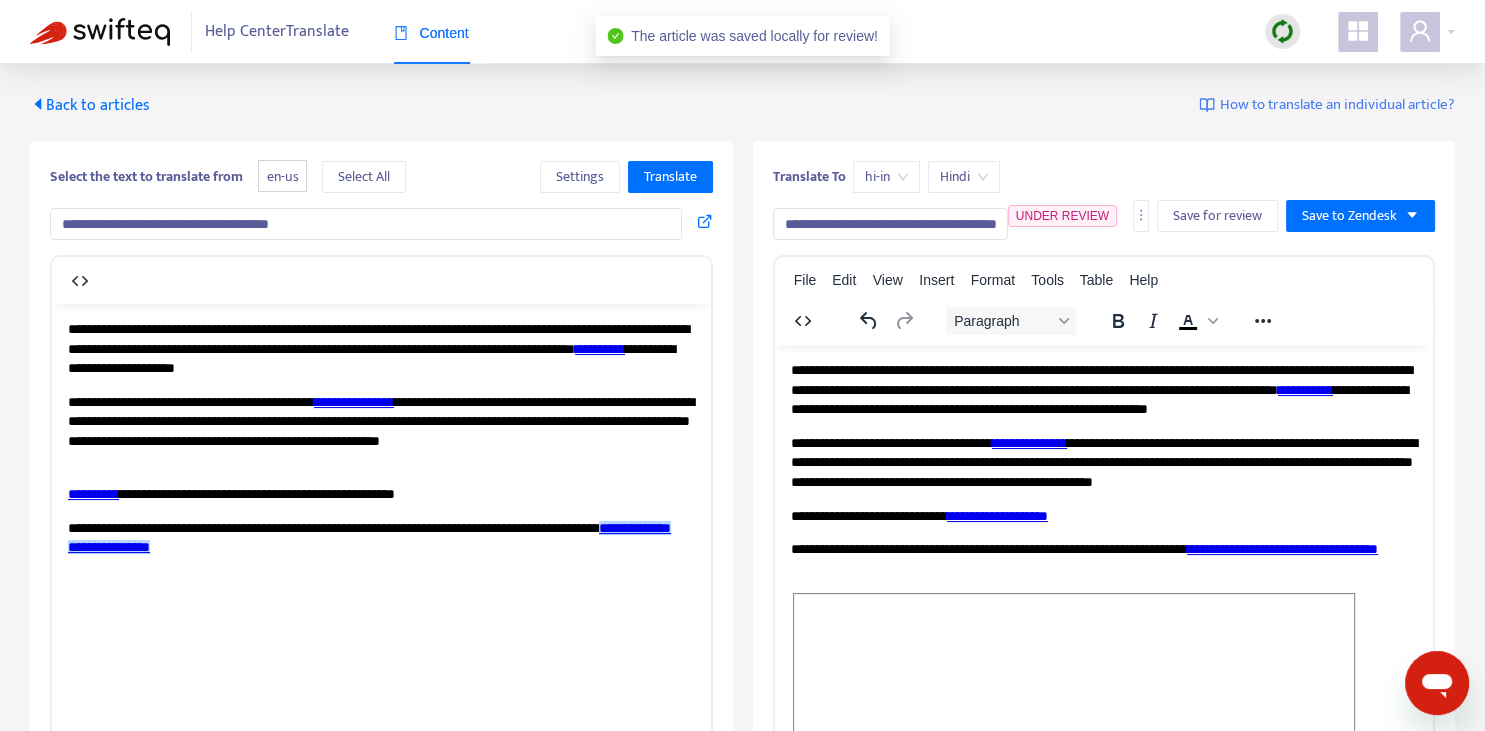 click on "Back to articles" at bounding box center (90, 105) 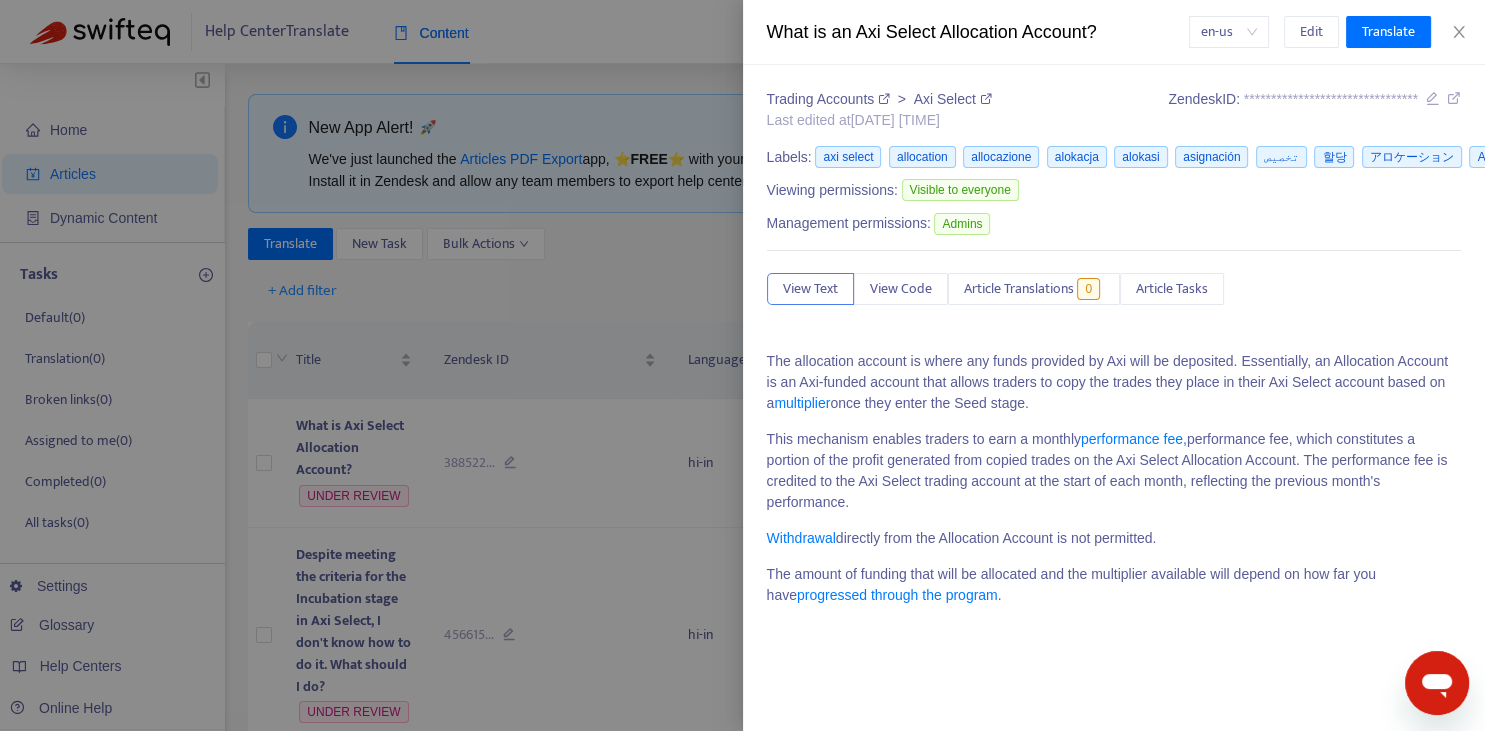click at bounding box center (742, 365) 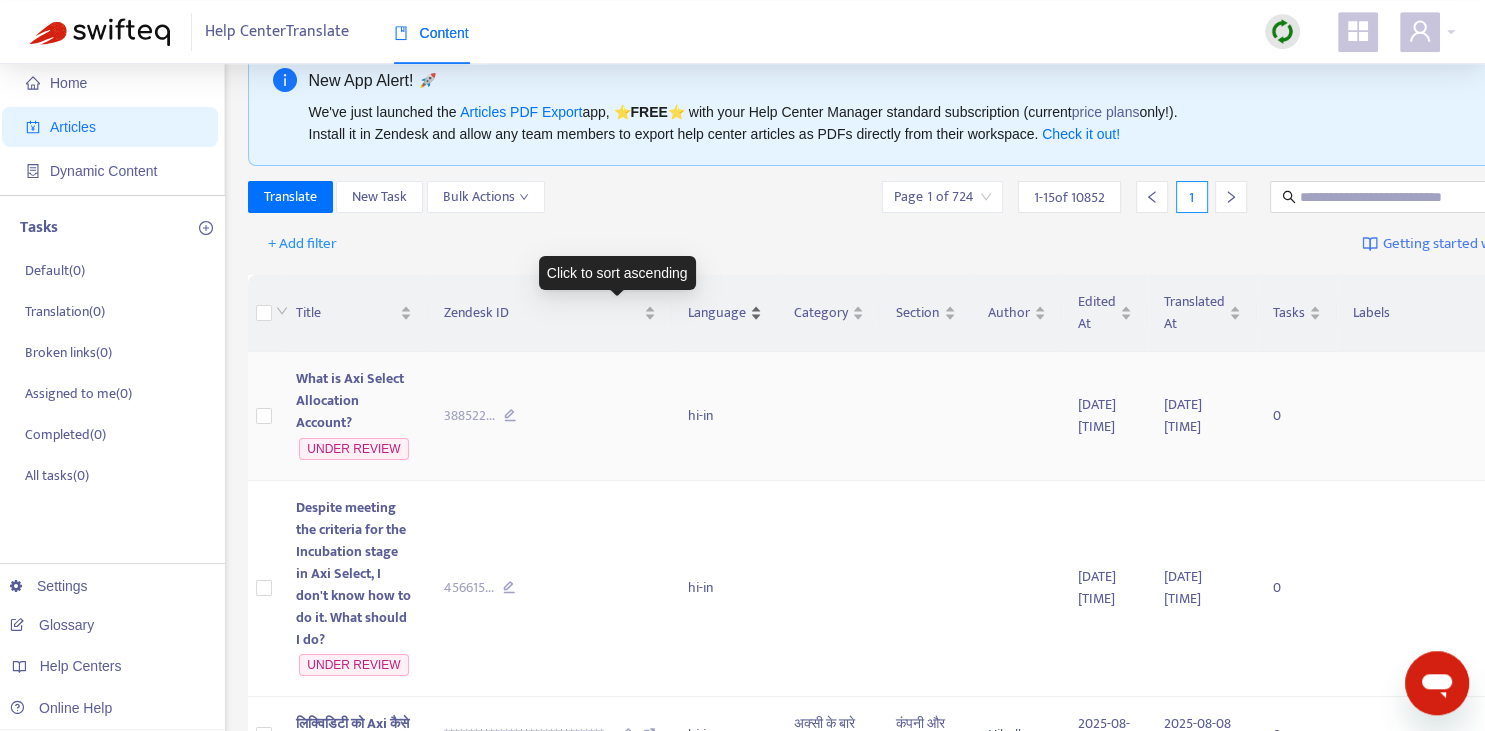 scroll, scrollTop: 140, scrollLeft: 0, axis: vertical 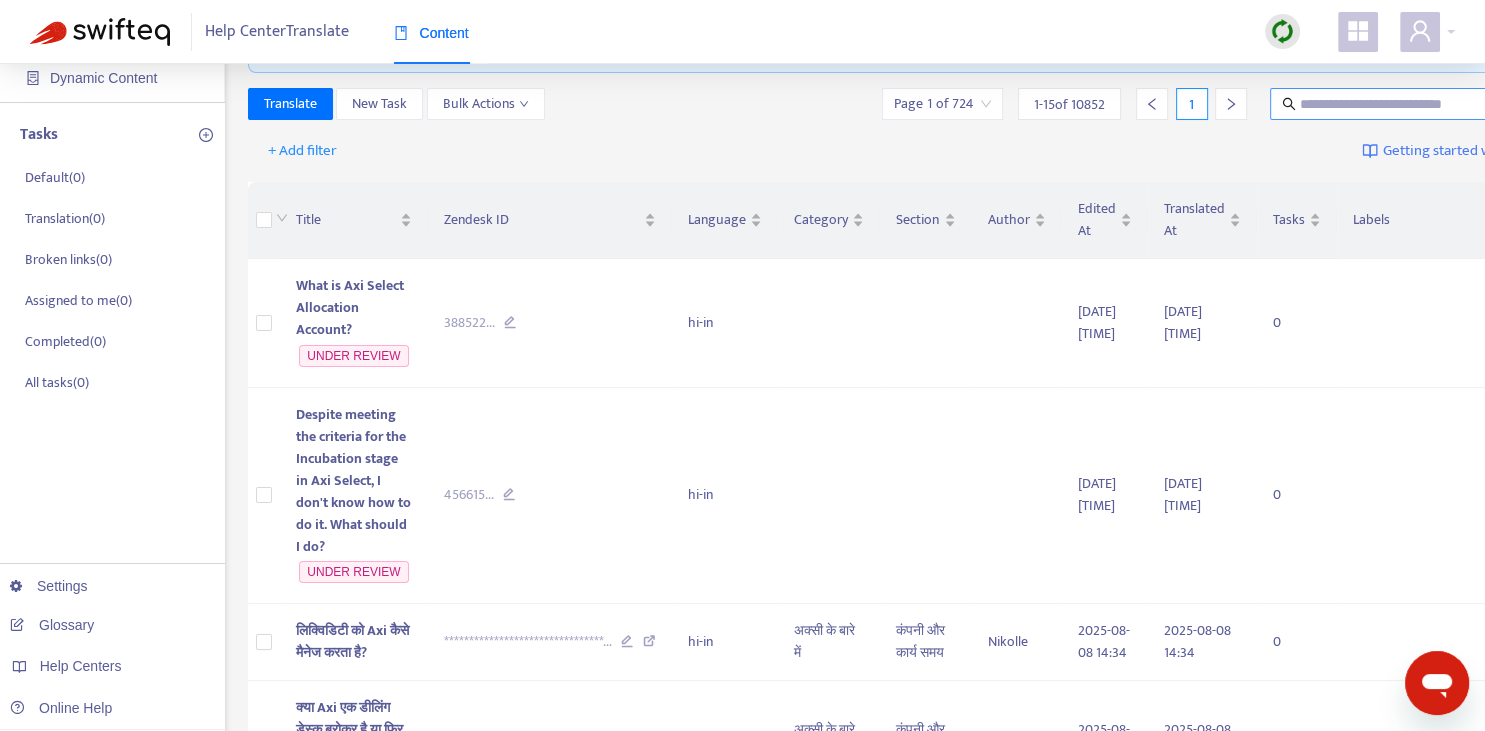 click at bounding box center (1396, 104) 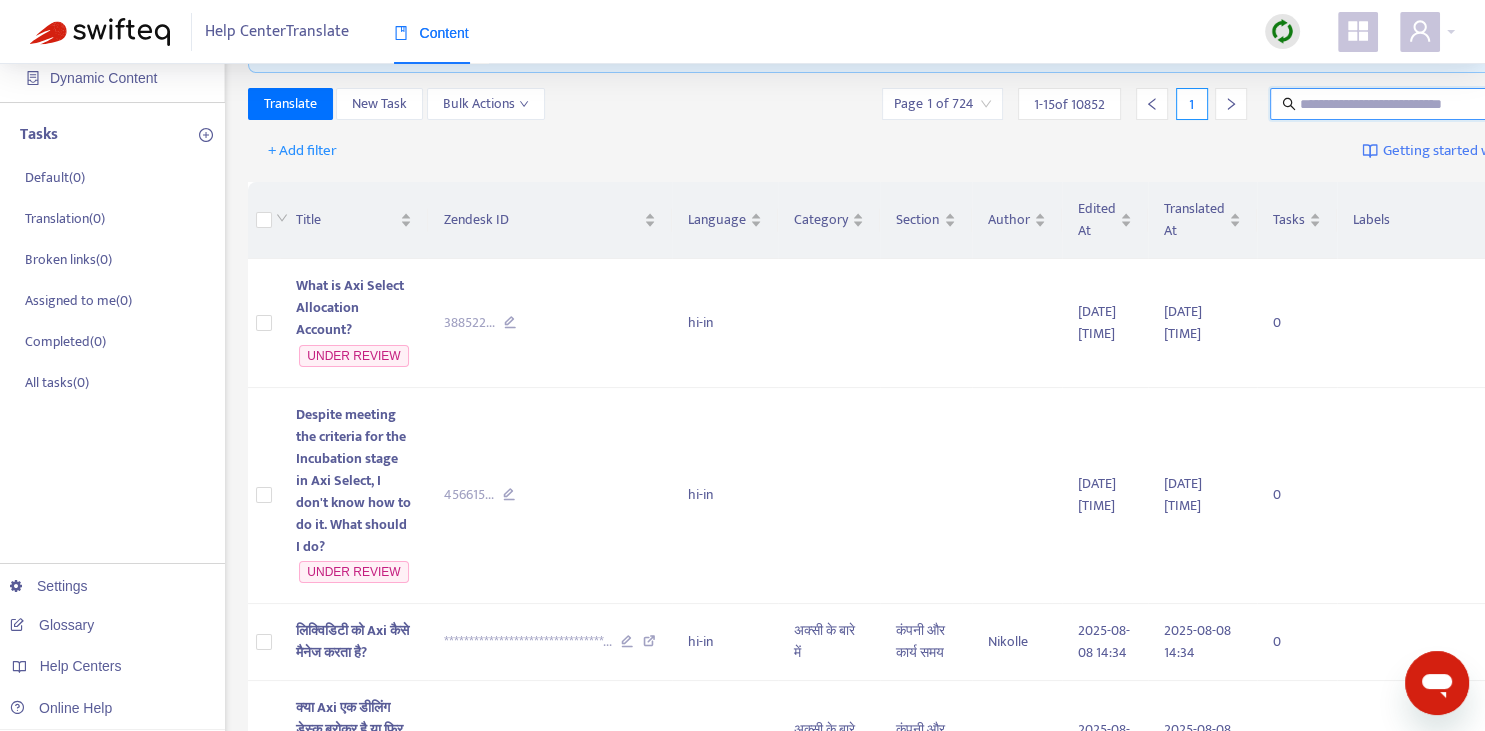 paste on "**********" 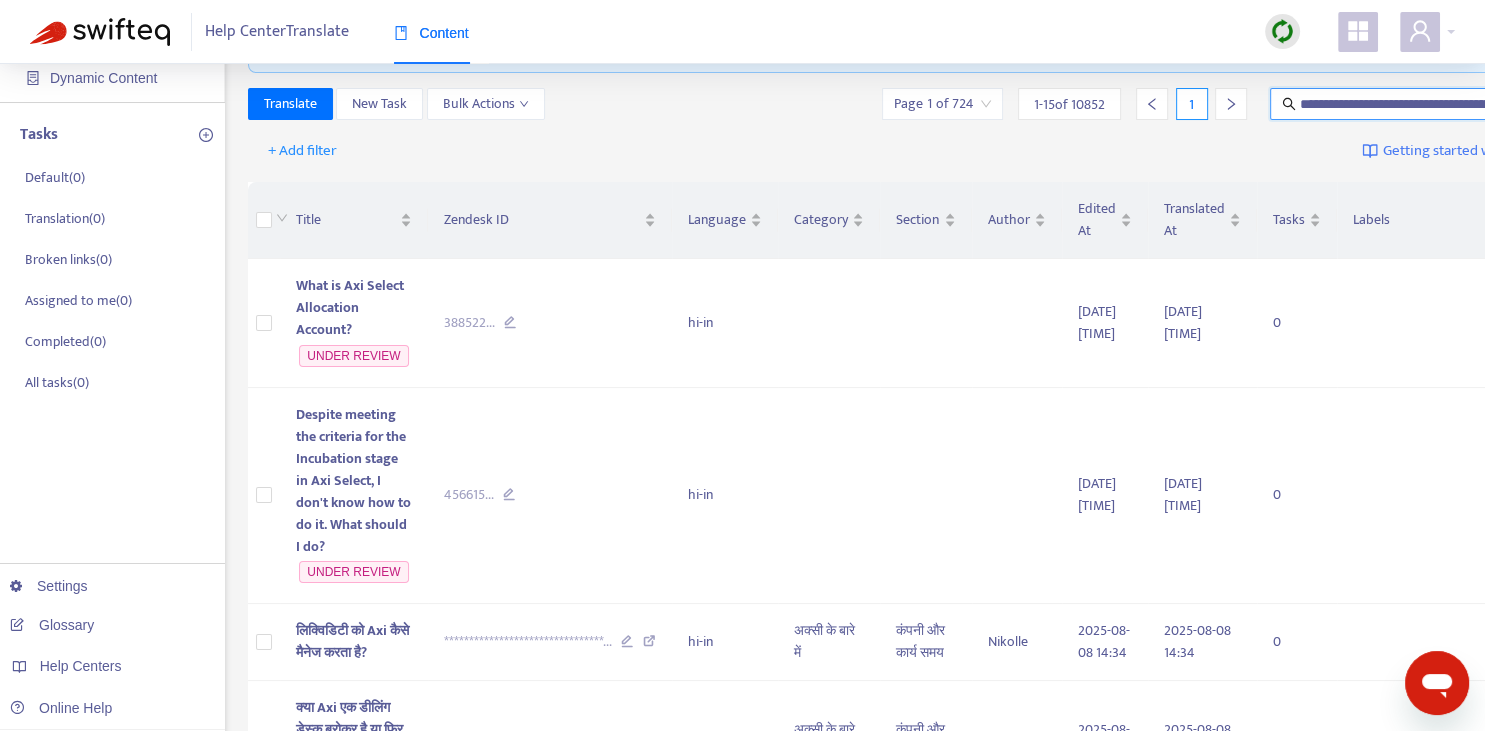 scroll, scrollTop: 0, scrollLeft: 89, axis: horizontal 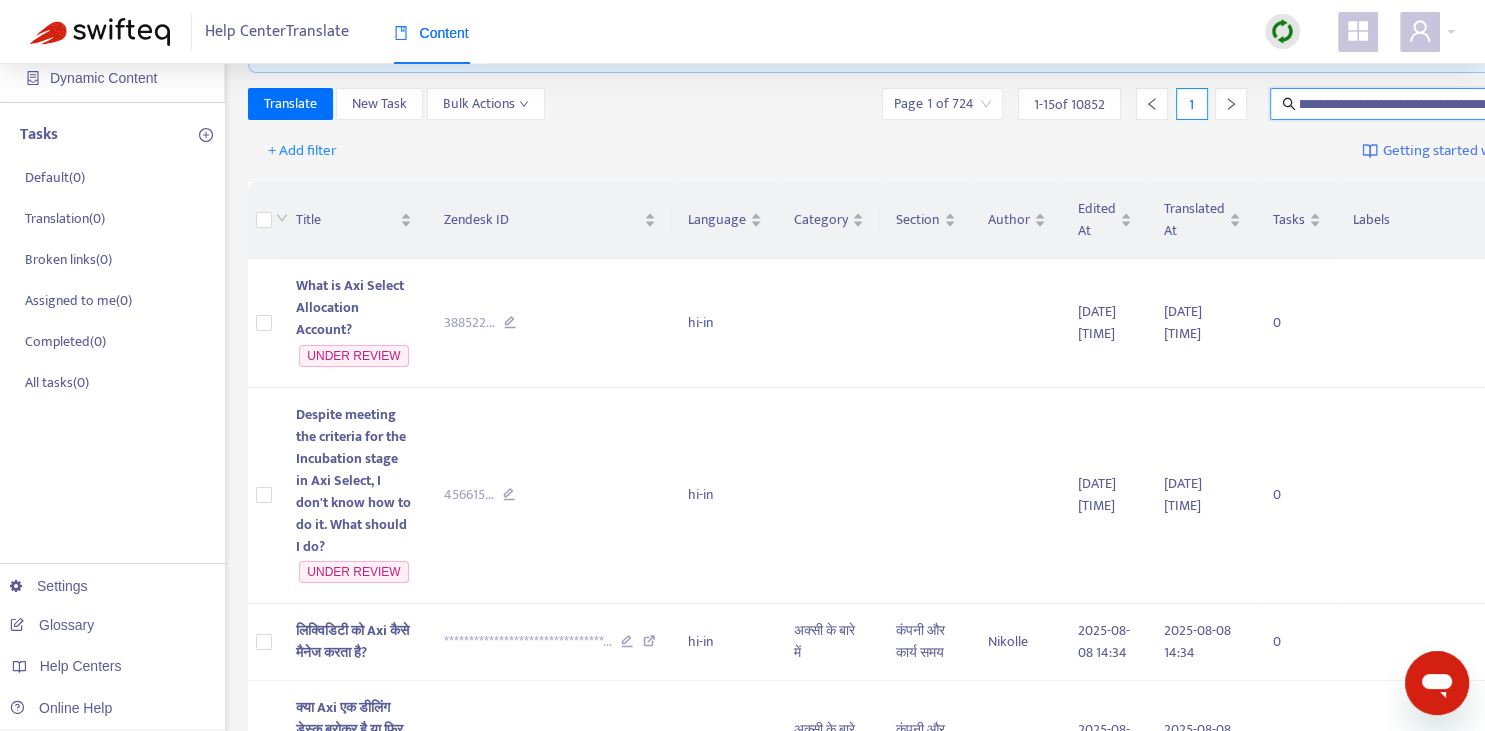 type on "**********" 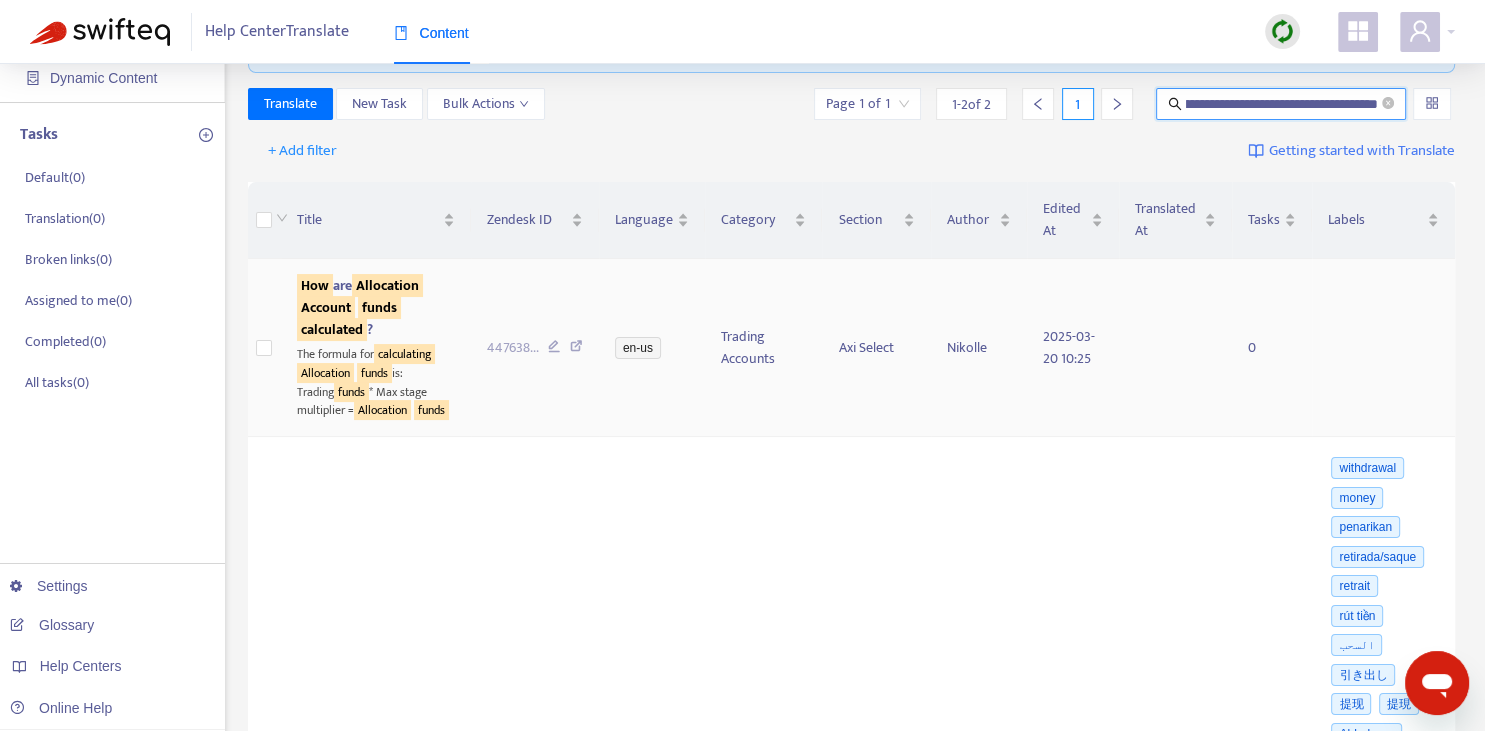 click on "funds" at bounding box center (379, 307) 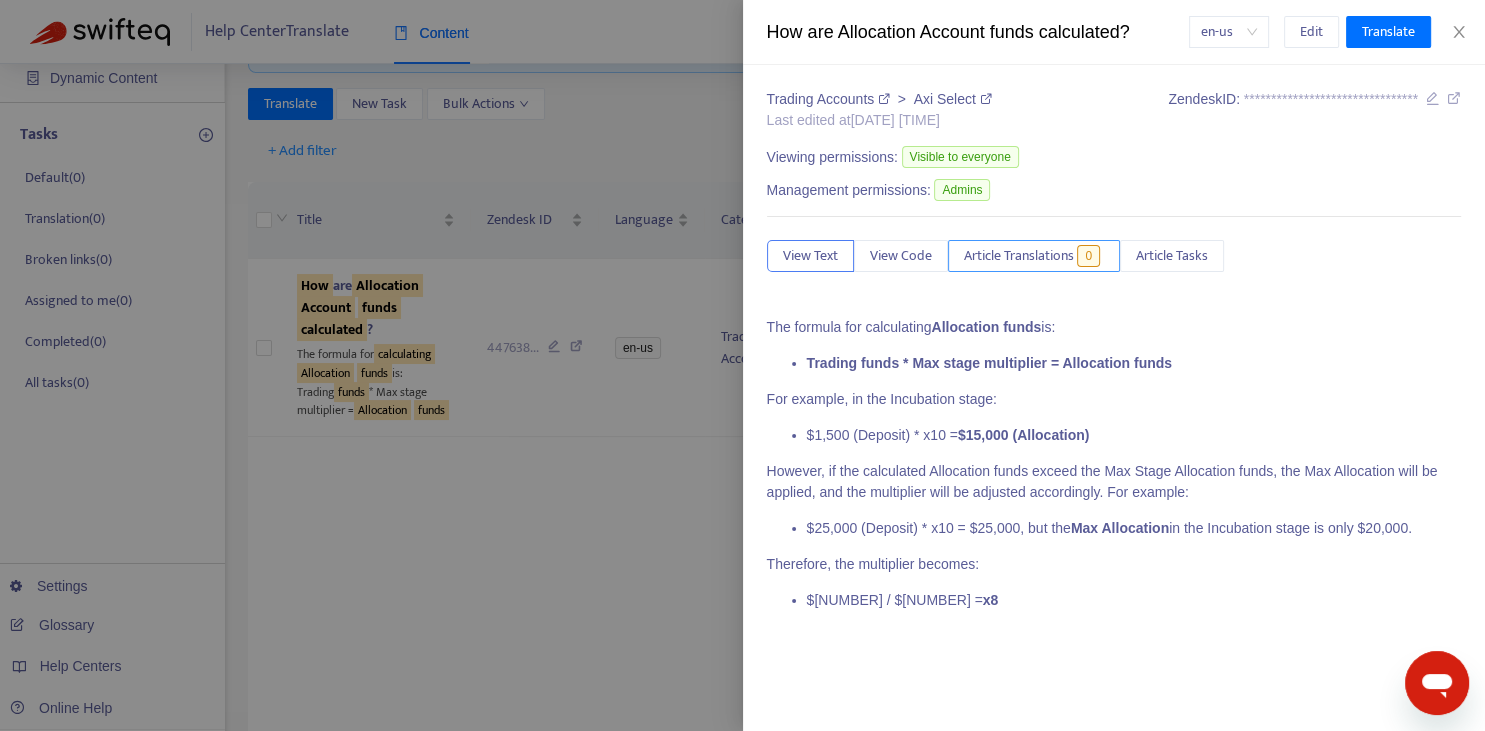 click on "Article Translations" at bounding box center (1019, 256) 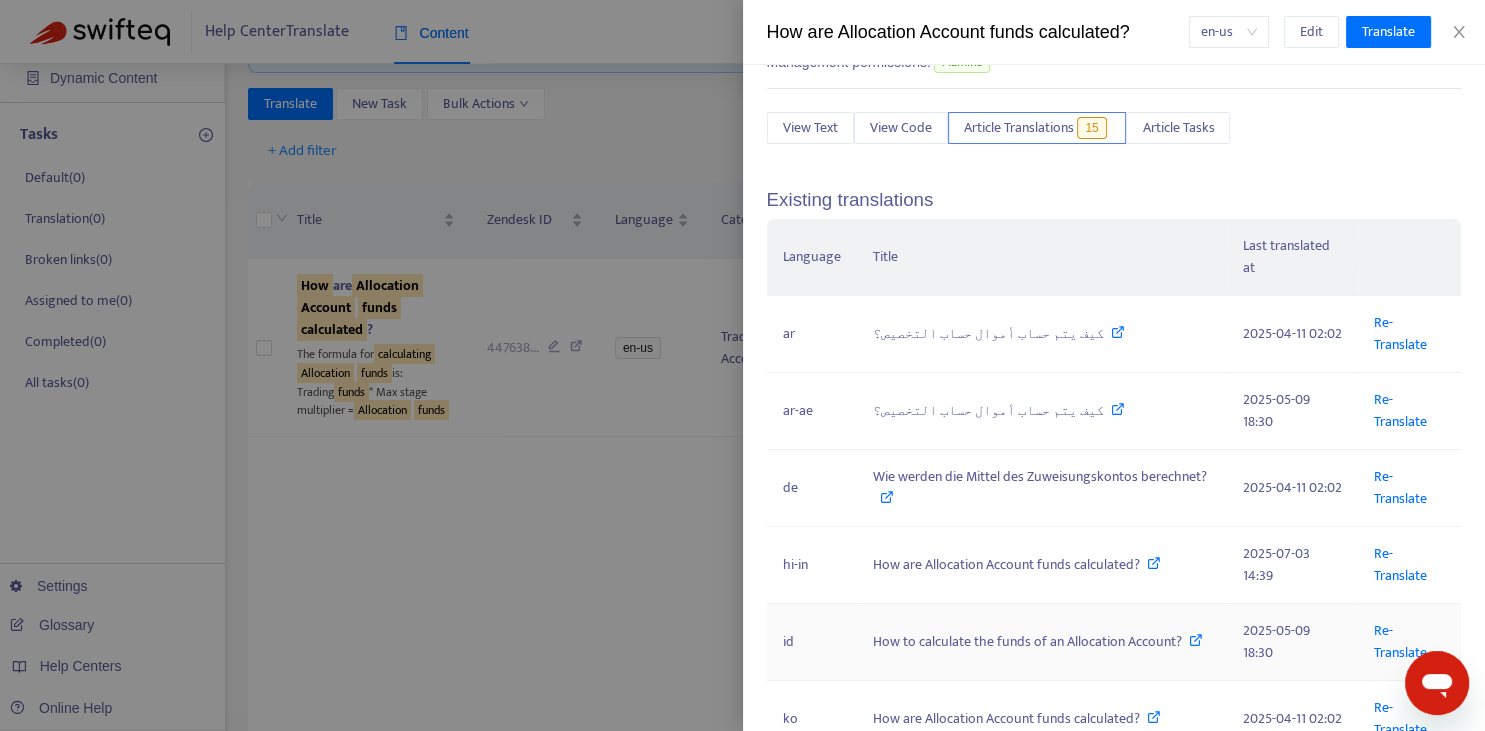 scroll, scrollTop: 147, scrollLeft: 0, axis: vertical 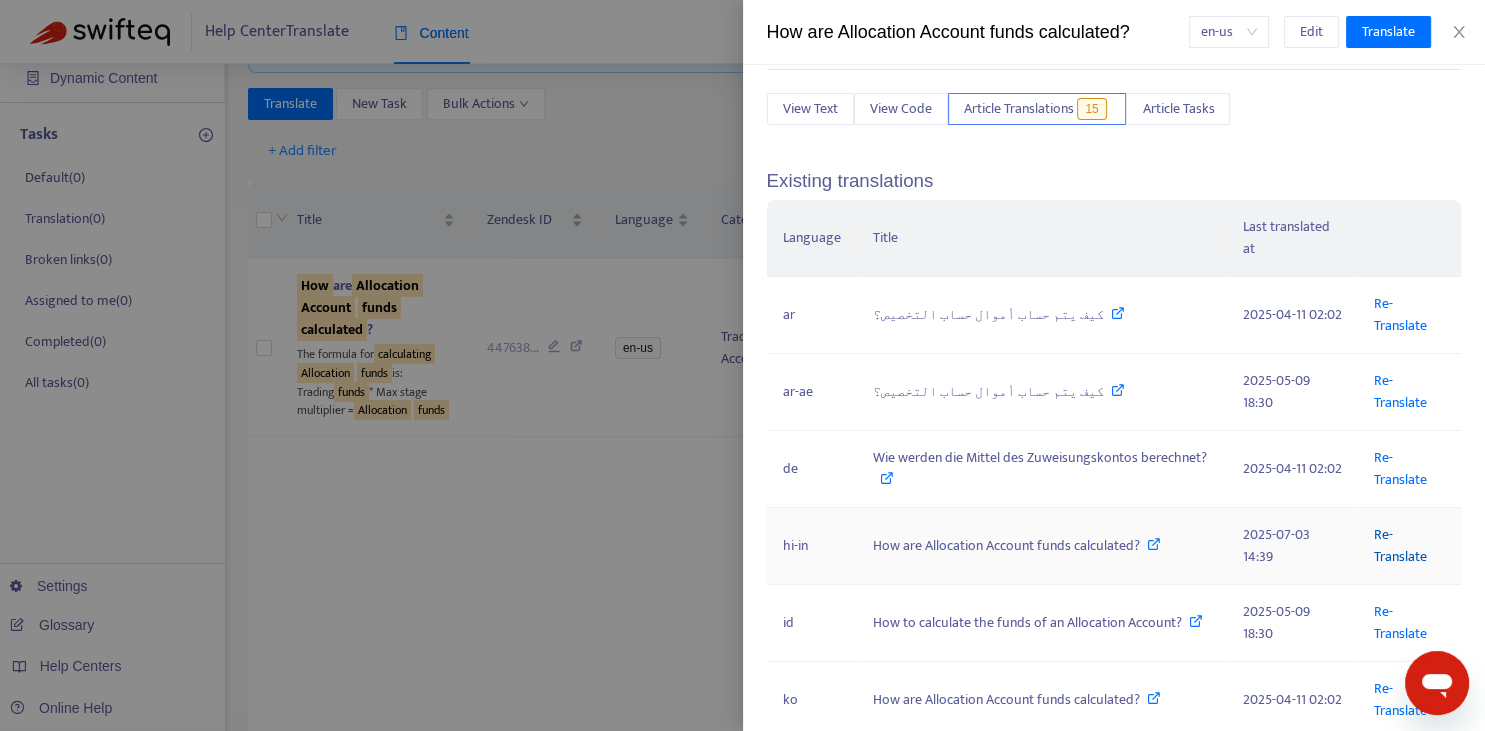 click on "Re-Translate" at bounding box center [1400, 545] 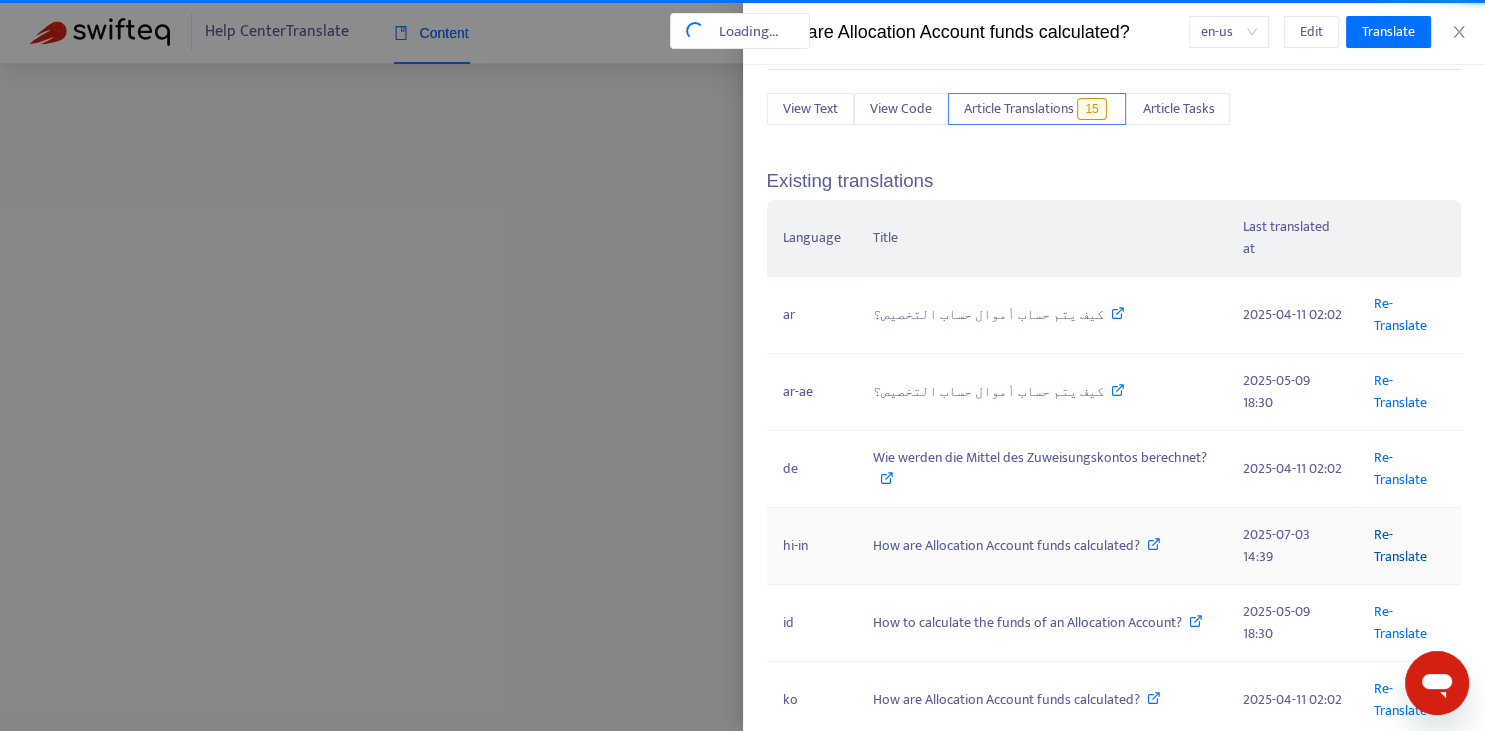 scroll, scrollTop: 0, scrollLeft: 89, axis: horizontal 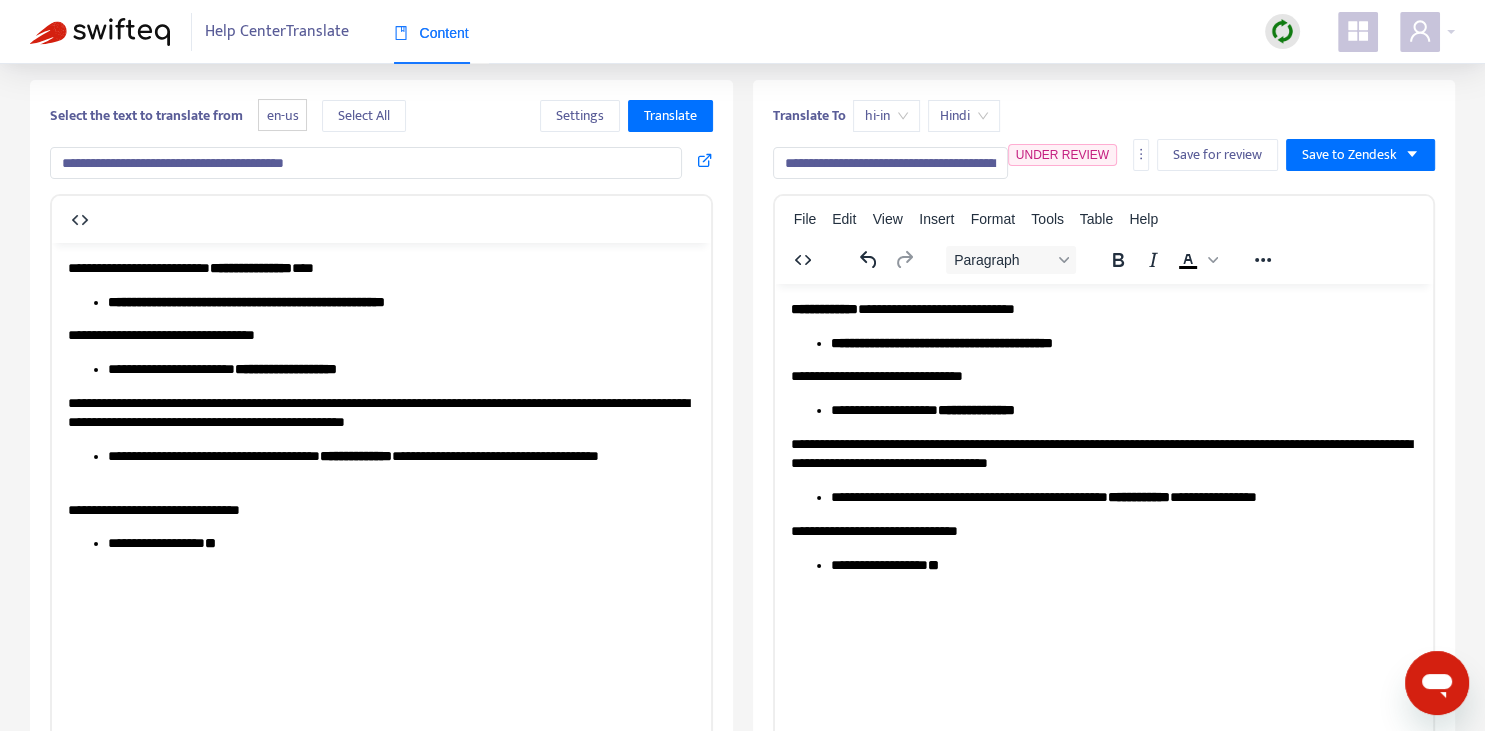 click on "**********" at bounding box center [890, 163] 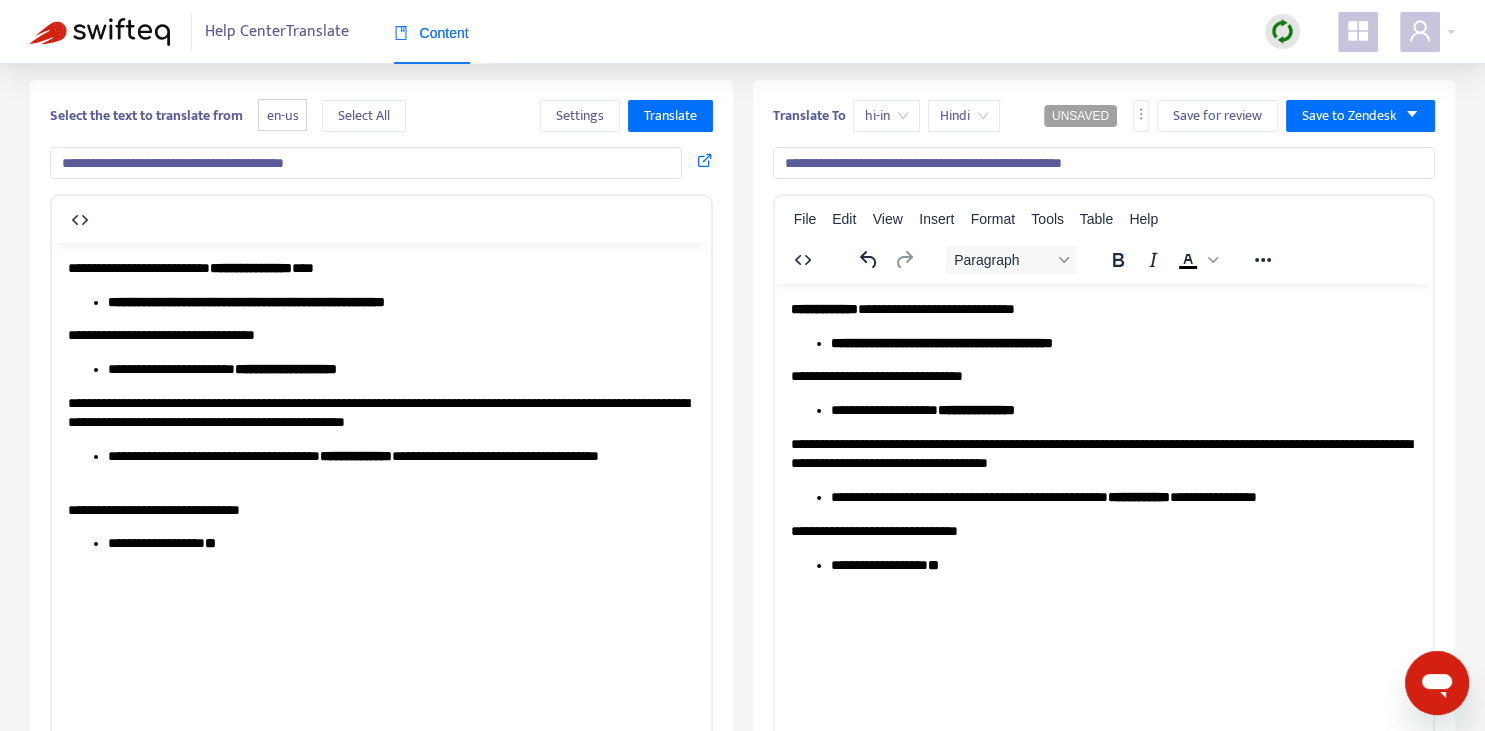 type on "**********" 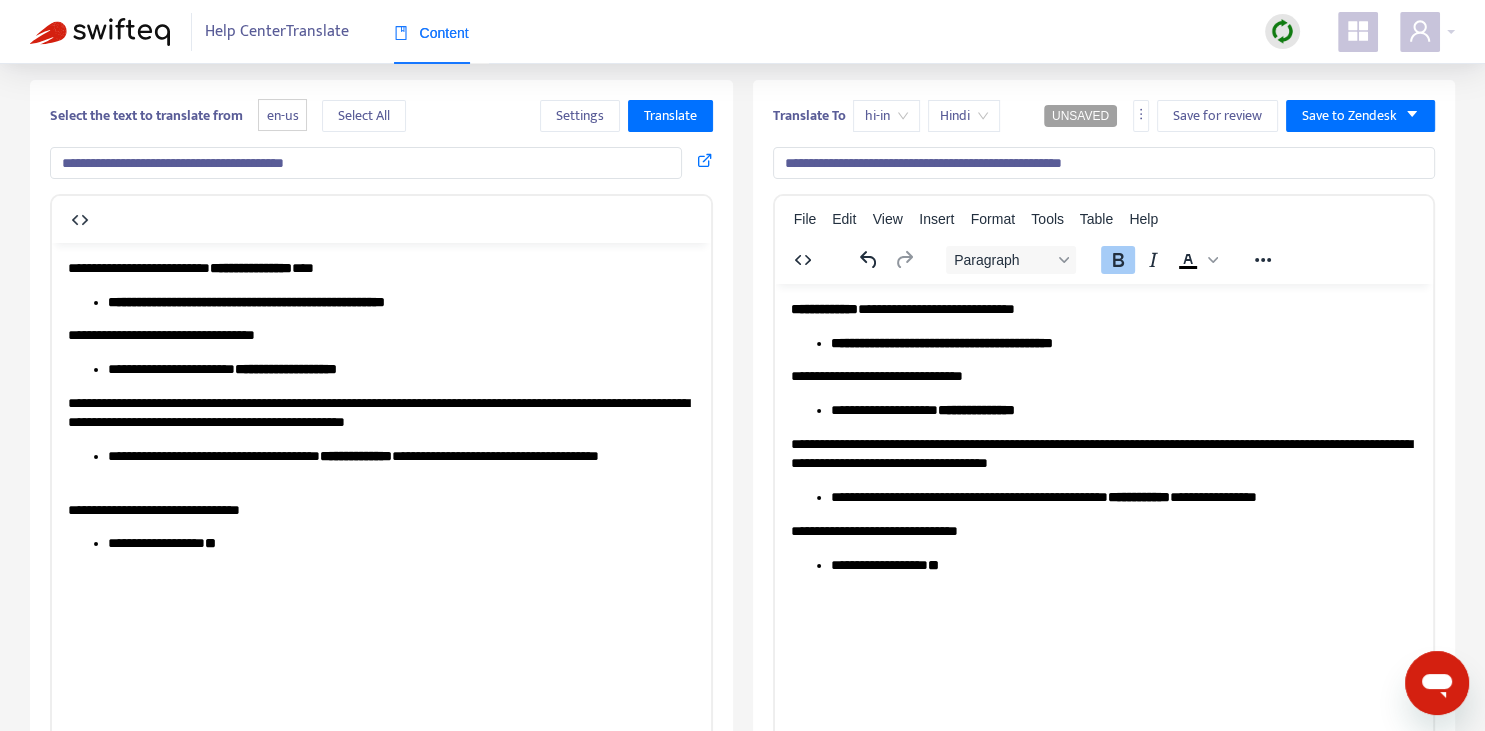 click on "**********" at bounding box center (823, 308) 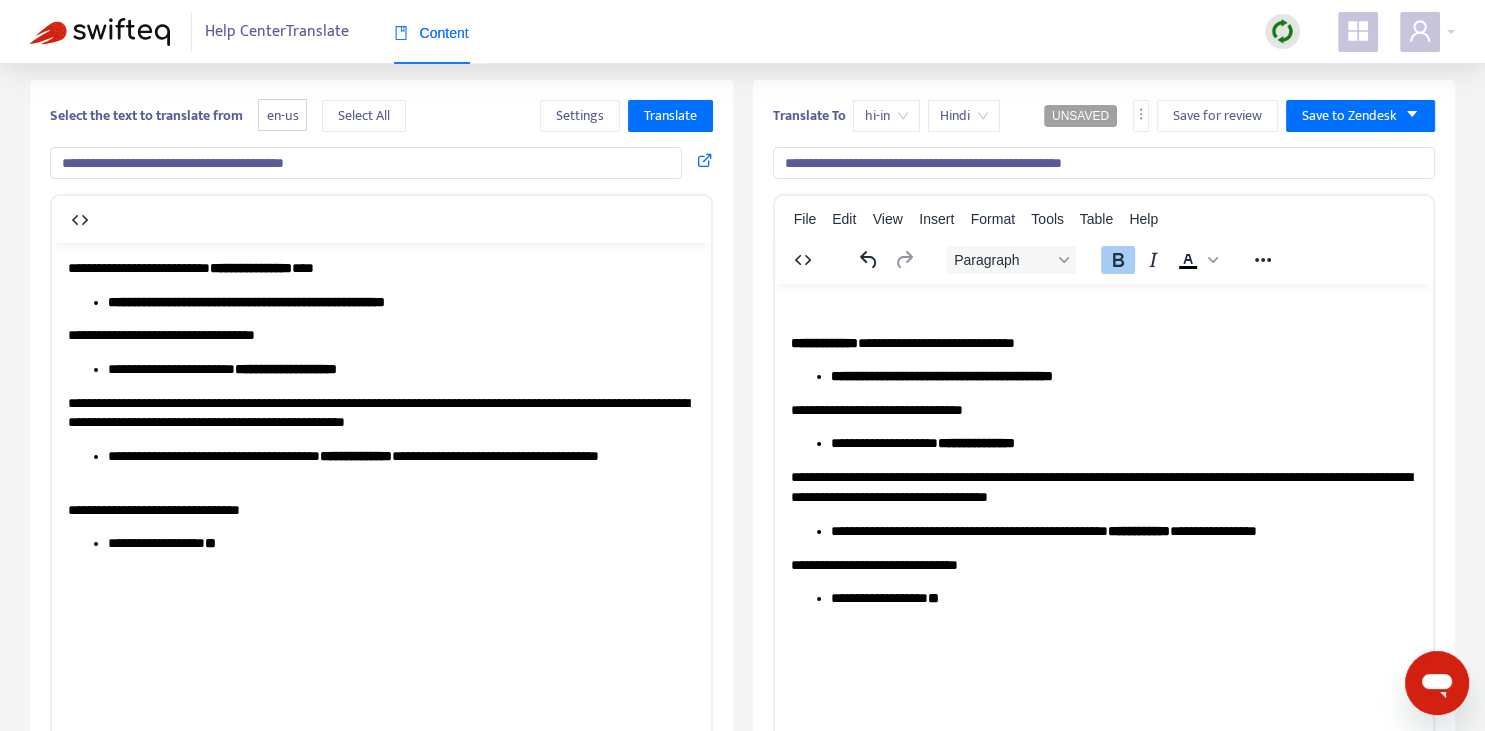 type 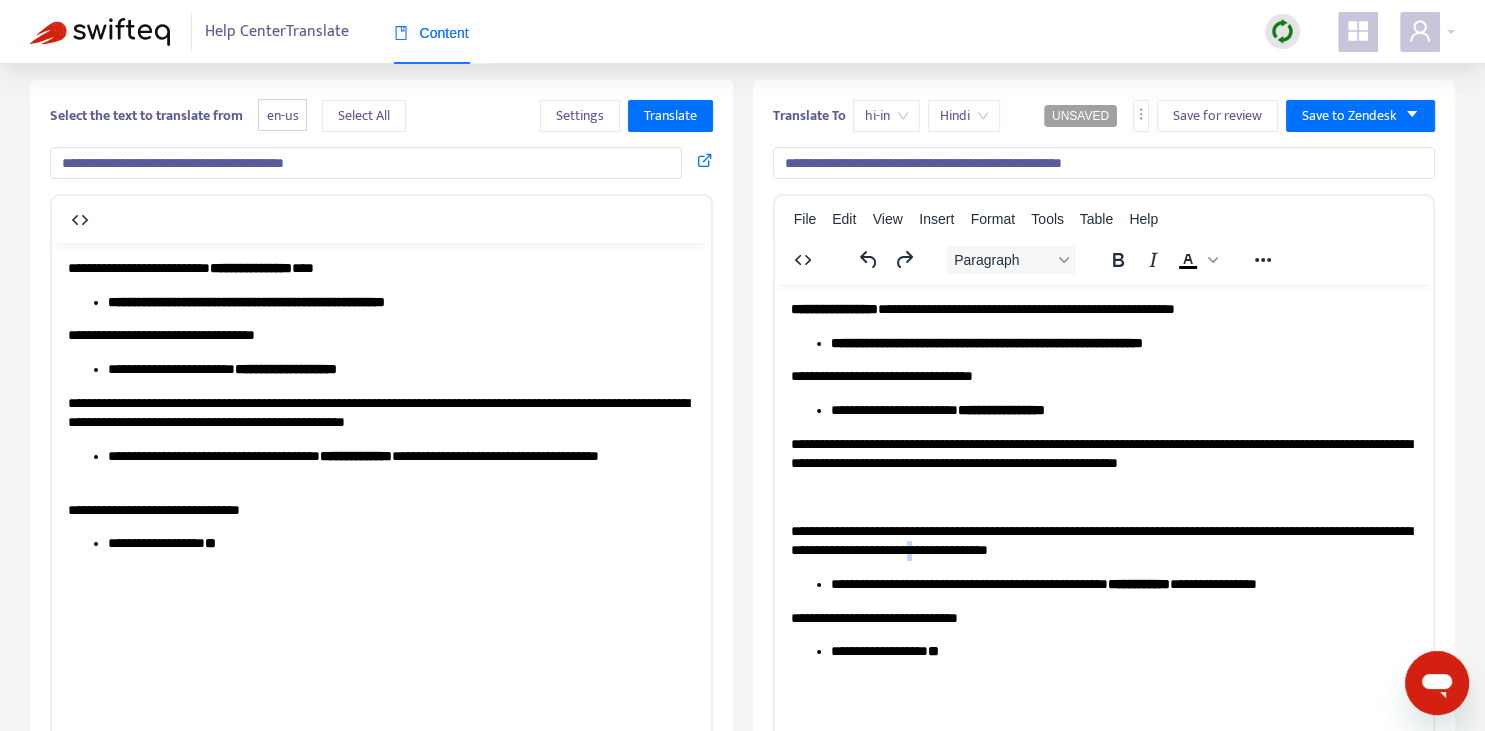 copy on "*" 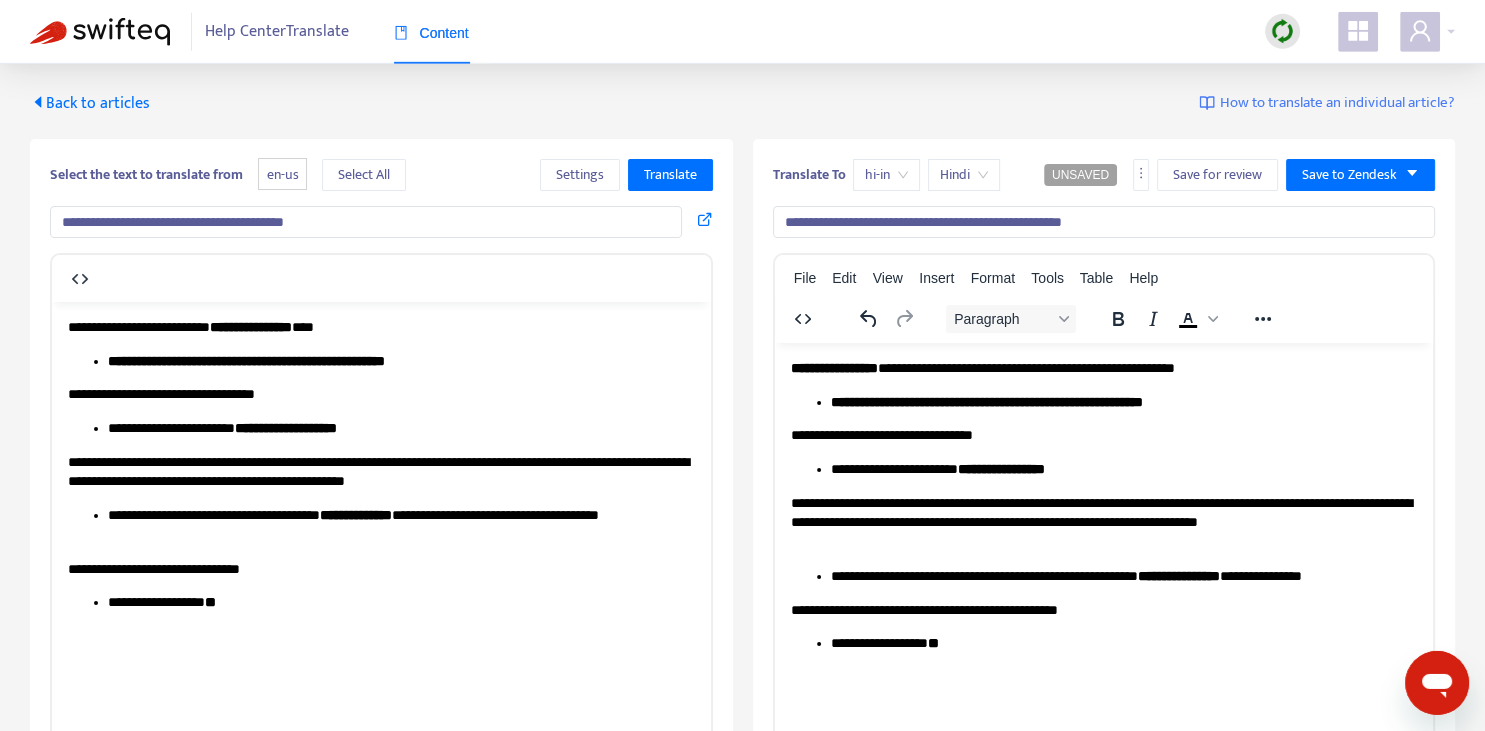 scroll, scrollTop: 0, scrollLeft: 0, axis: both 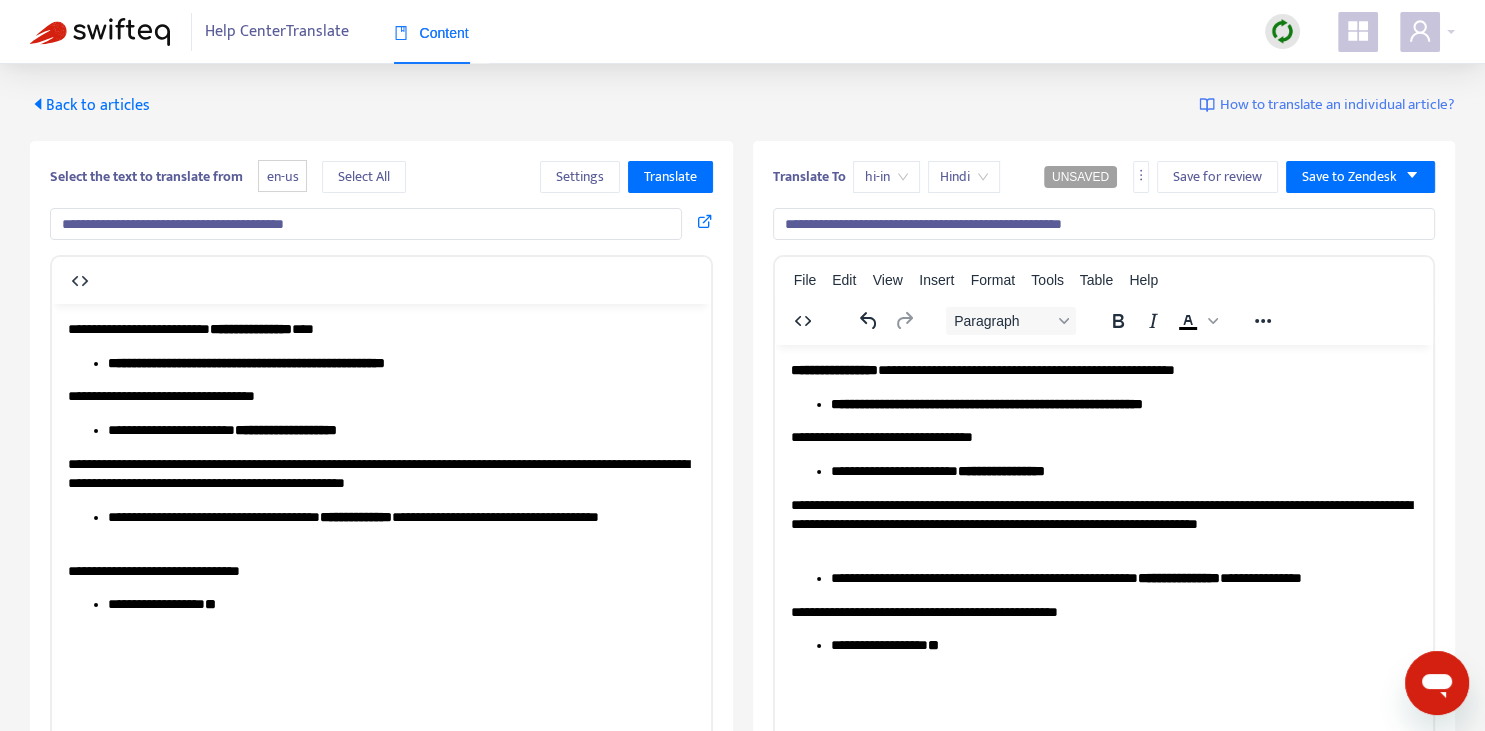 click on "**********" at bounding box center (1123, 578) 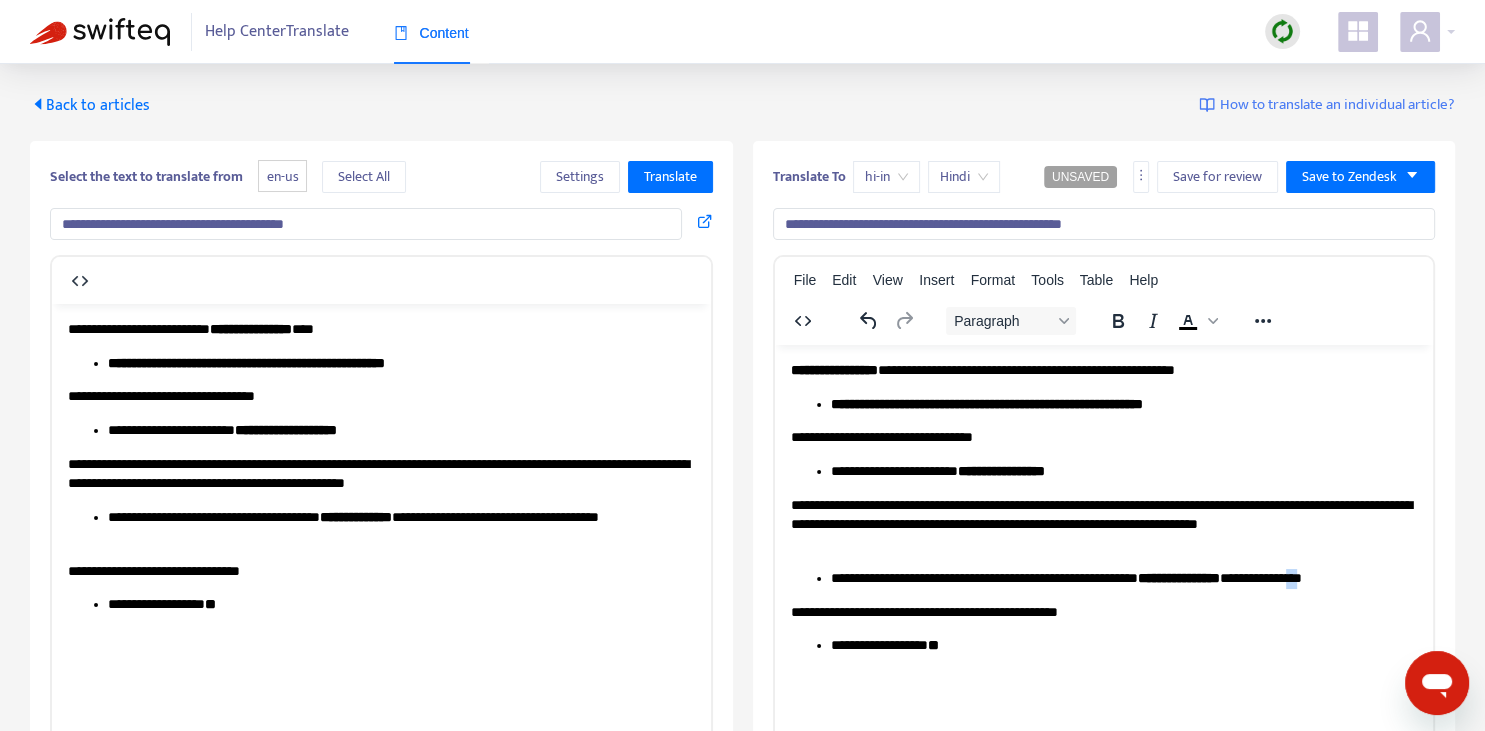 click on "**********" at bounding box center [1123, 578] 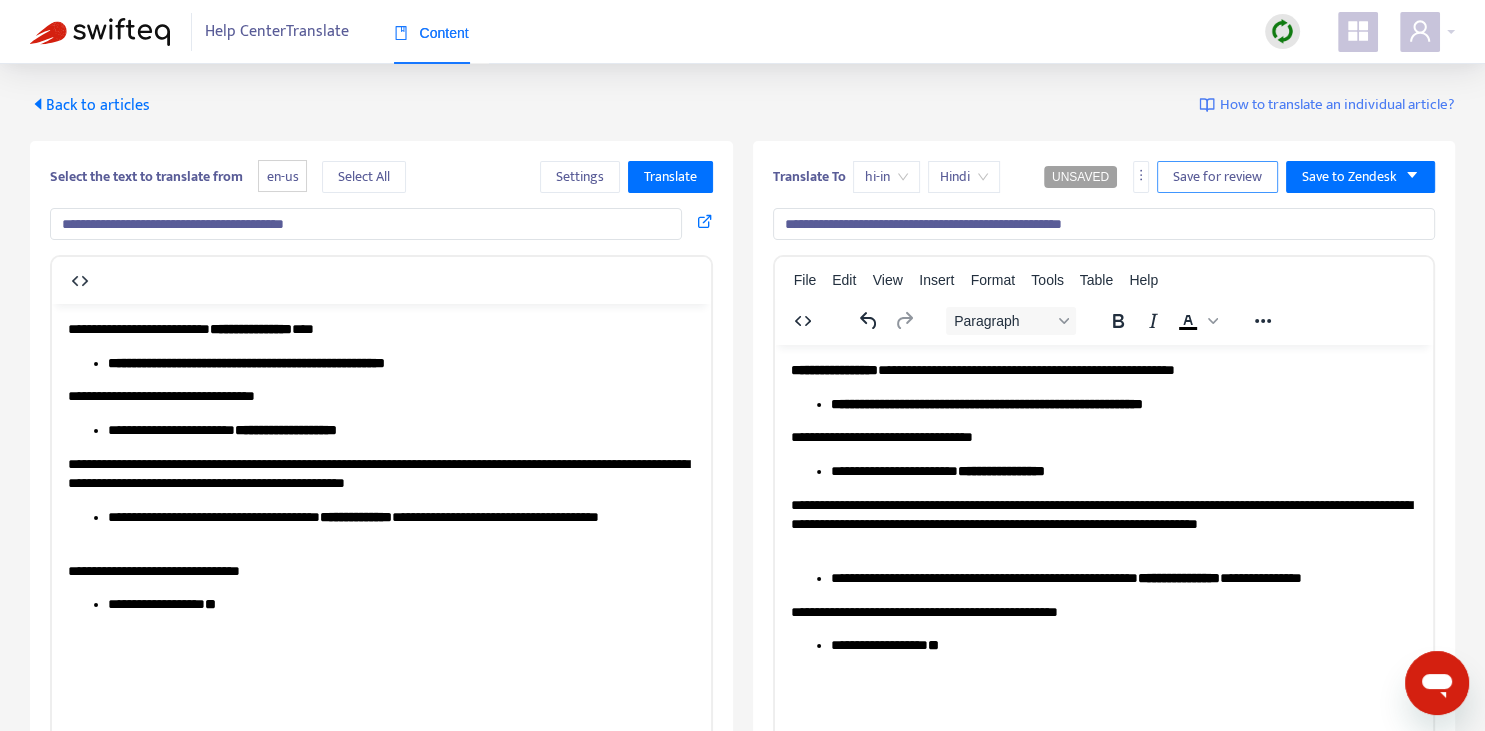 click on "Save for review" at bounding box center [1217, 177] 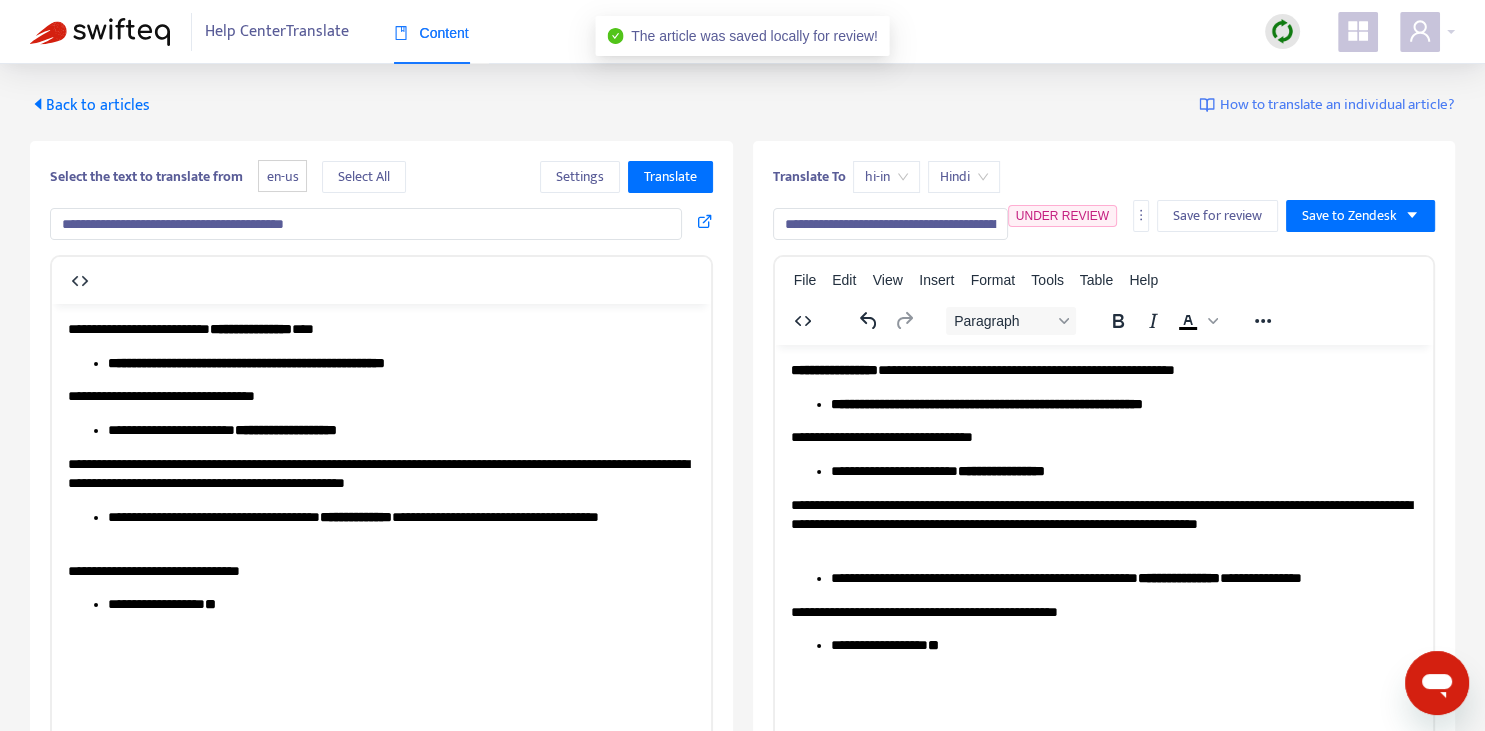 click on "Back to articles" at bounding box center [90, 105] 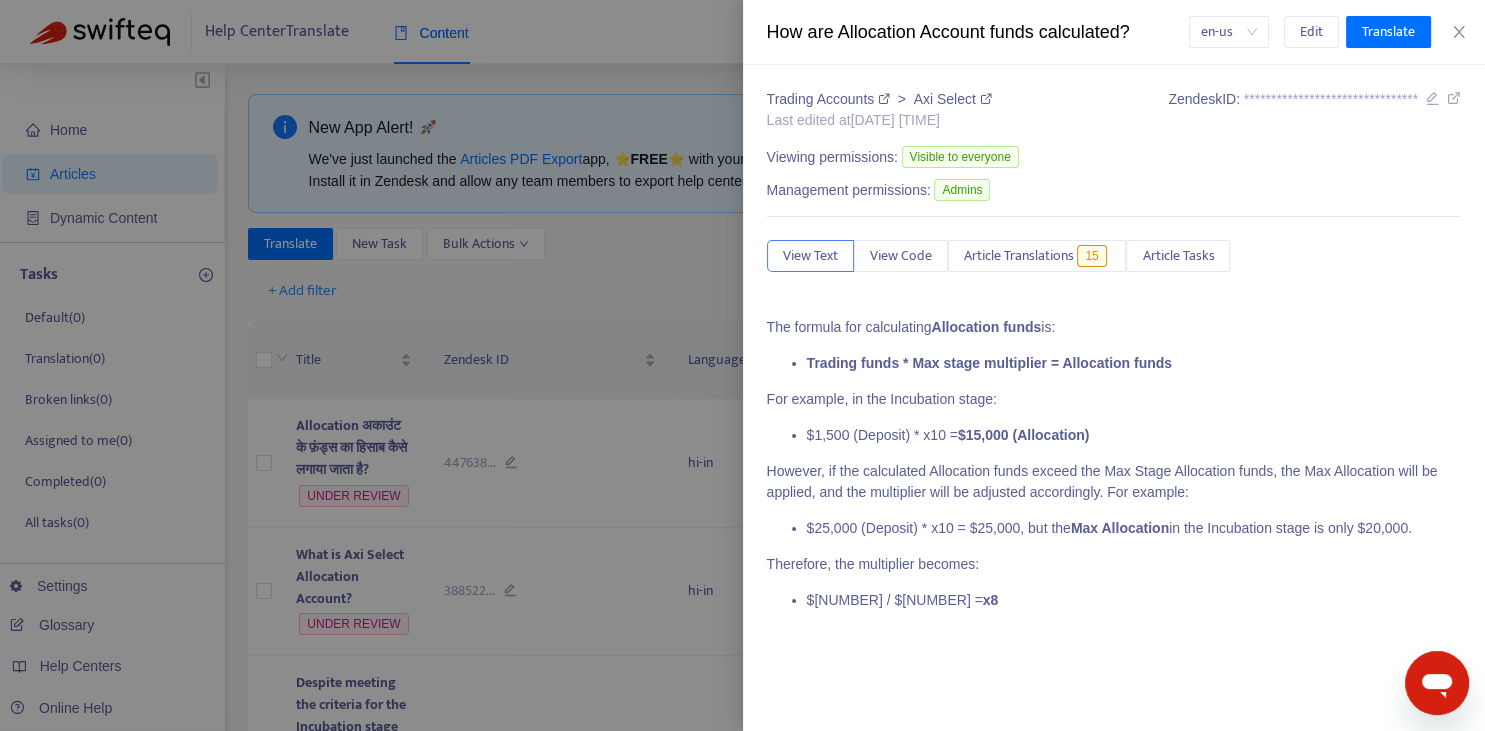 click at bounding box center (742, 365) 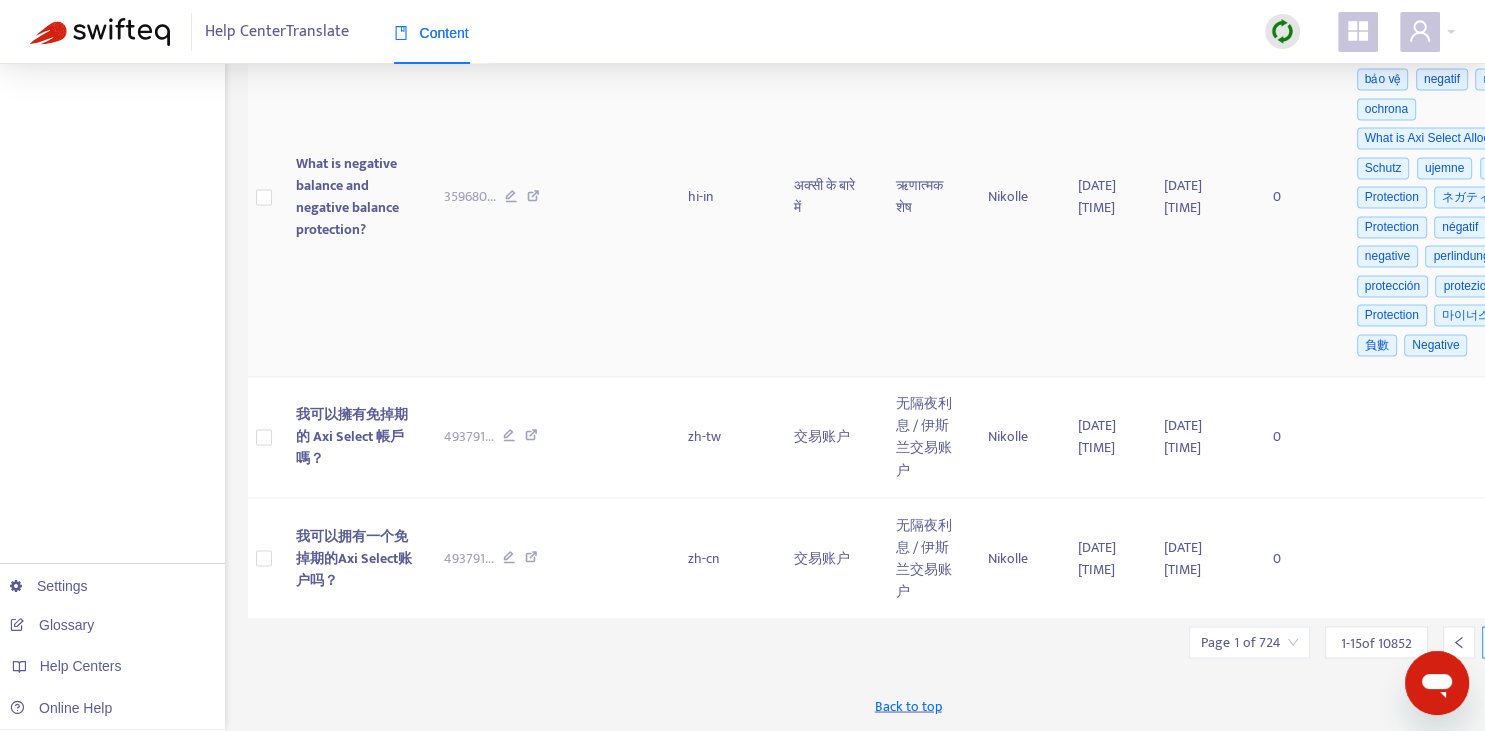 scroll, scrollTop: 3644, scrollLeft: 0, axis: vertical 